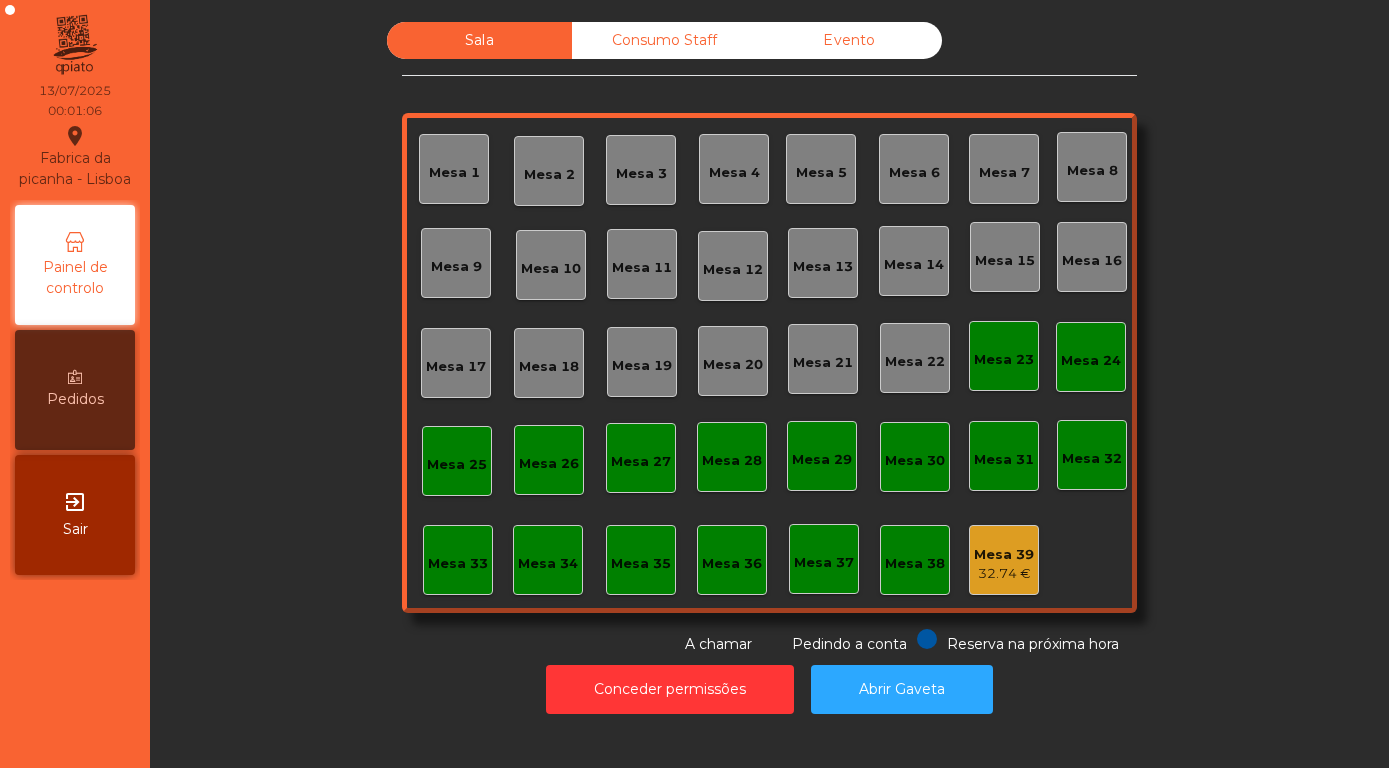 scroll, scrollTop: 0, scrollLeft: 0, axis: both 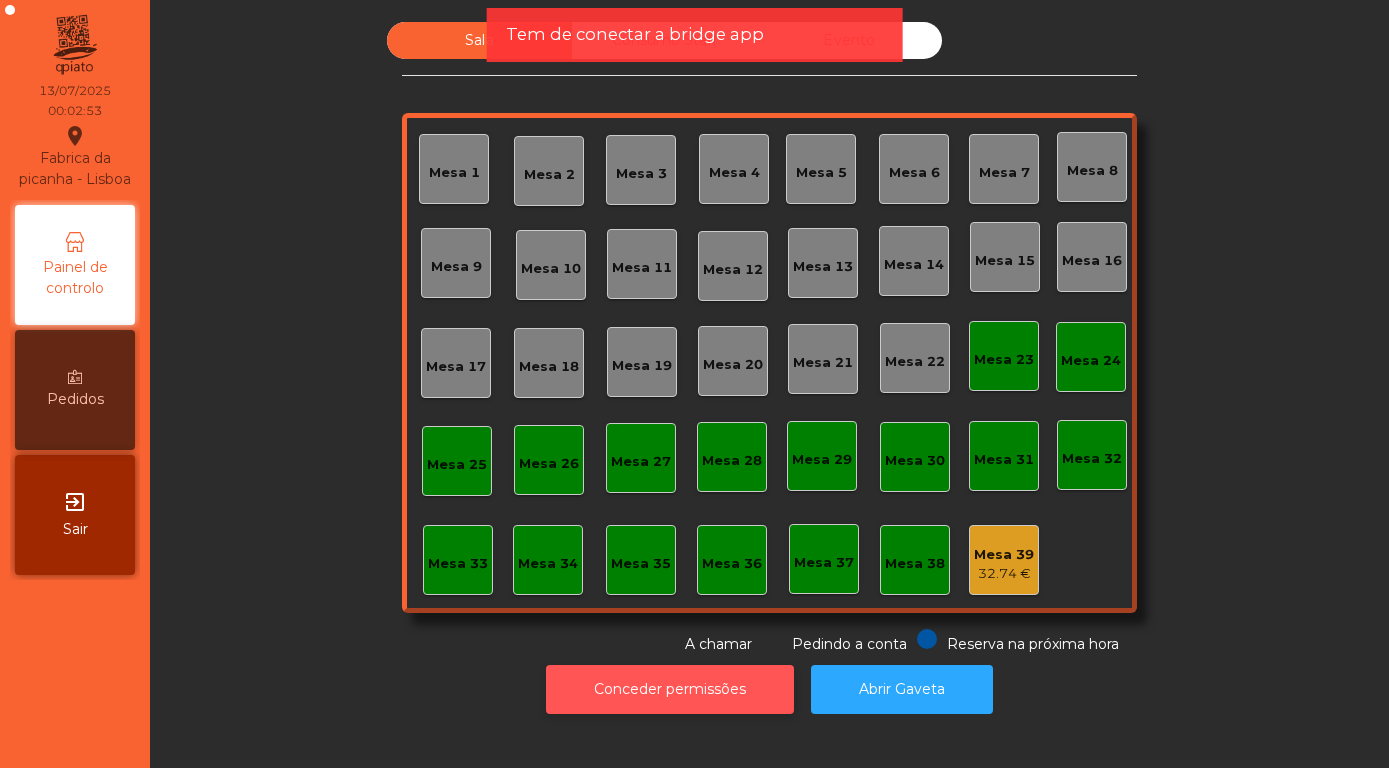 click on "Conceder permissões" 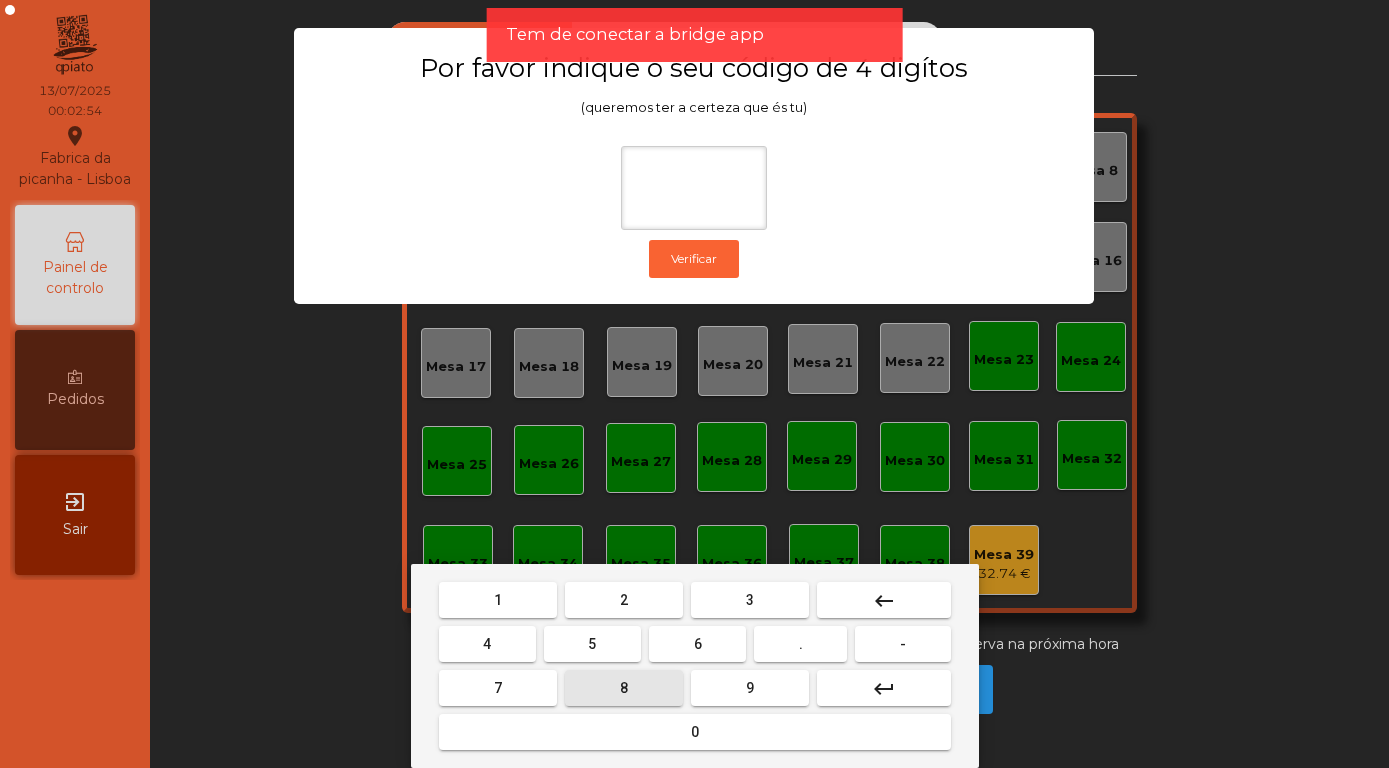 click on "8" at bounding box center [624, 688] 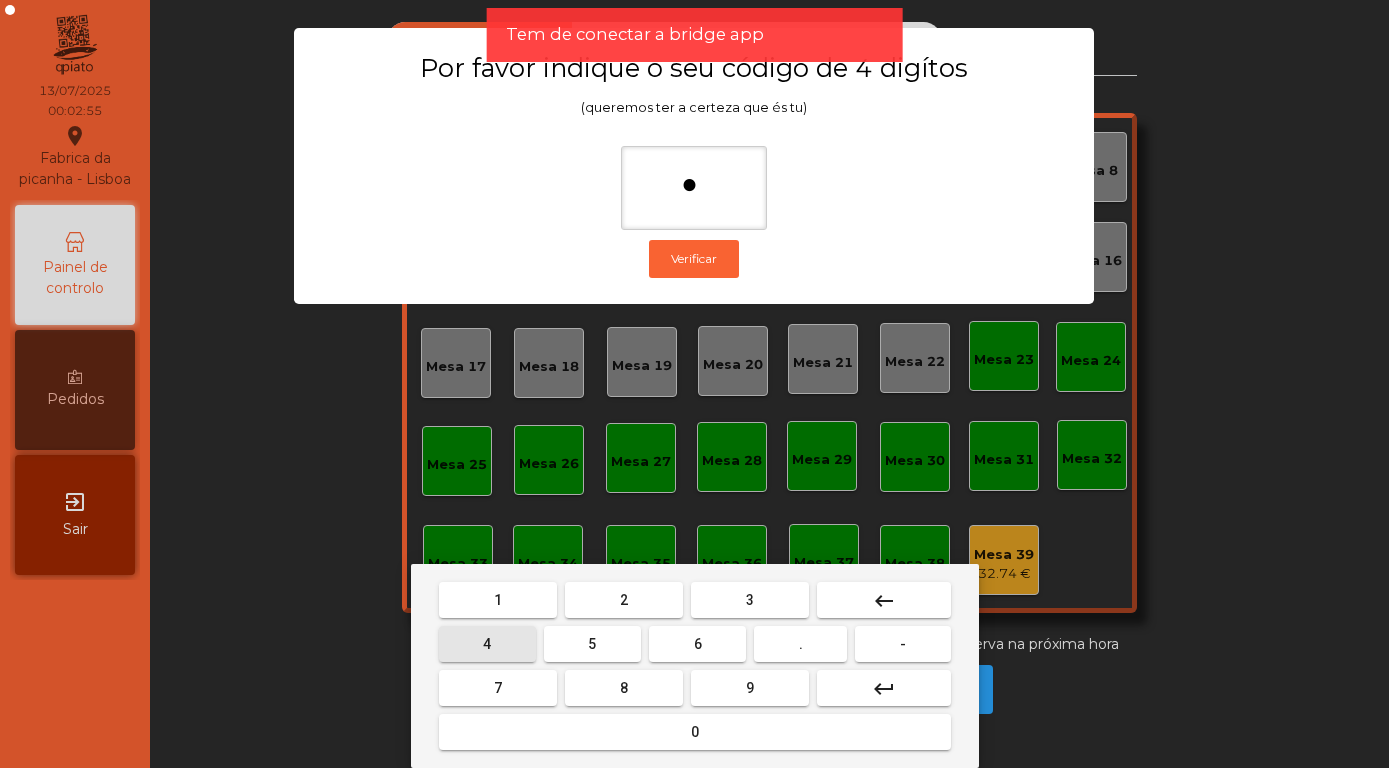 click on "4" at bounding box center [487, 644] 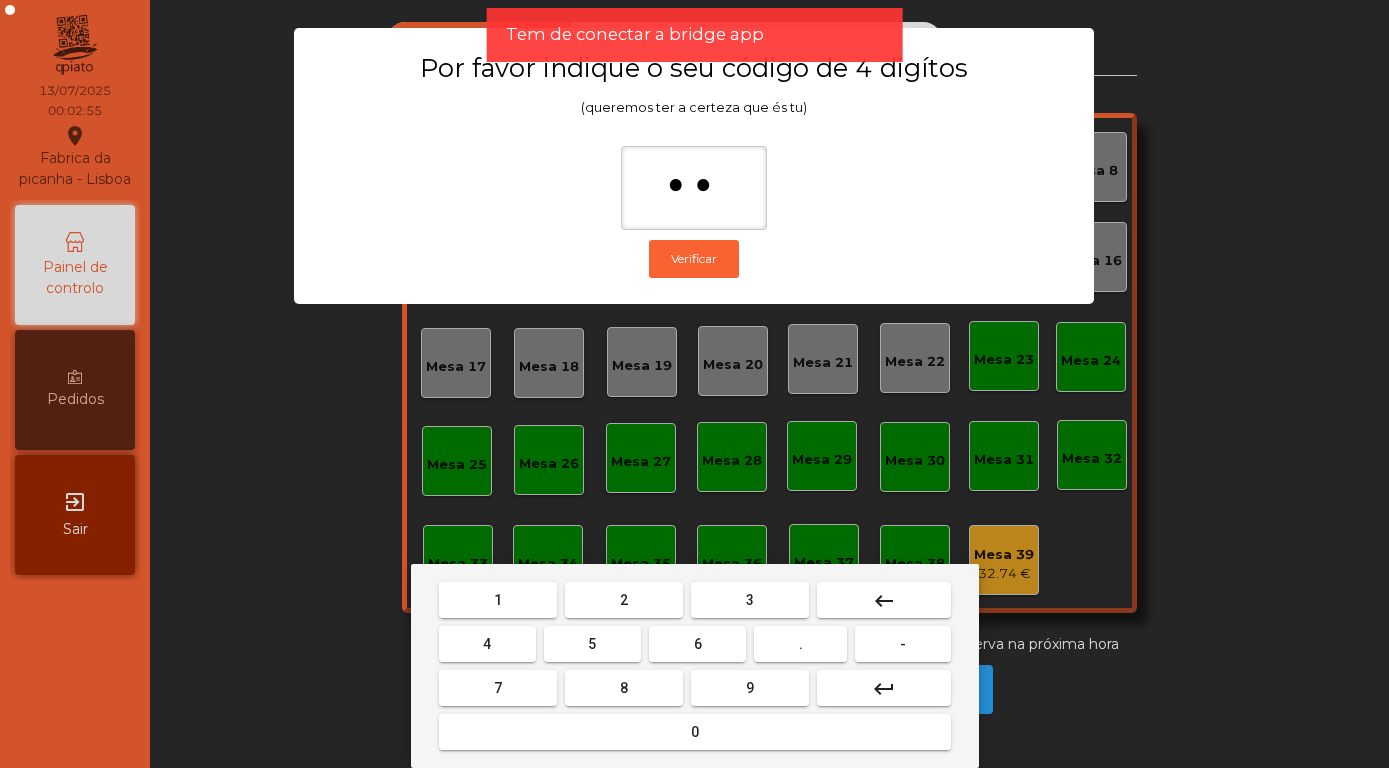 click on "5" at bounding box center (592, 644) 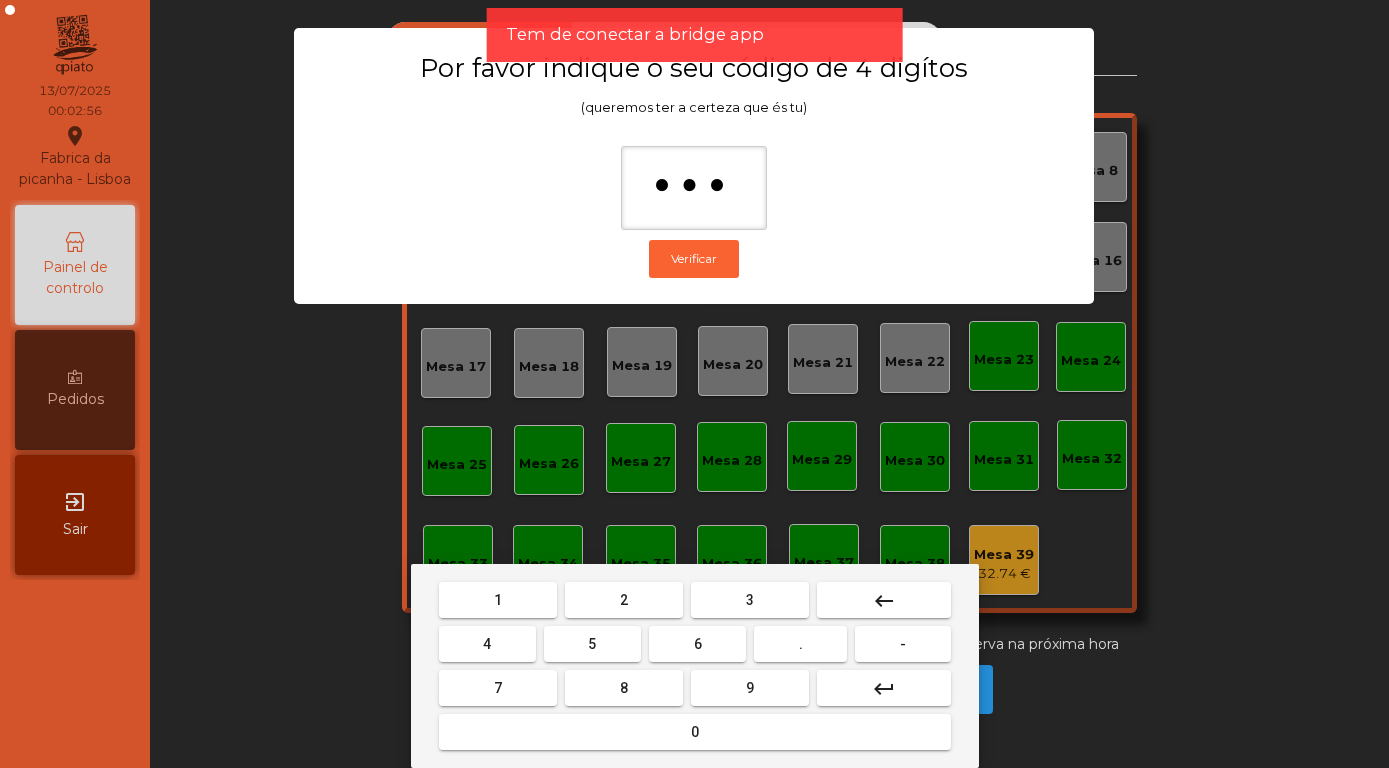 click on "7" at bounding box center (498, 688) 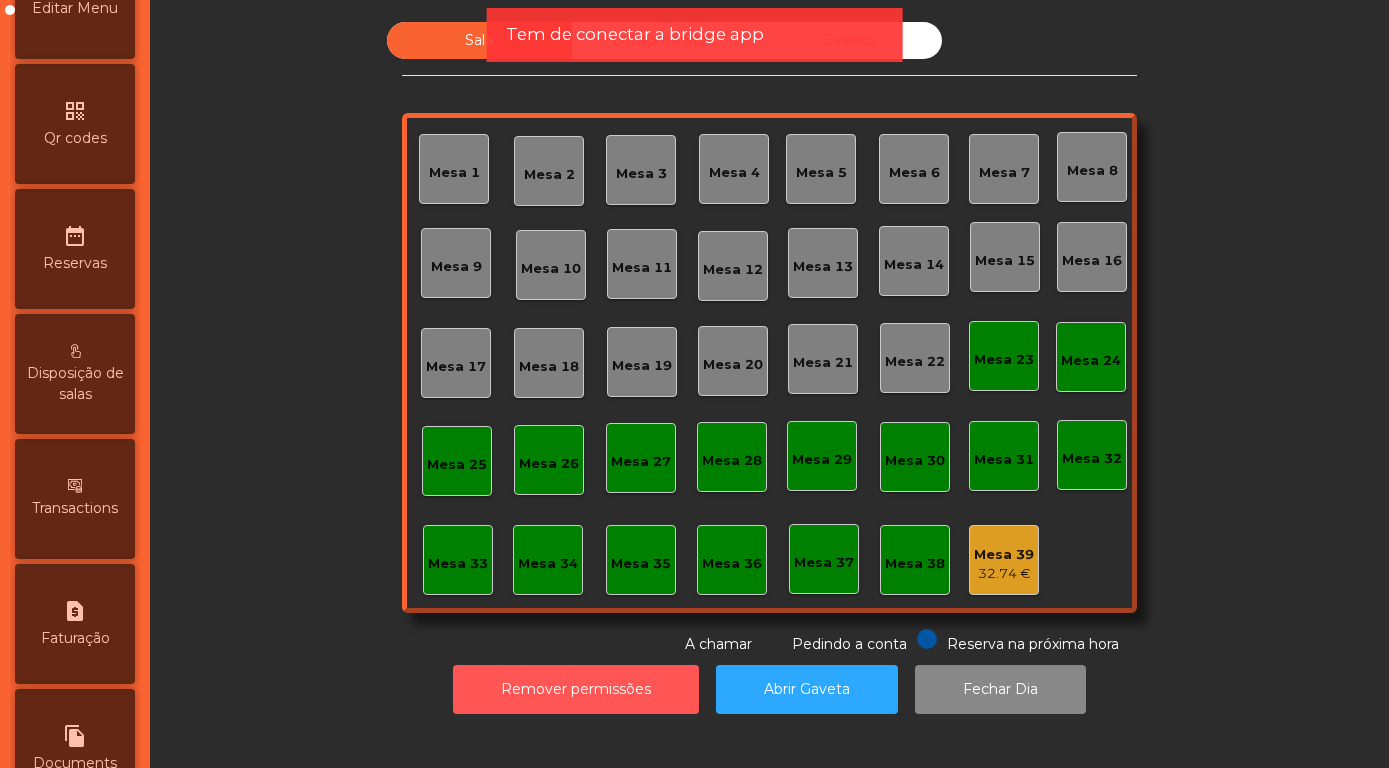 scroll, scrollTop: 948, scrollLeft: 0, axis: vertical 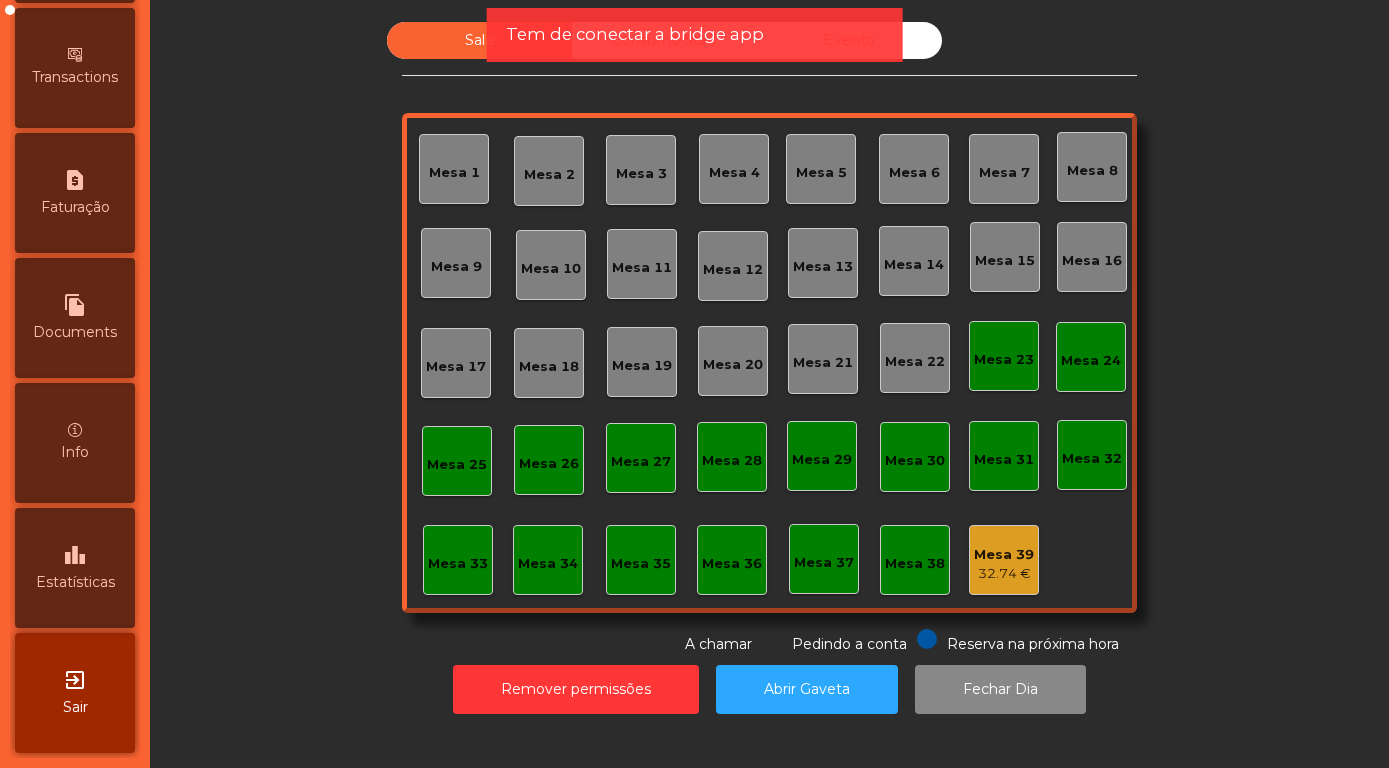 click on "Estatísticas" at bounding box center [75, 582] 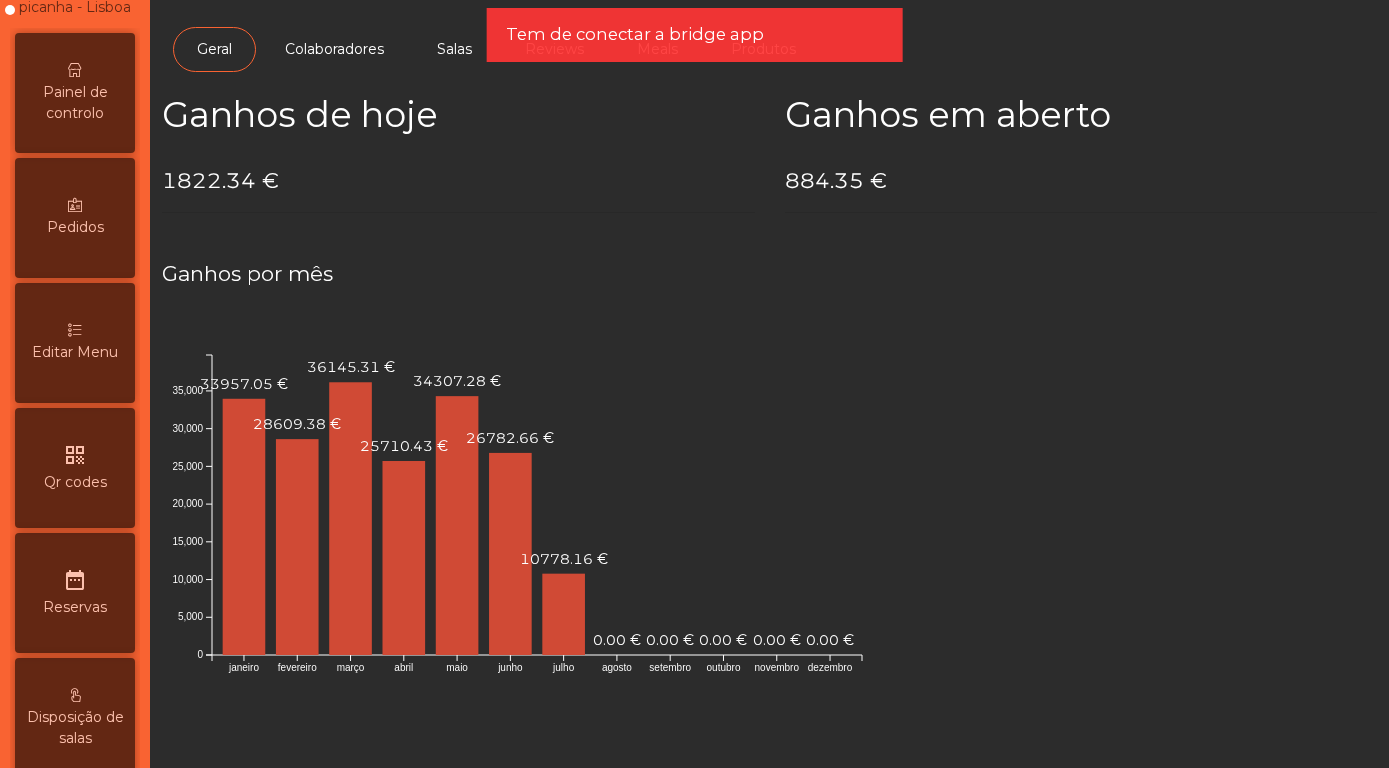 scroll, scrollTop: 0, scrollLeft: 0, axis: both 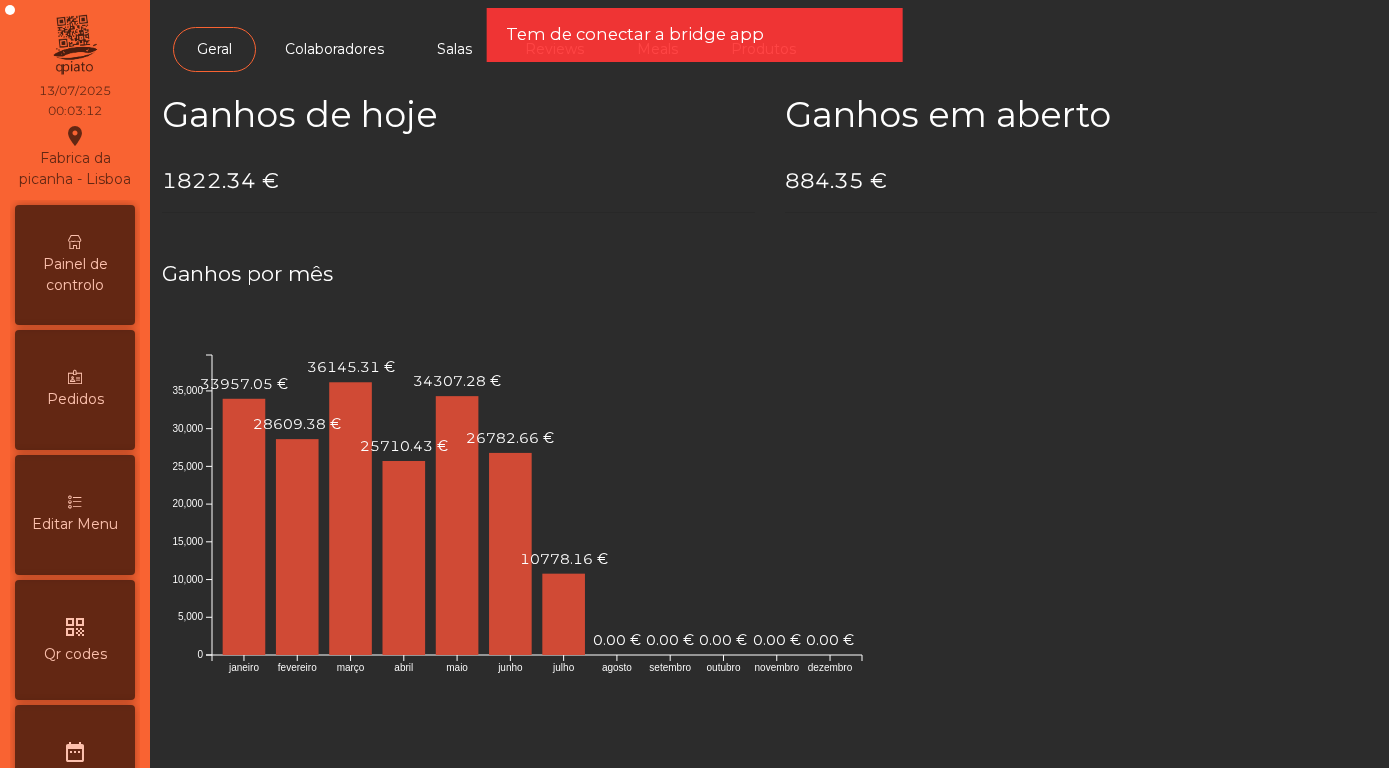 click on "Painel de controlo" at bounding box center [75, 275] 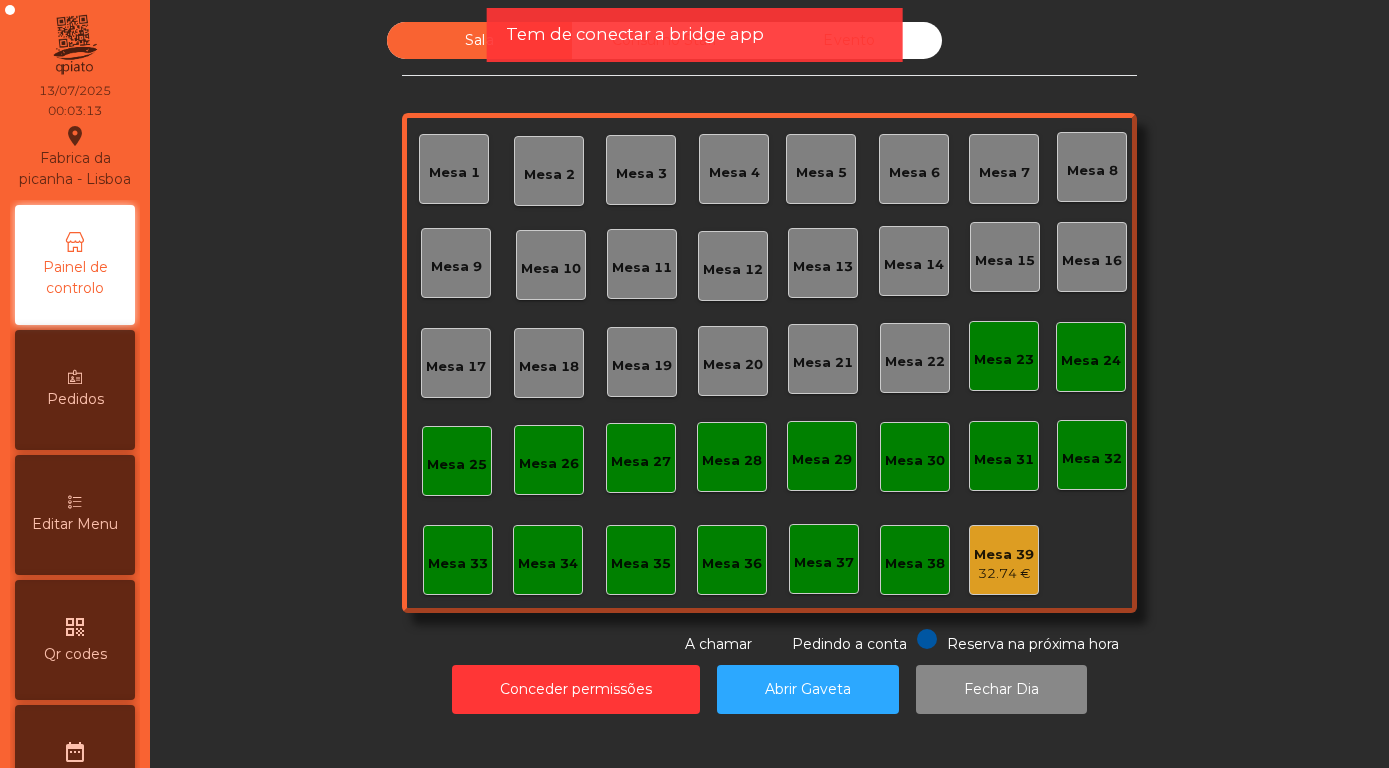 click on "Evento" 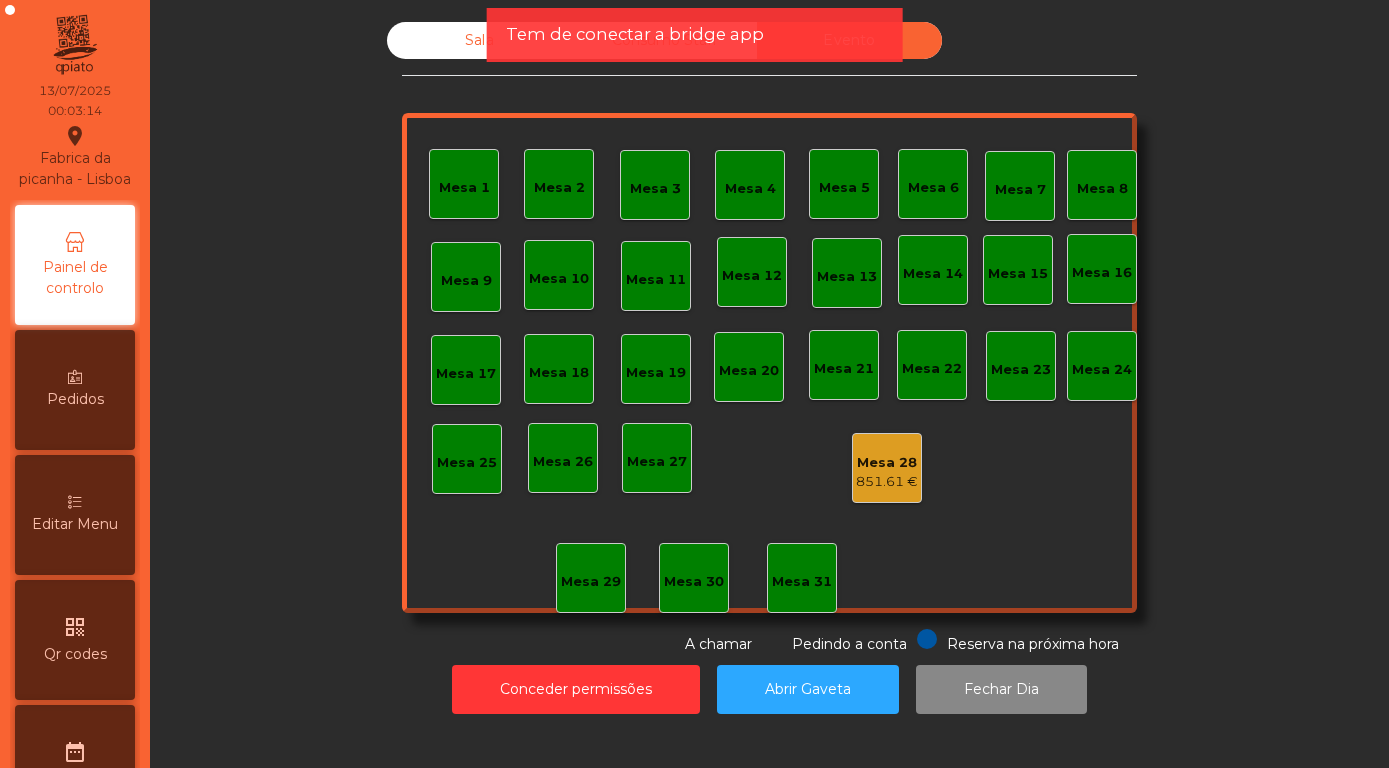 click on "Mesa 28" 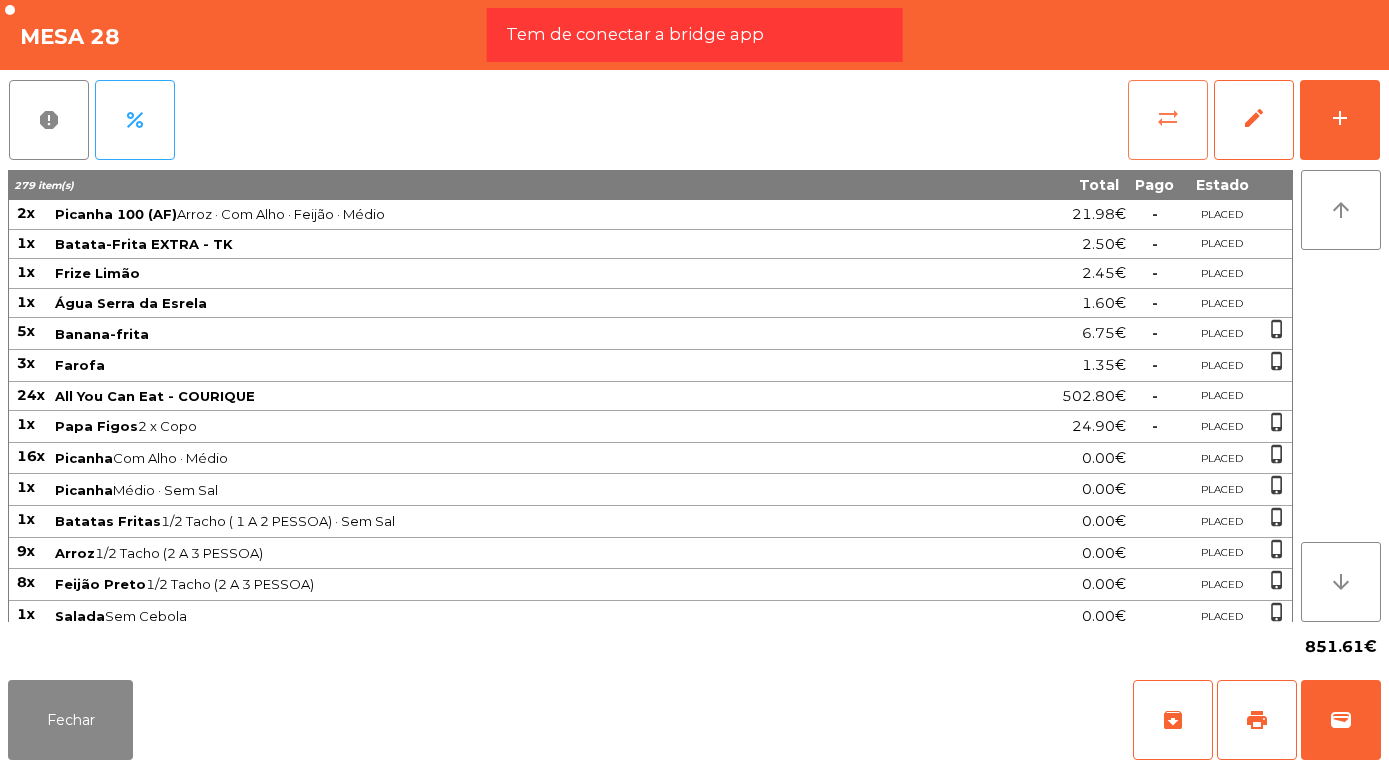 click on "sync_alt" 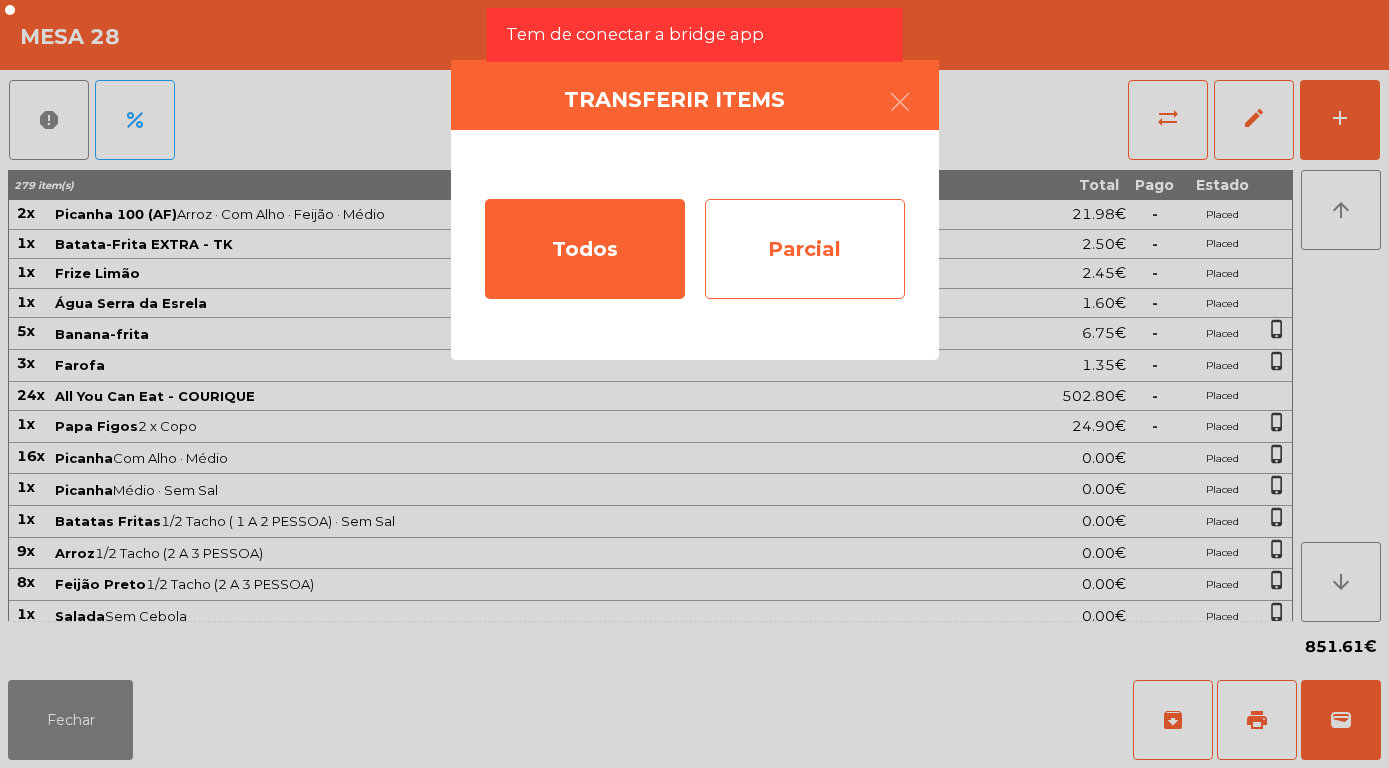 click on "Parcial" 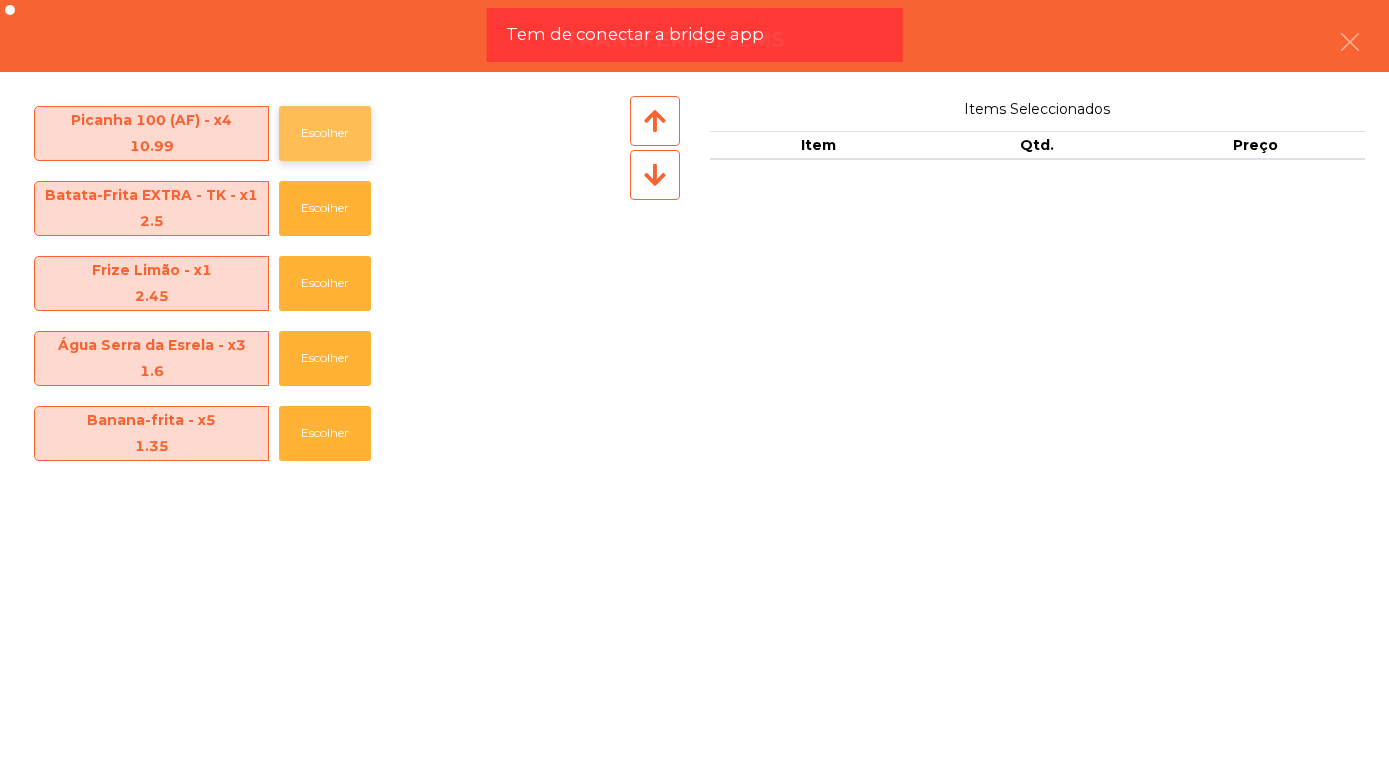 click on "Escolher" 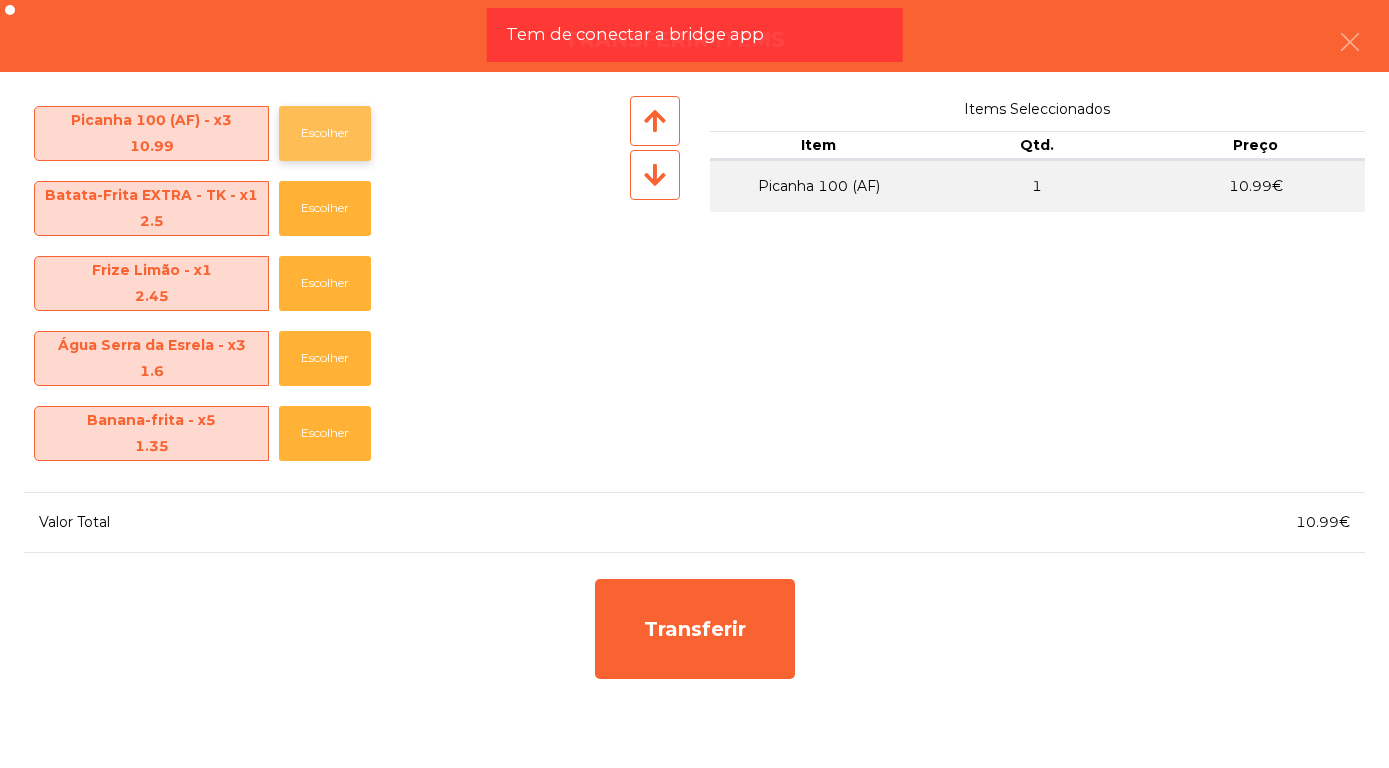 click on "Escolher" 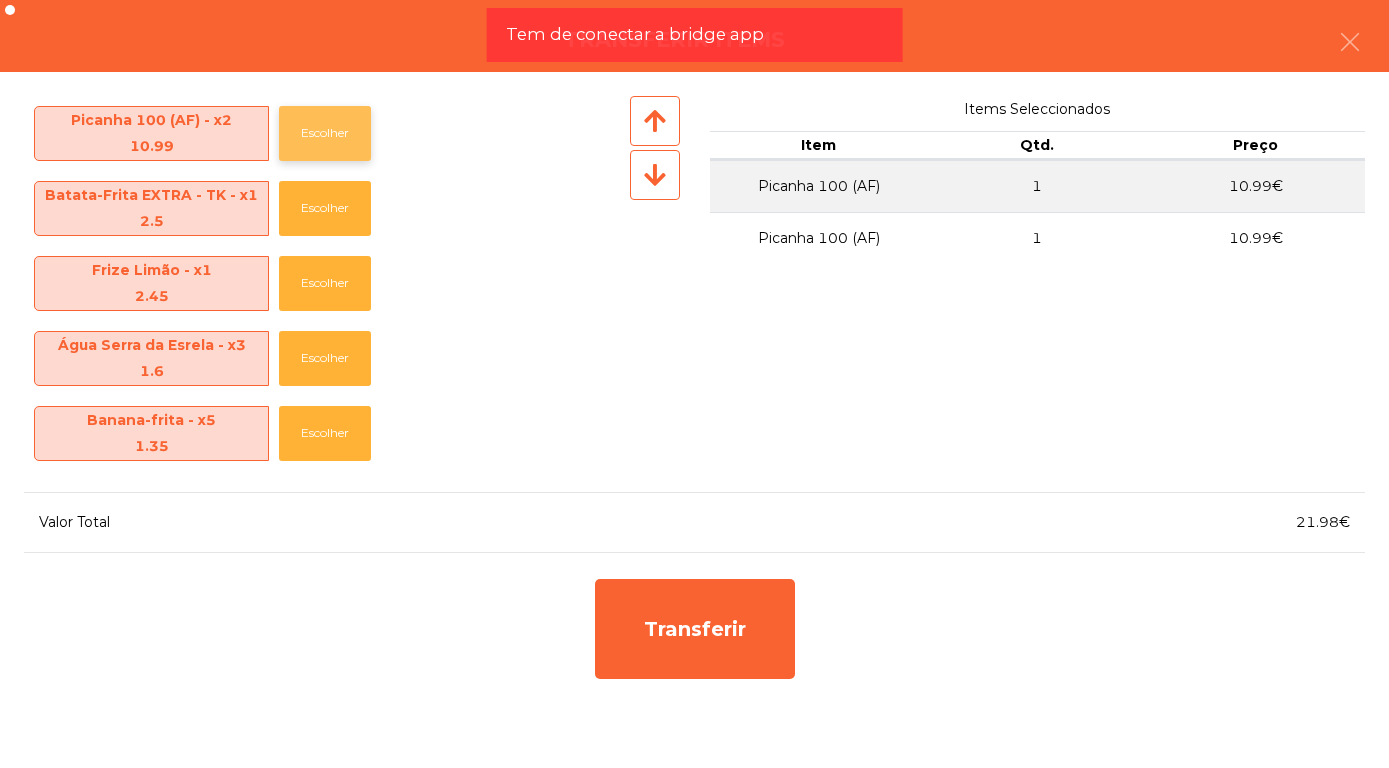 click on "Escolher" 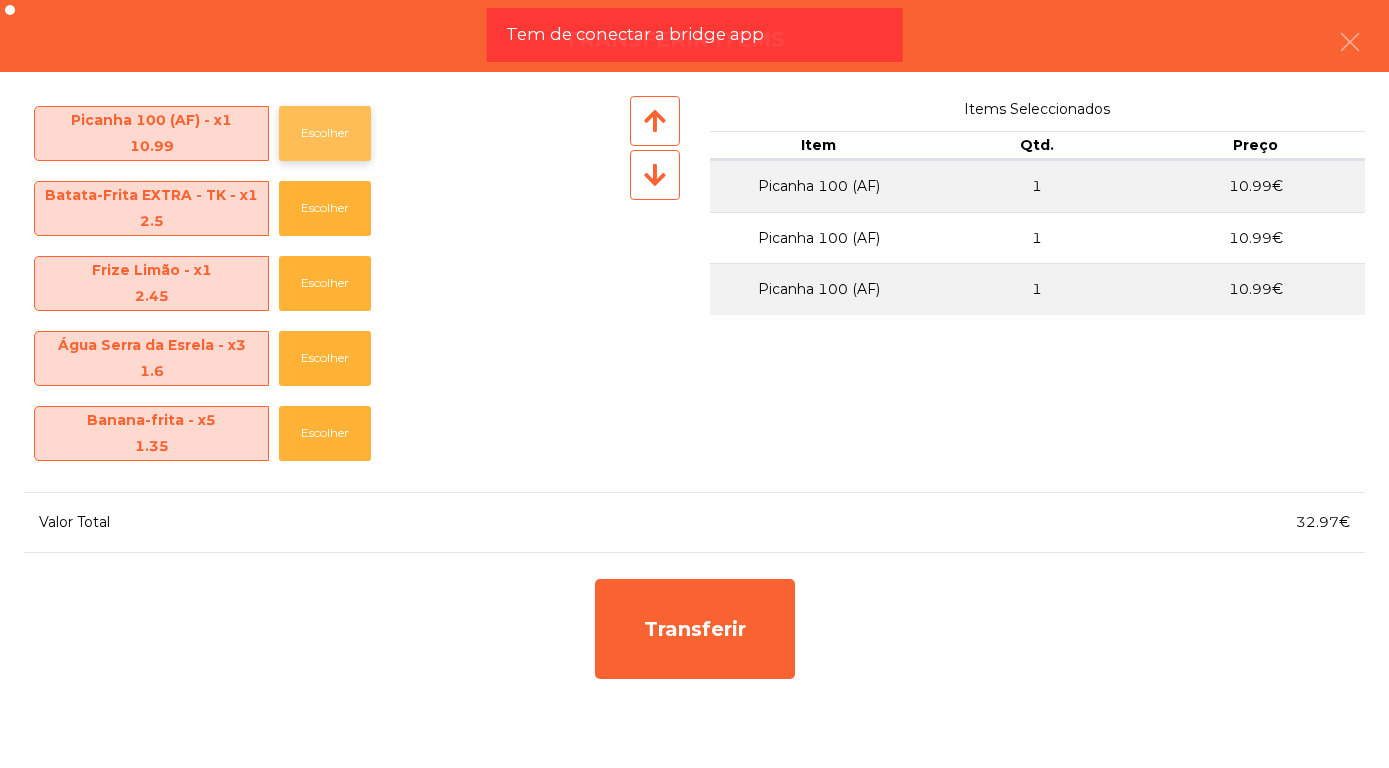 click on "Escolher" 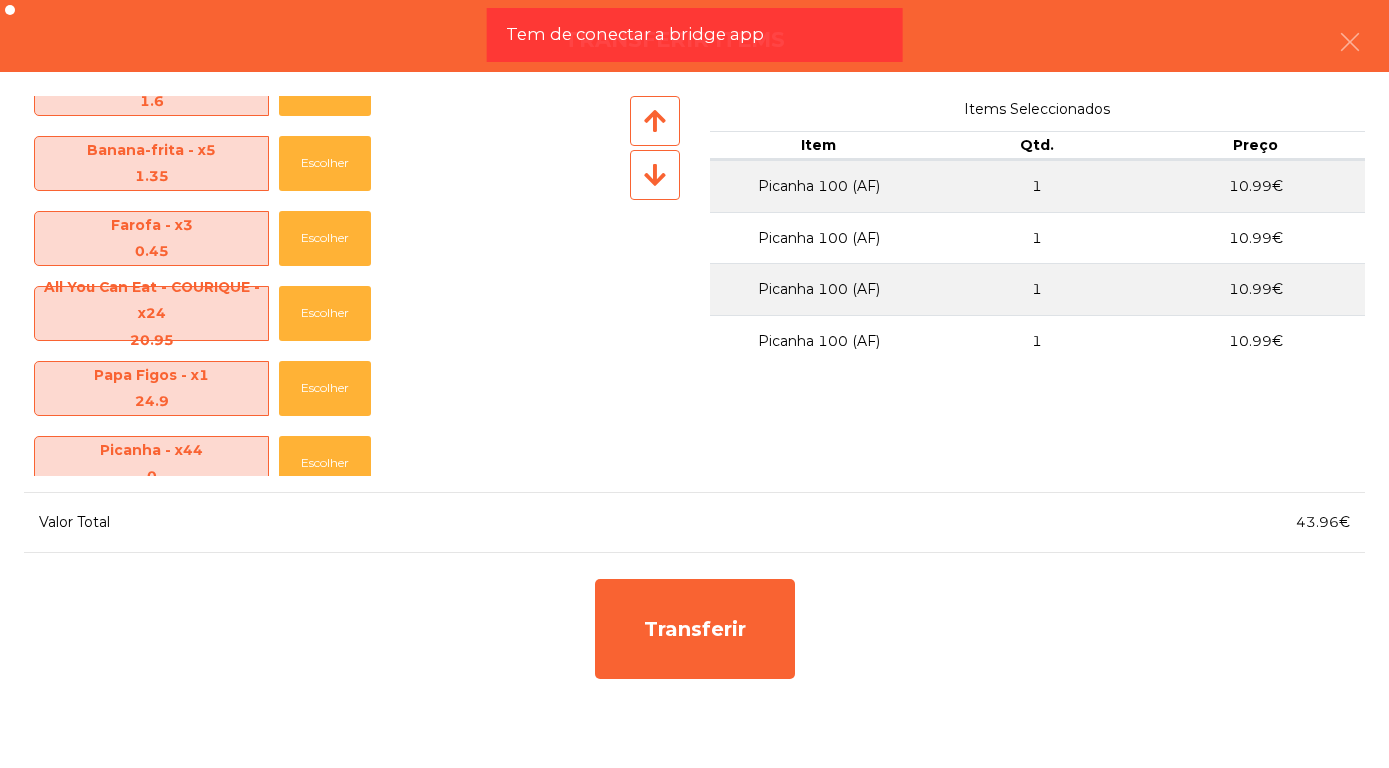 scroll, scrollTop: 217, scrollLeft: 0, axis: vertical 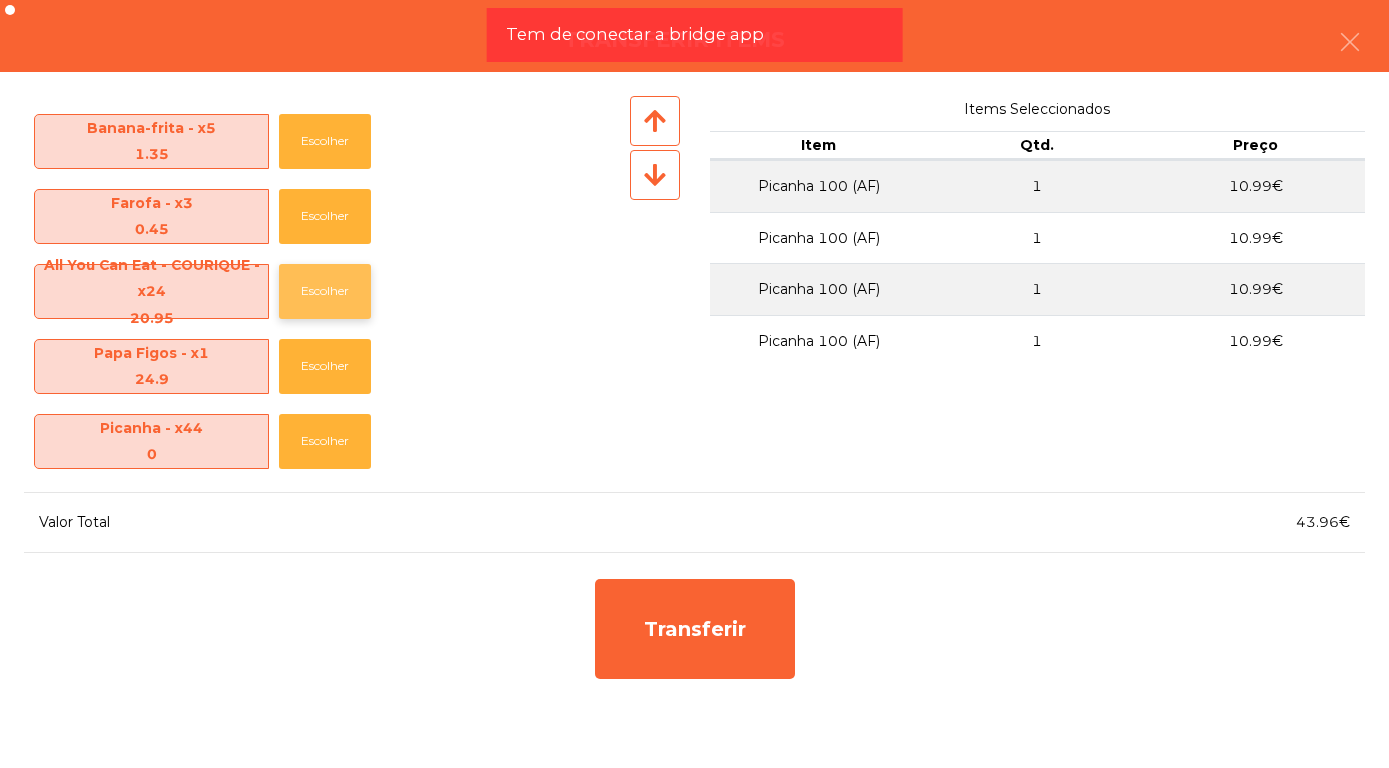 click on "Escolher" 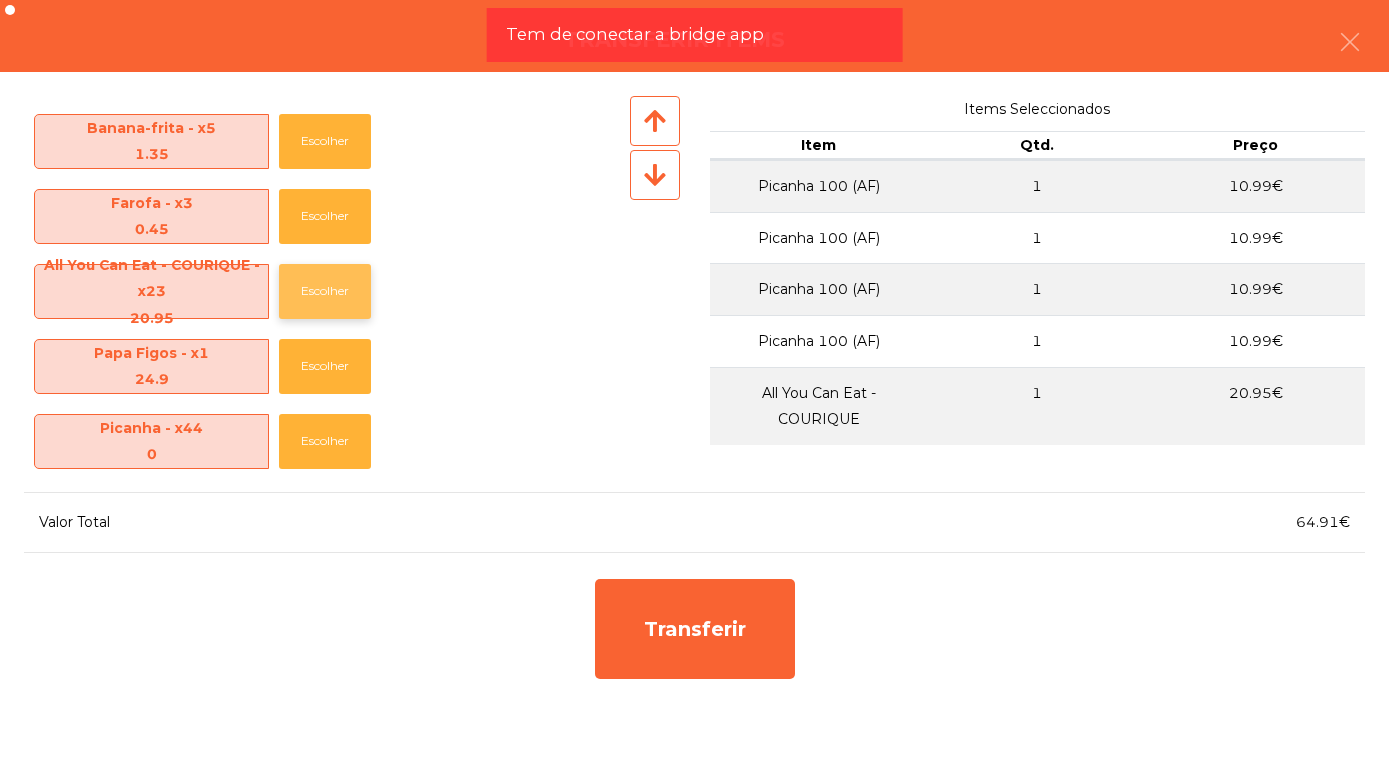 click on "Escolher" 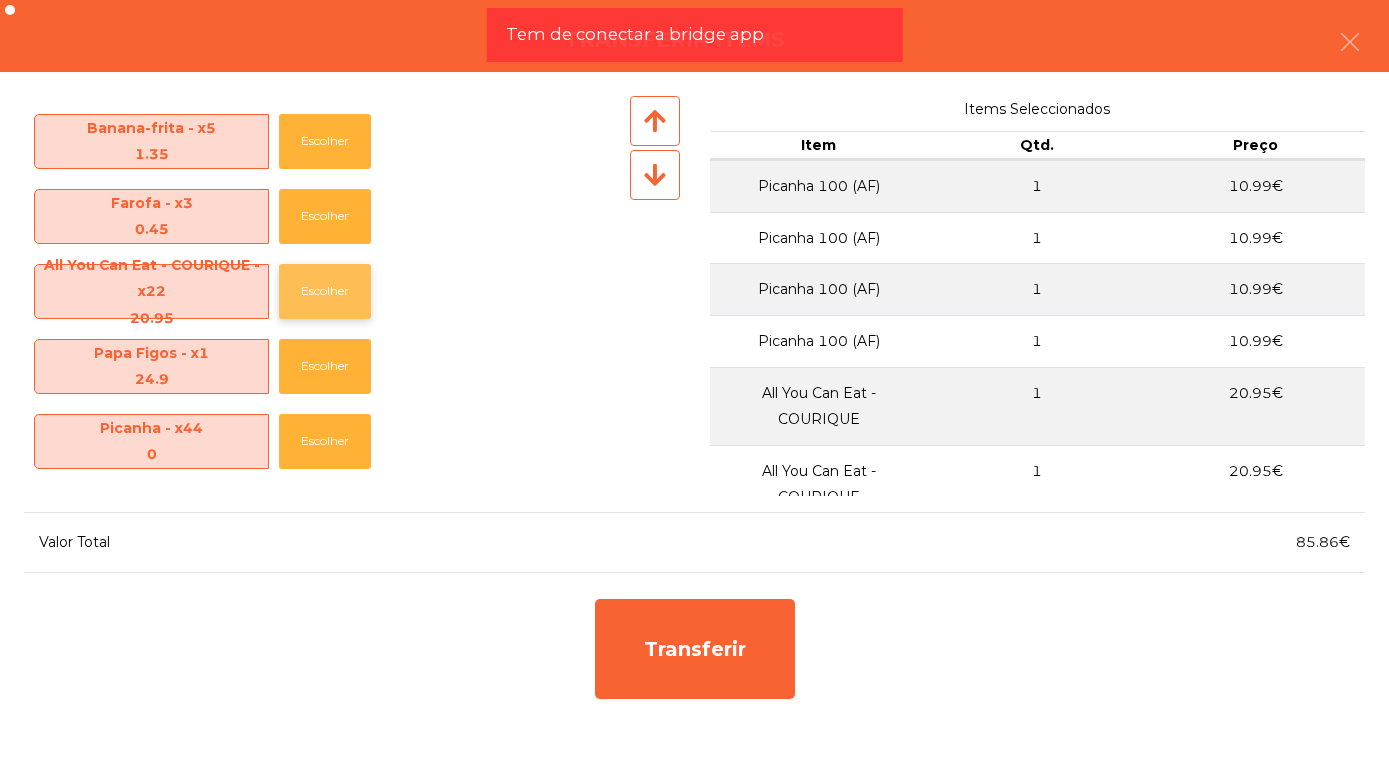 click on "Escolher" 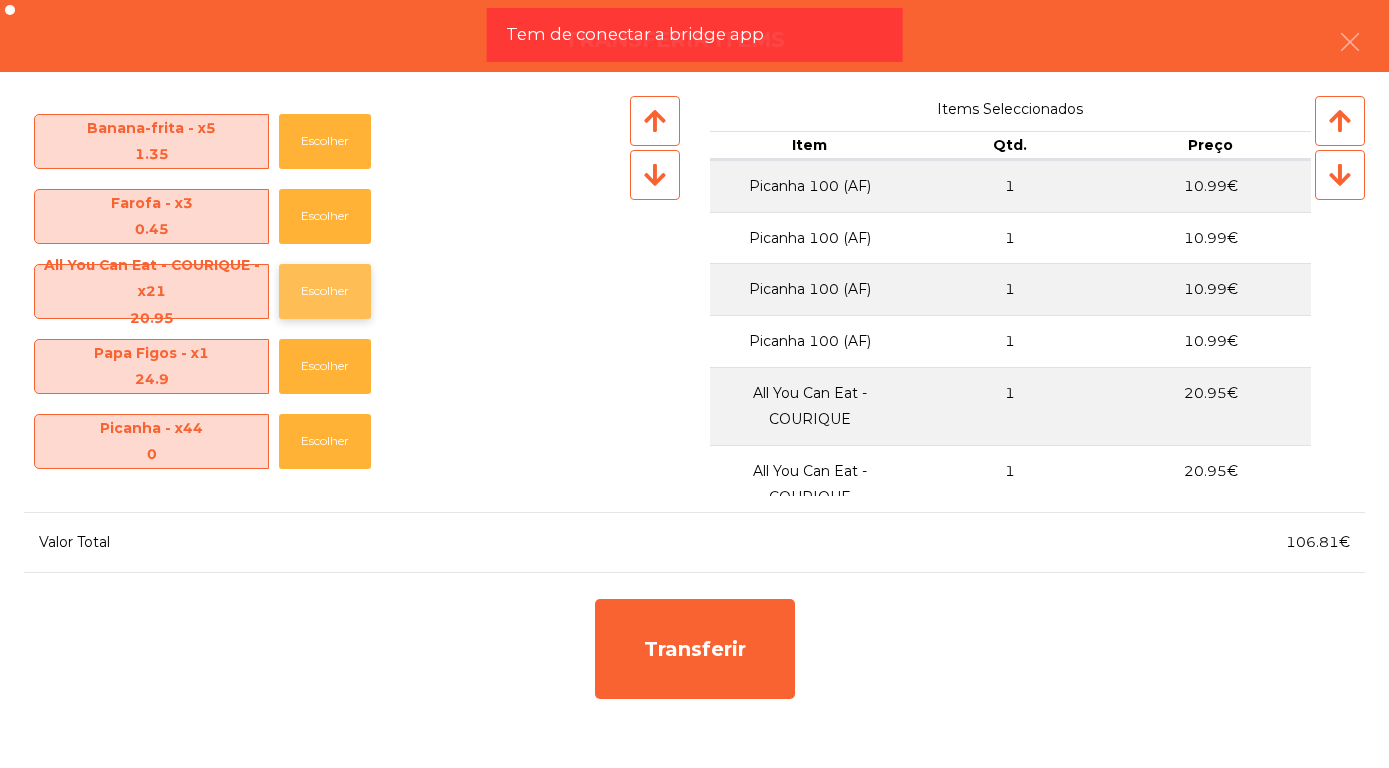 click on "Escolher" 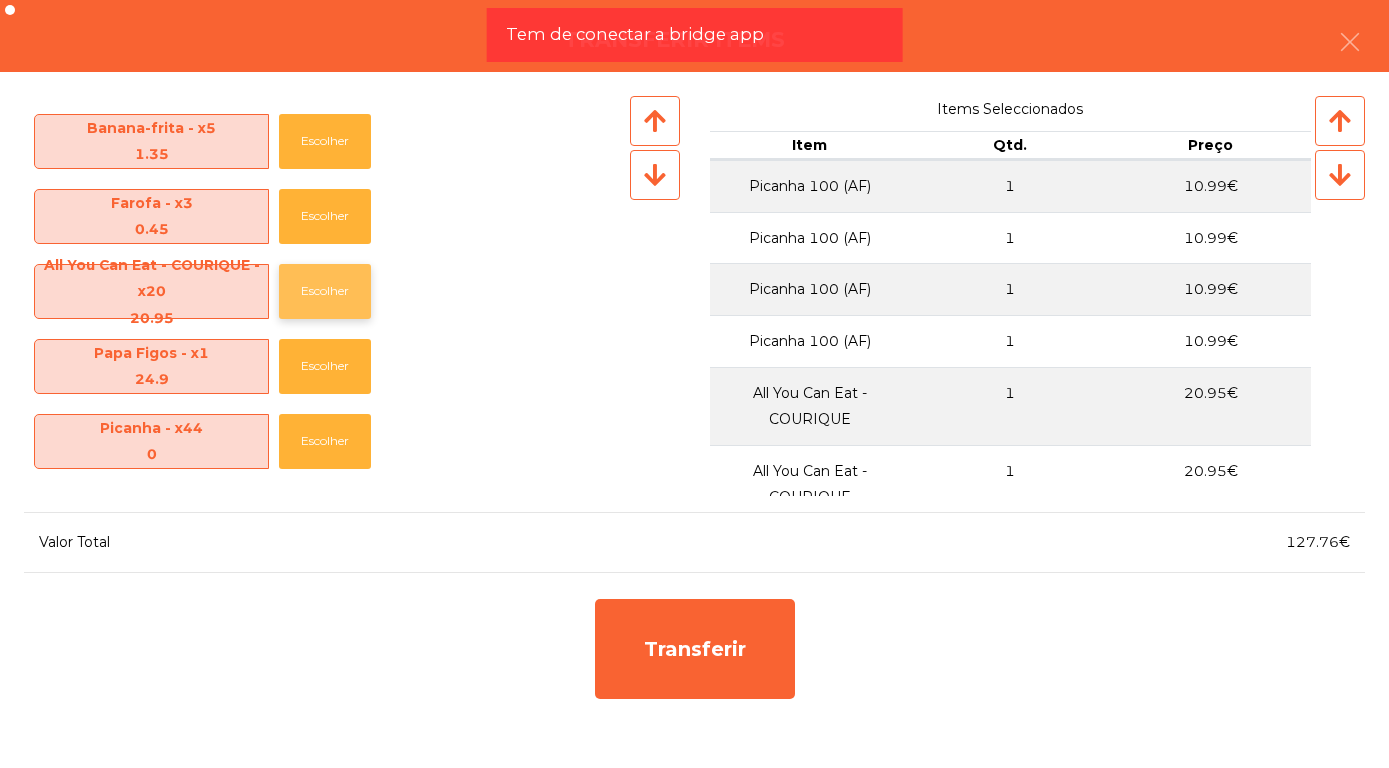 click on "Escolher" 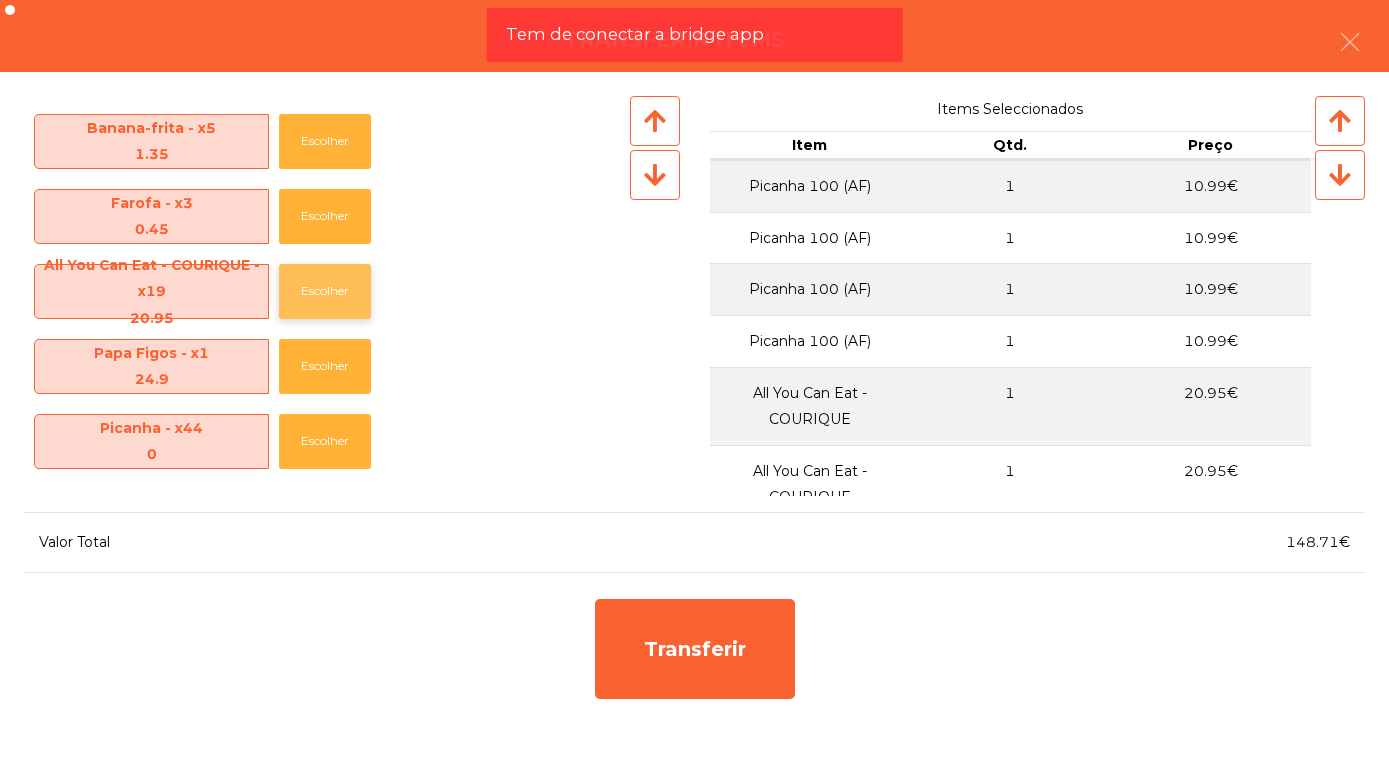 click on "Escolher" 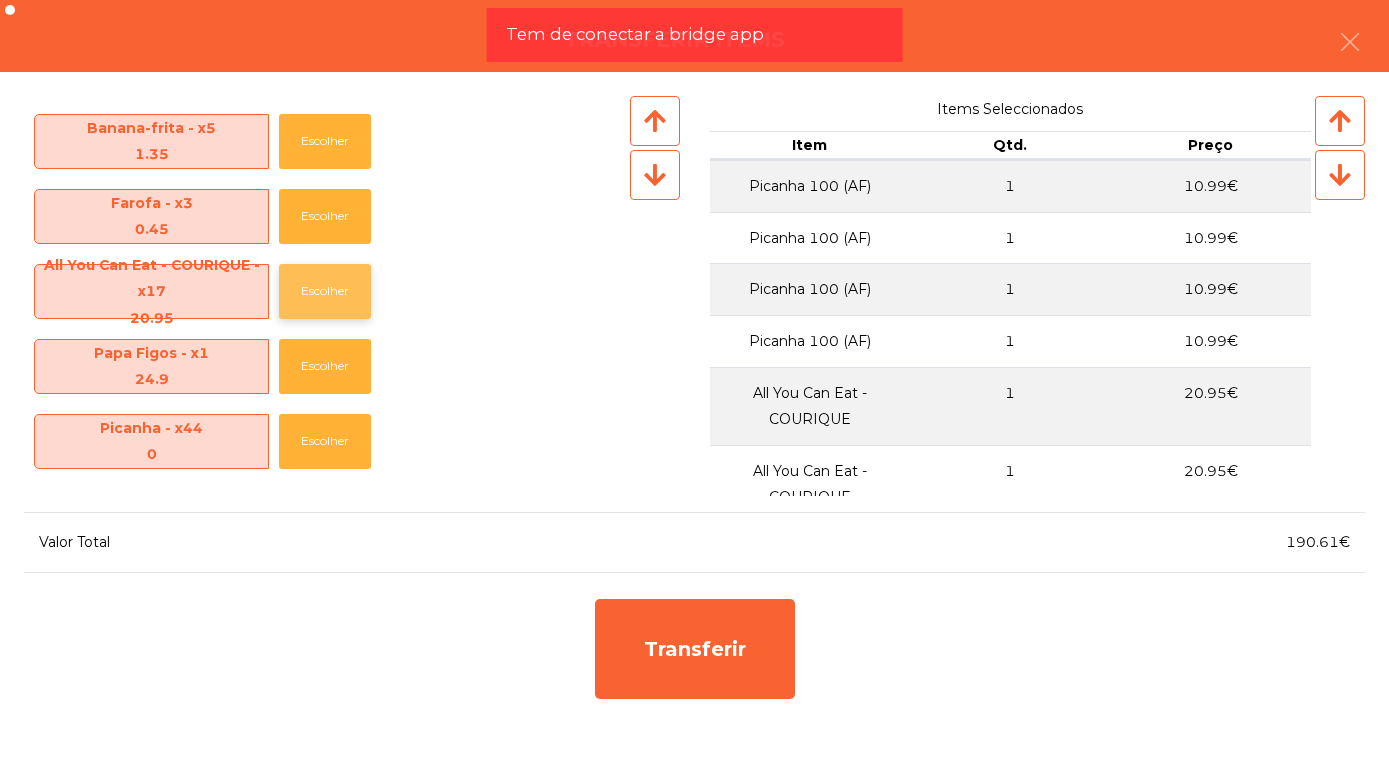 click on "Escolher" 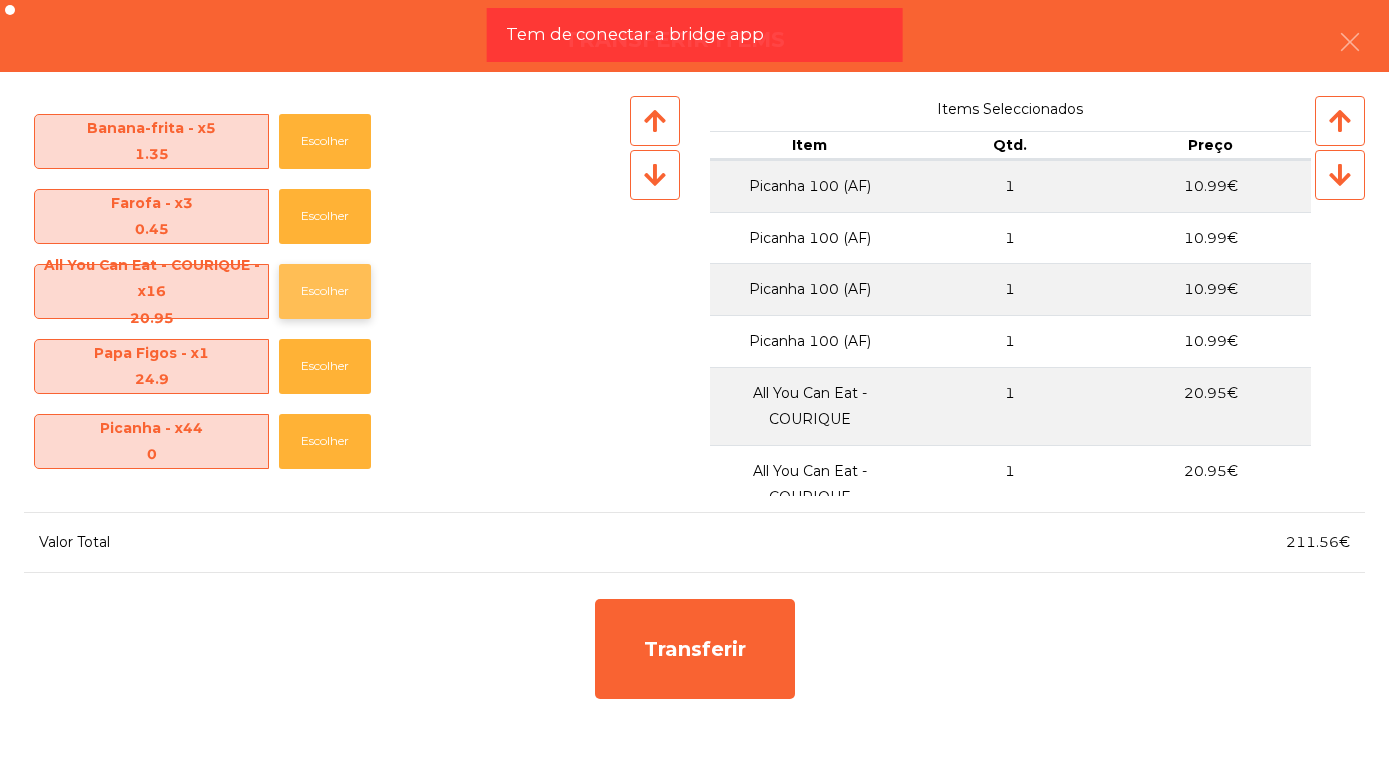 click on "Escolher" 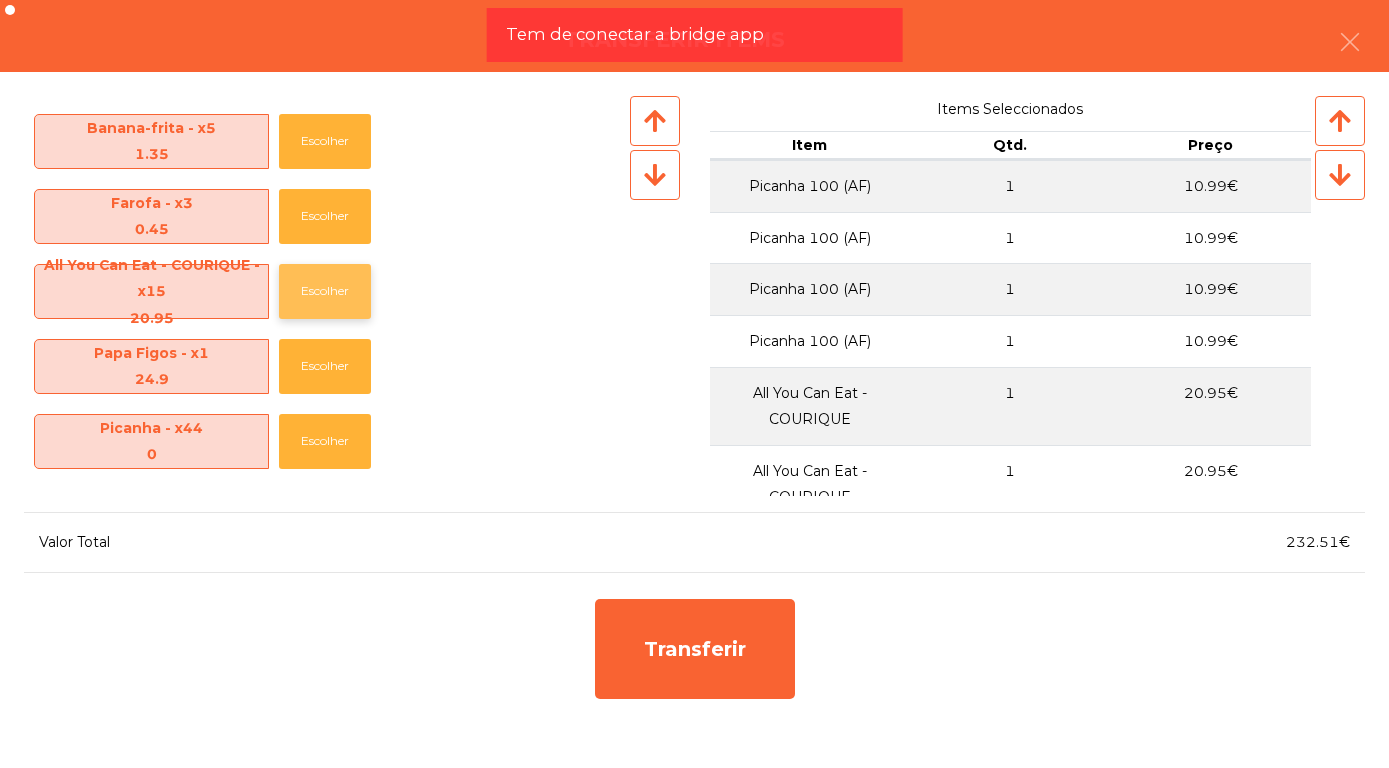 click on "Escolher" 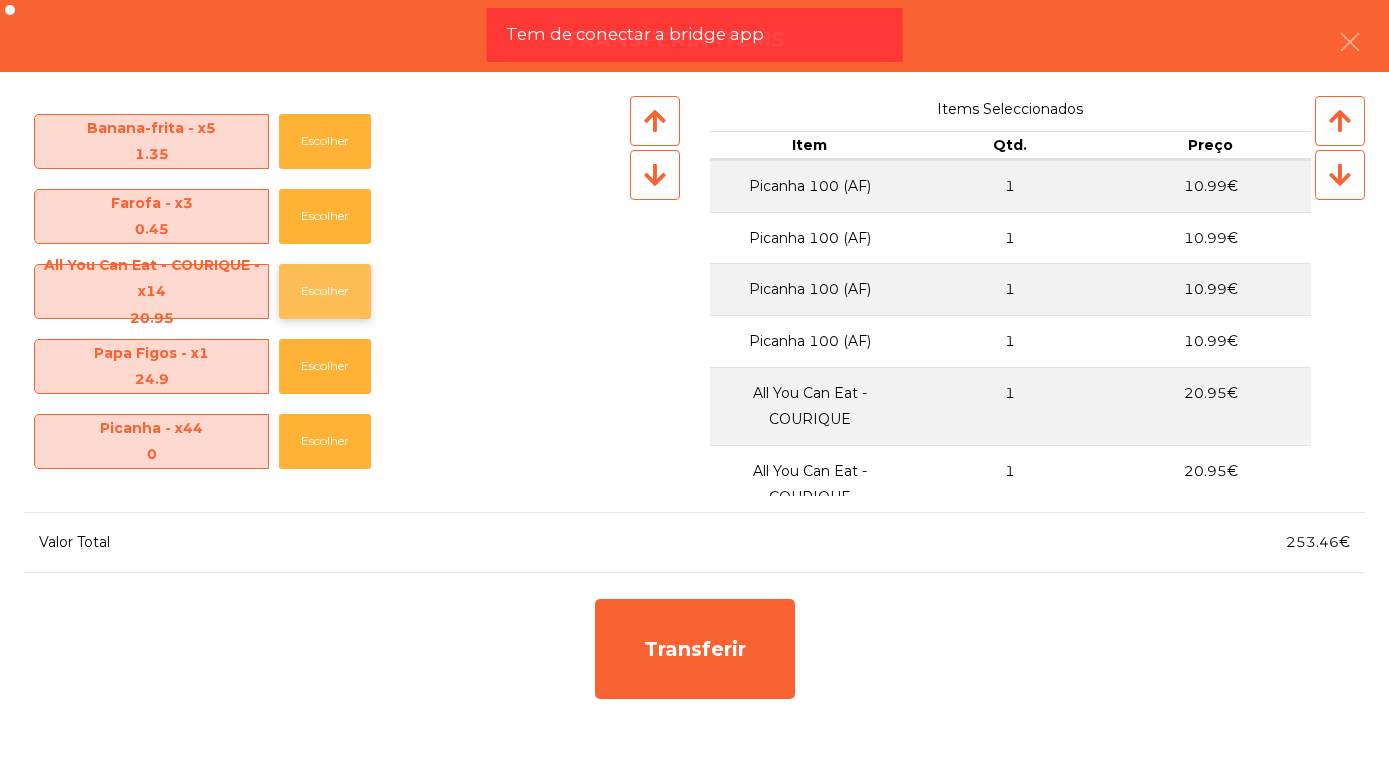 click on "Escolher" 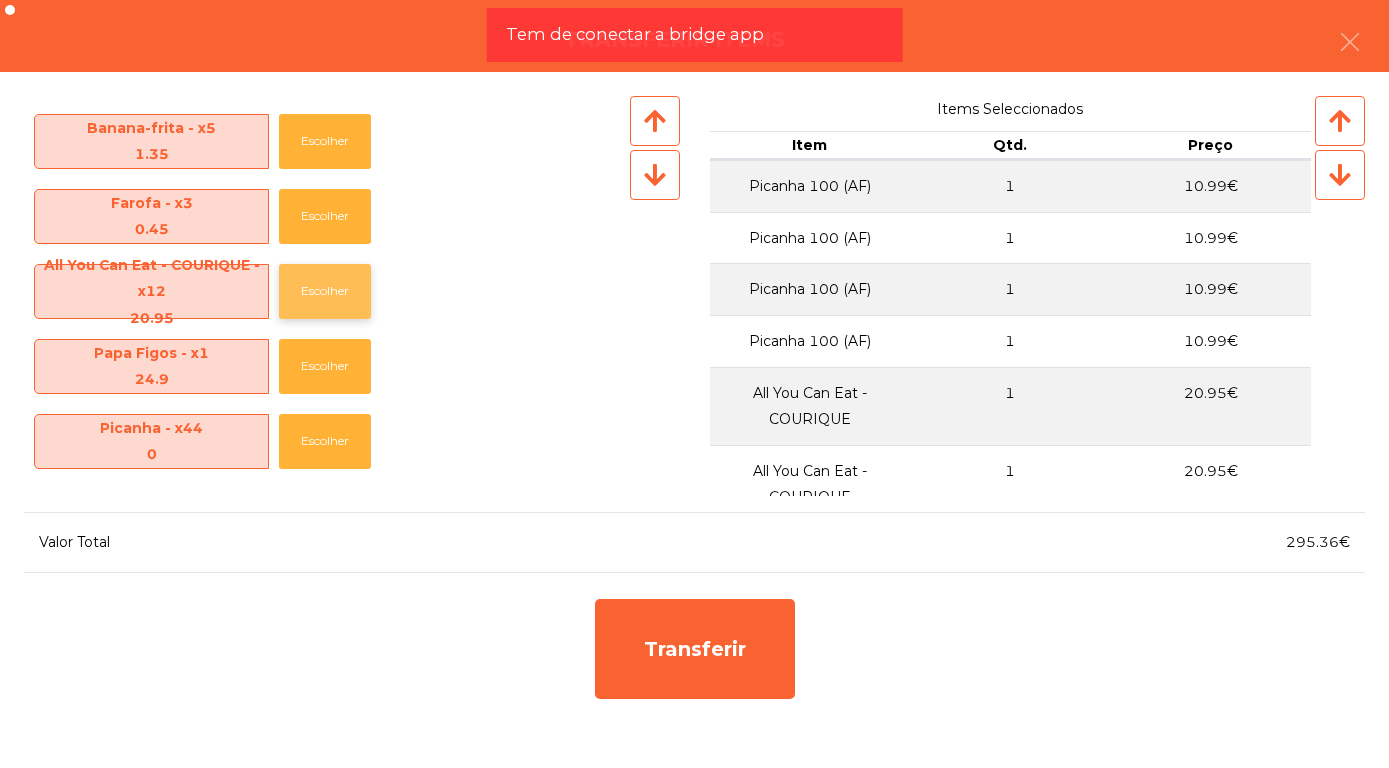 click on "Escolher" 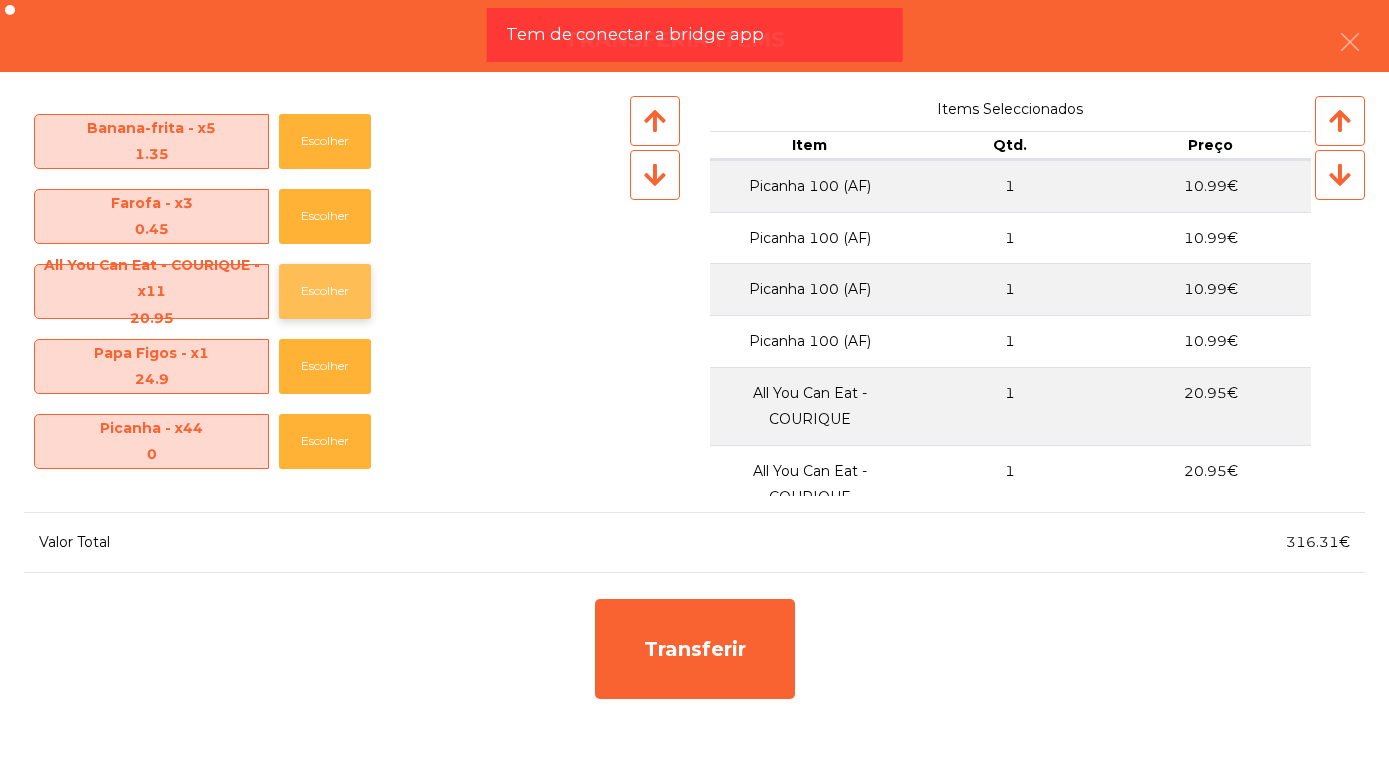 click on "Escolher" 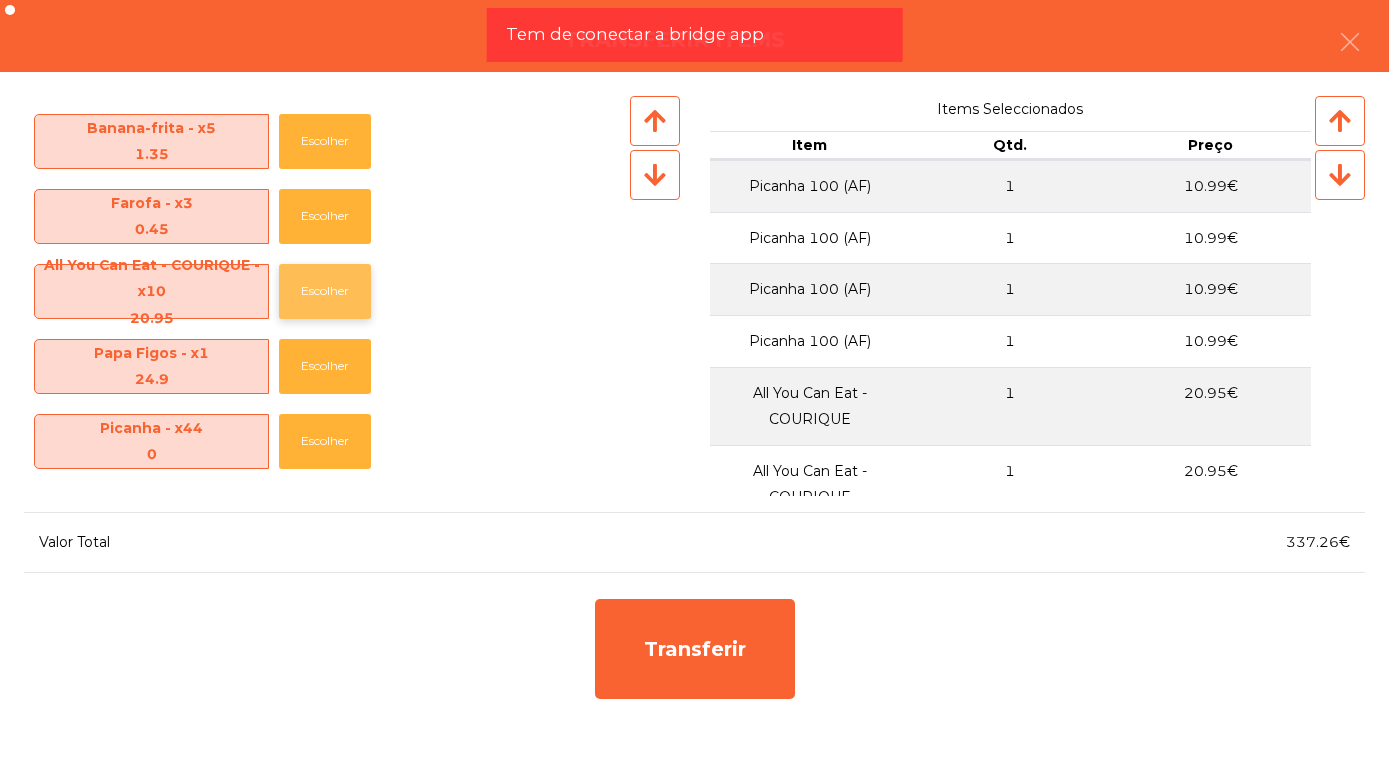 click on "Escolher" 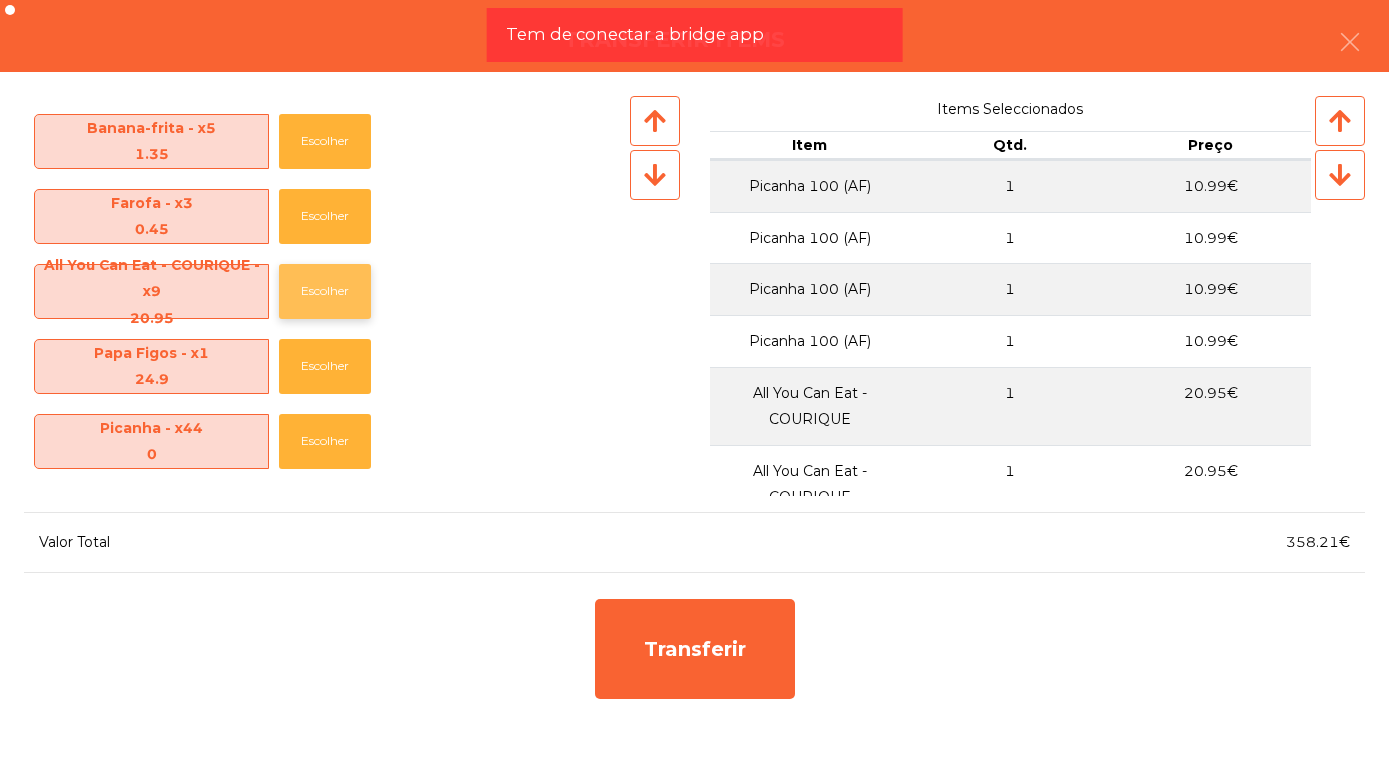 click on "Escolher" 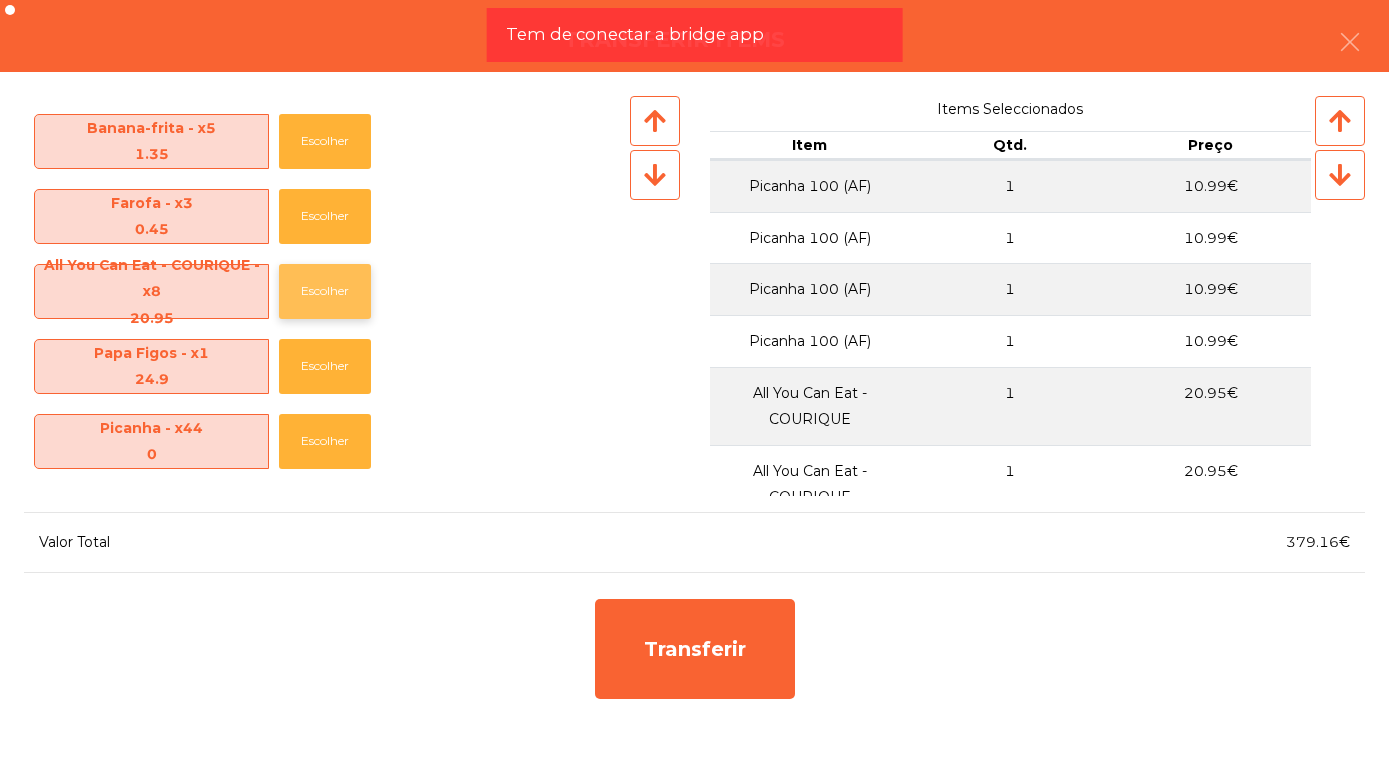 click on "Escolher" 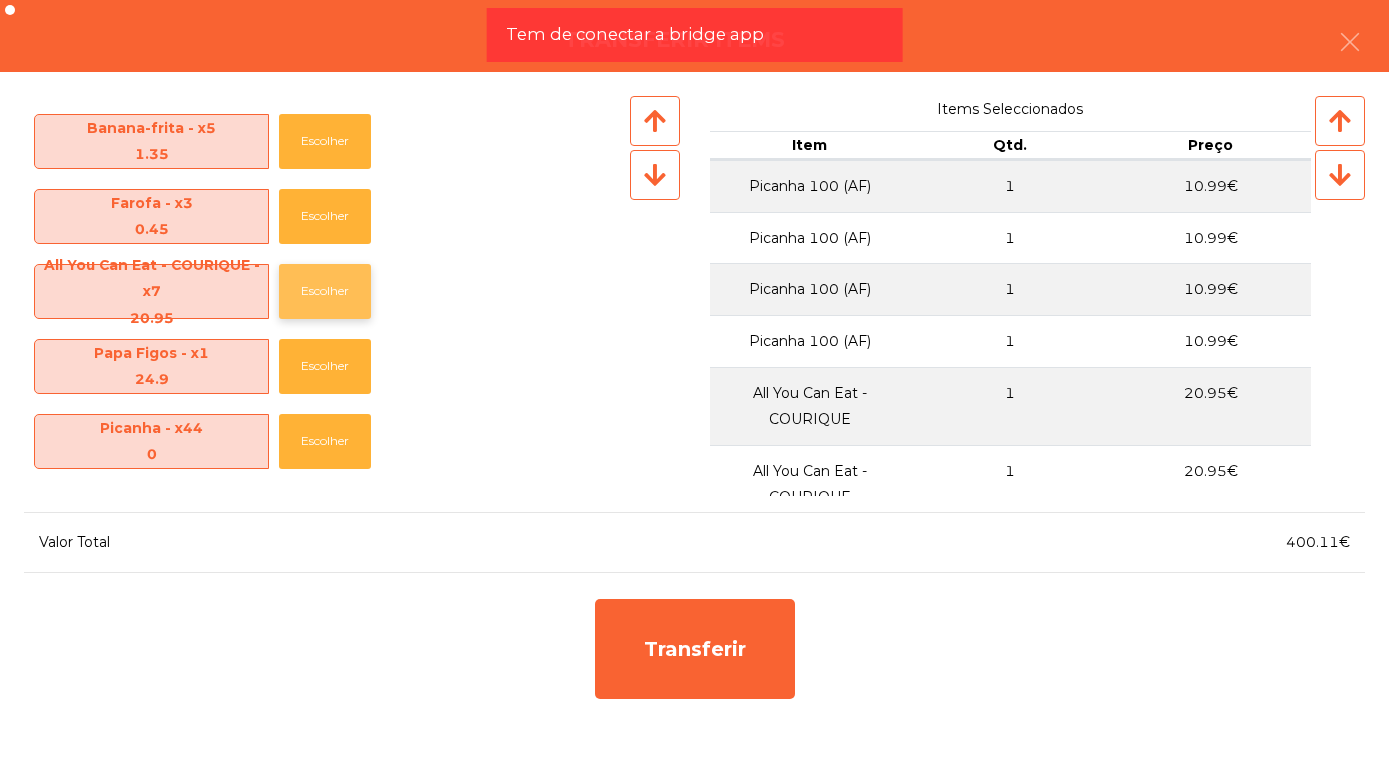 click on "Escolher" 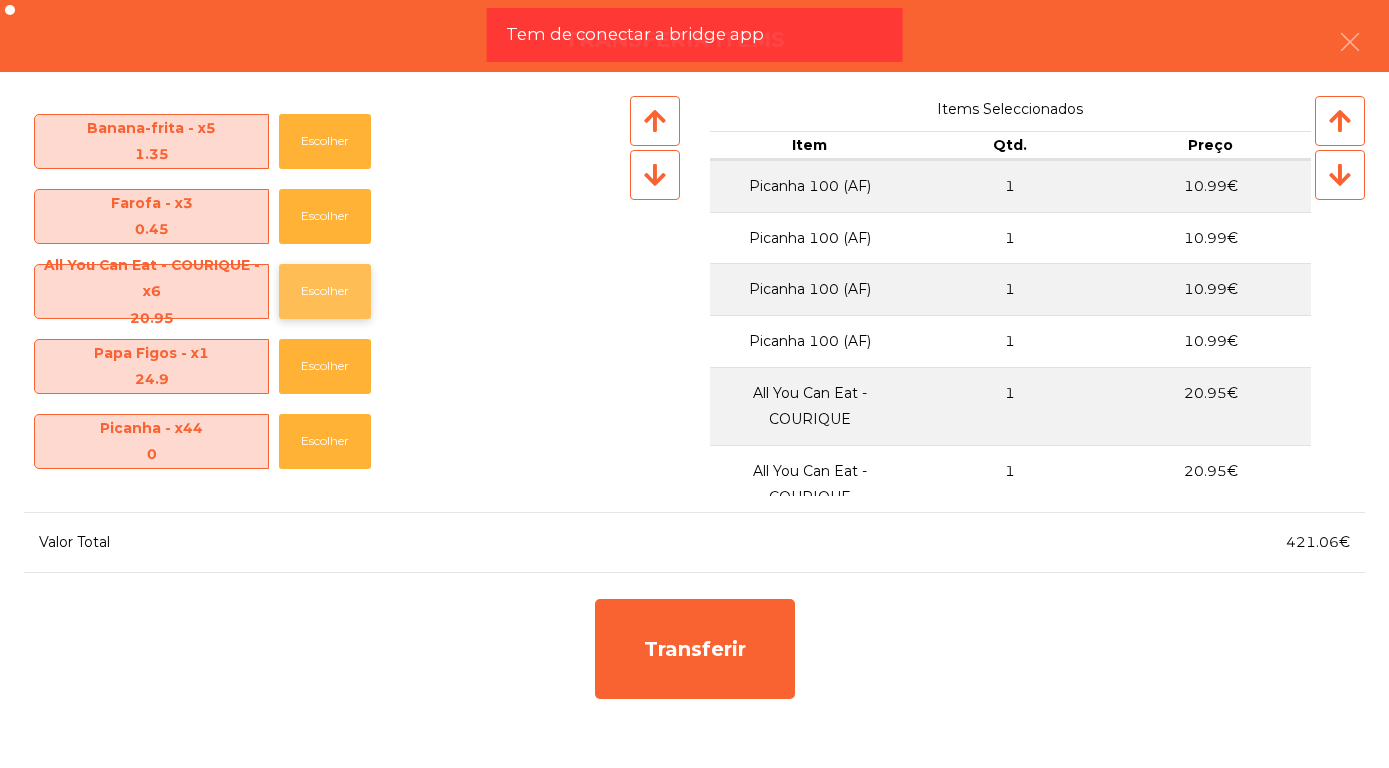 click on "Escolher" 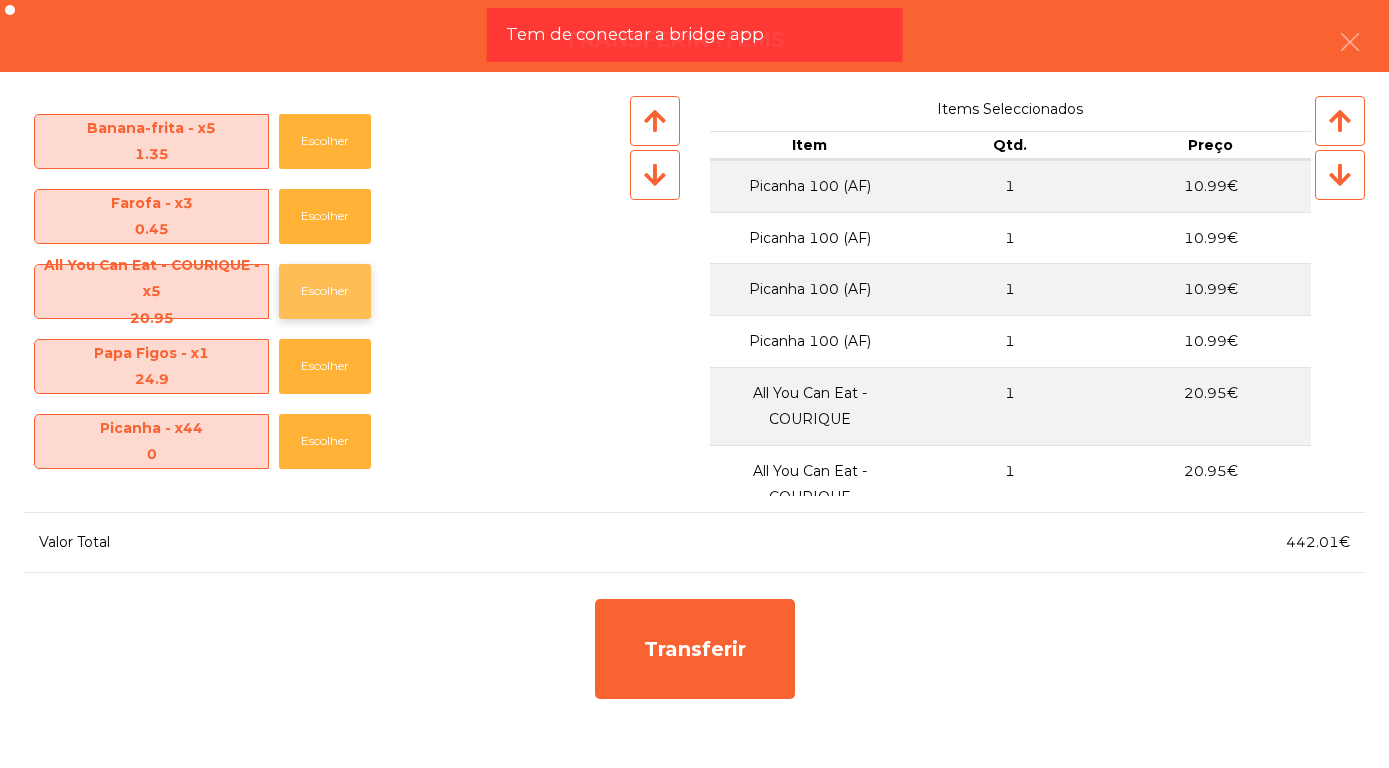 click on "Escolher" 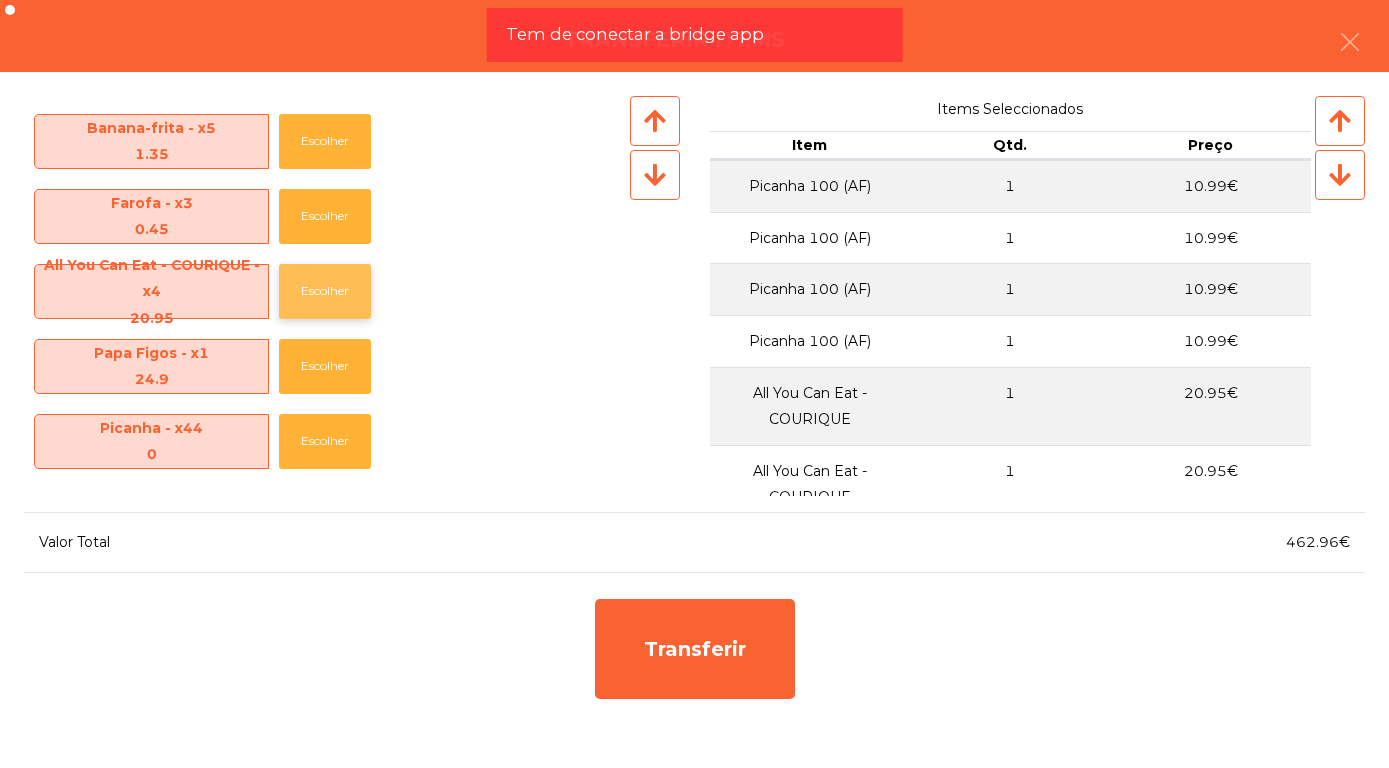 click on "Escolher" 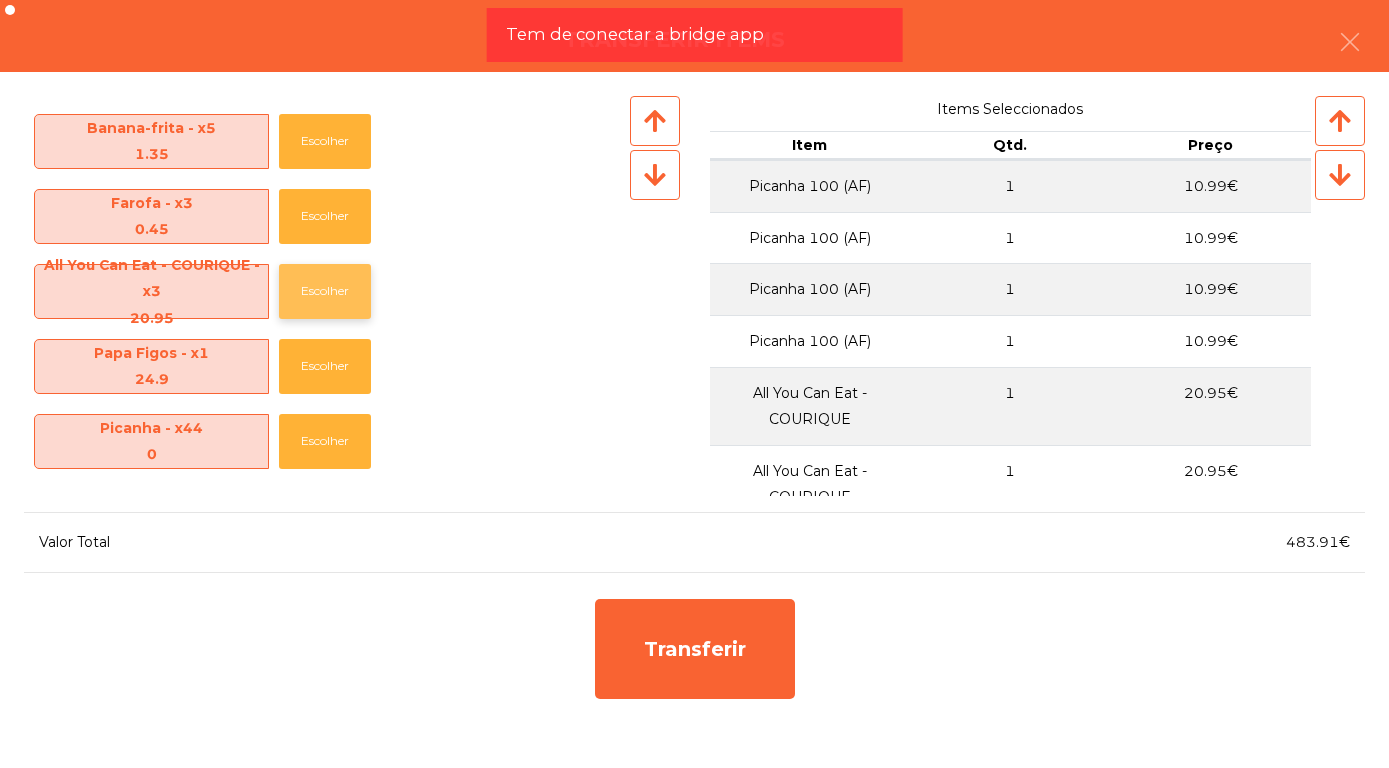 click on "Escolher" 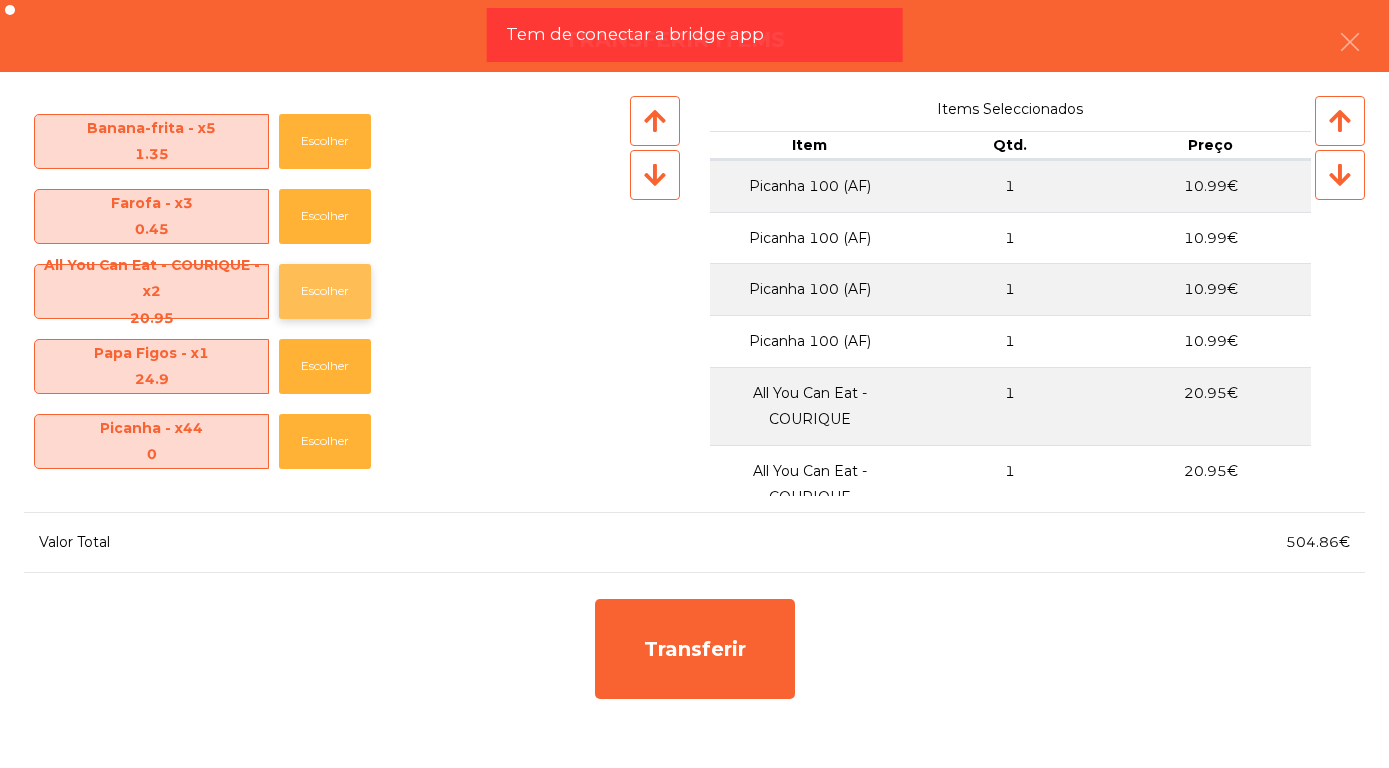 click on "Escolher" 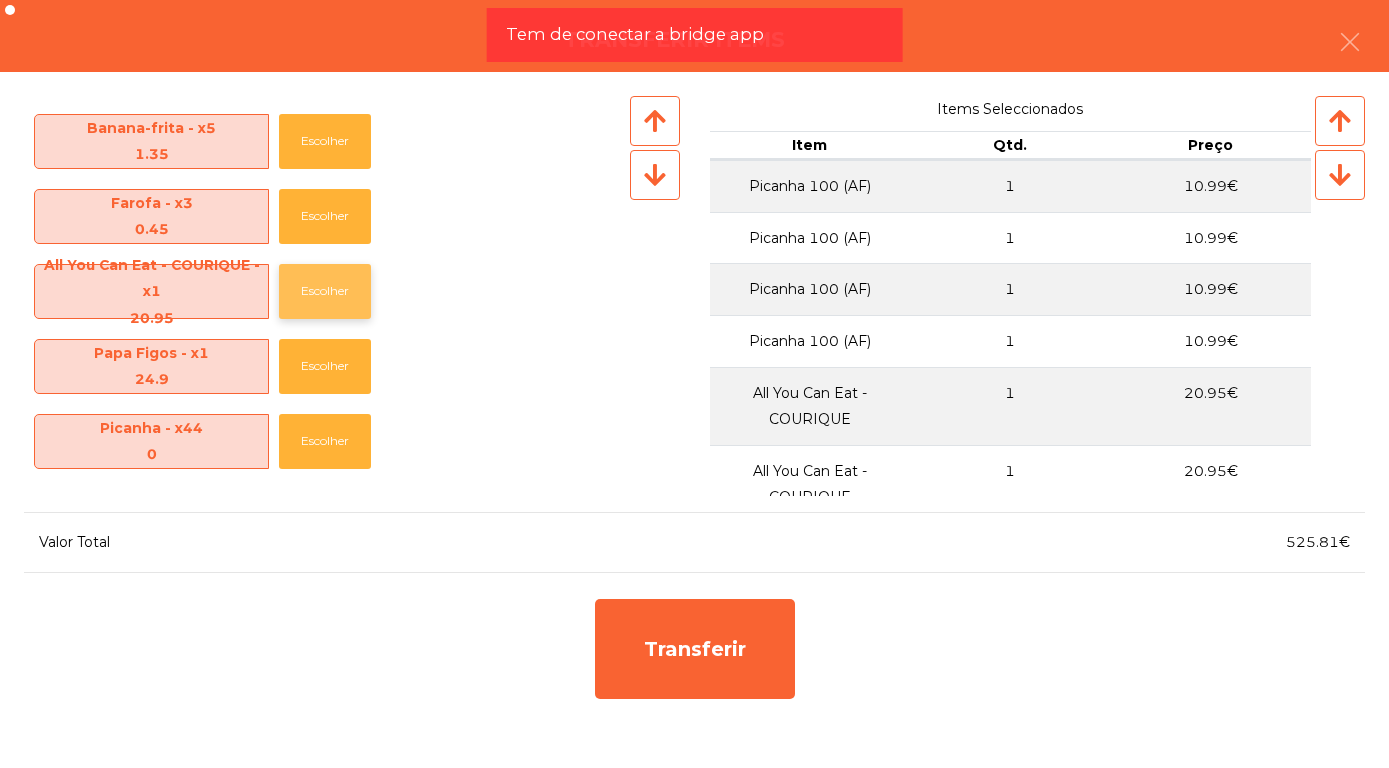 click on "Escolher" 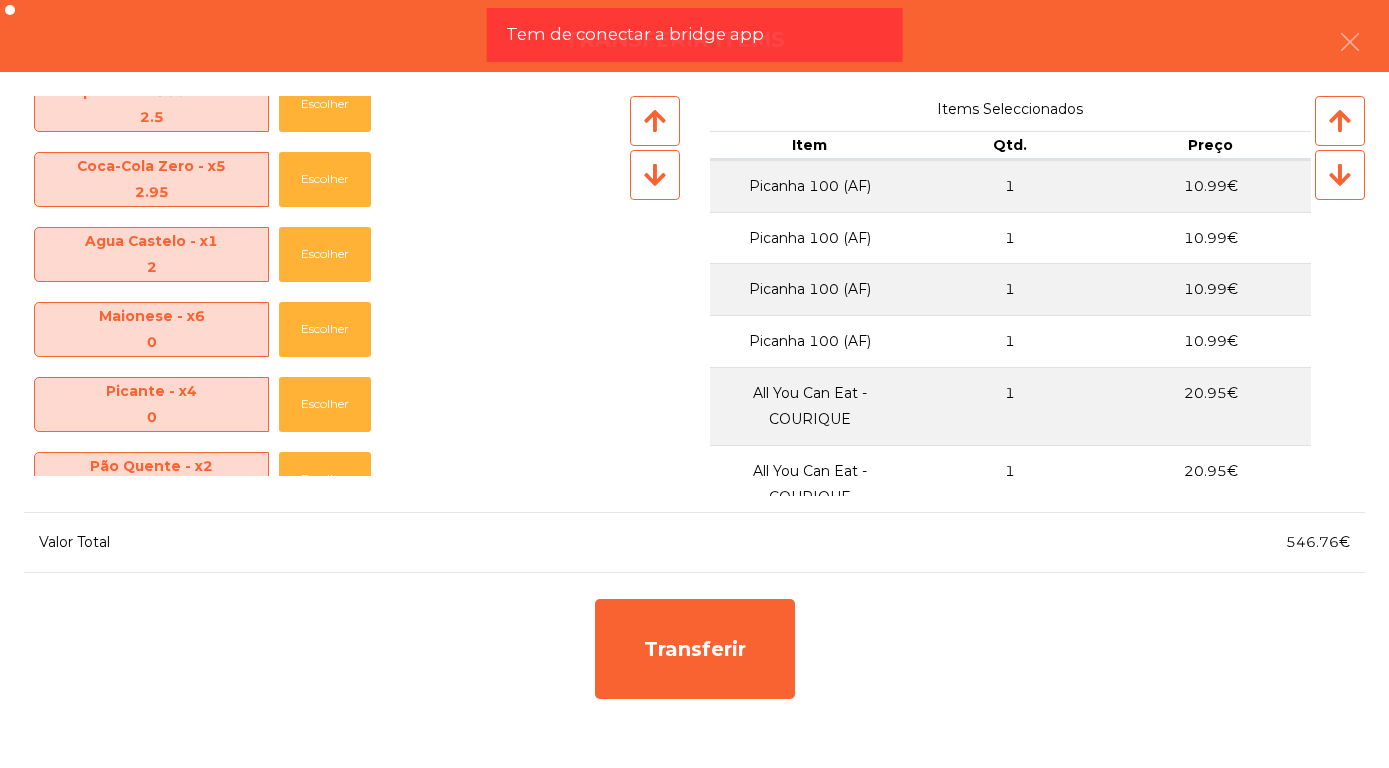 scroll, scrollTop: 1155, scrollLeft: 0, axis: vertical 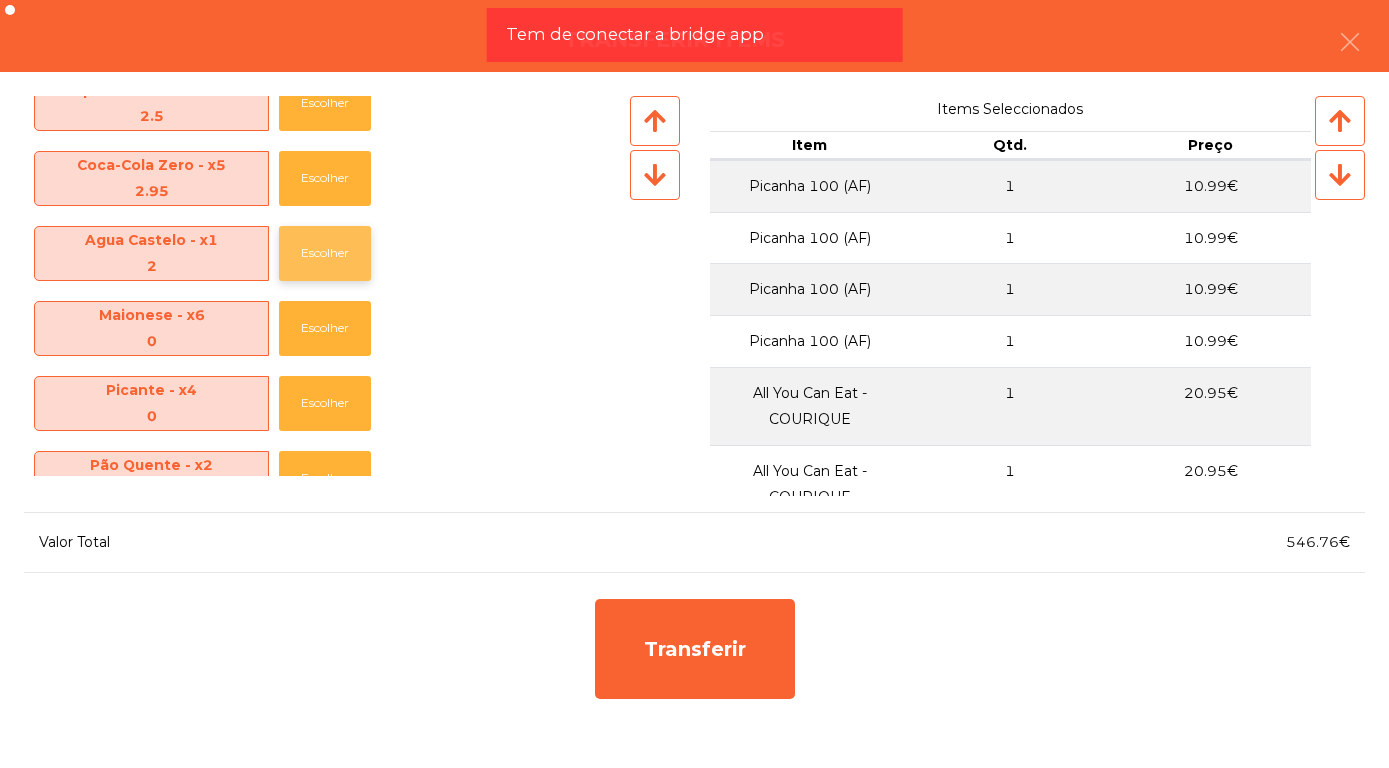 click on "Escolher" 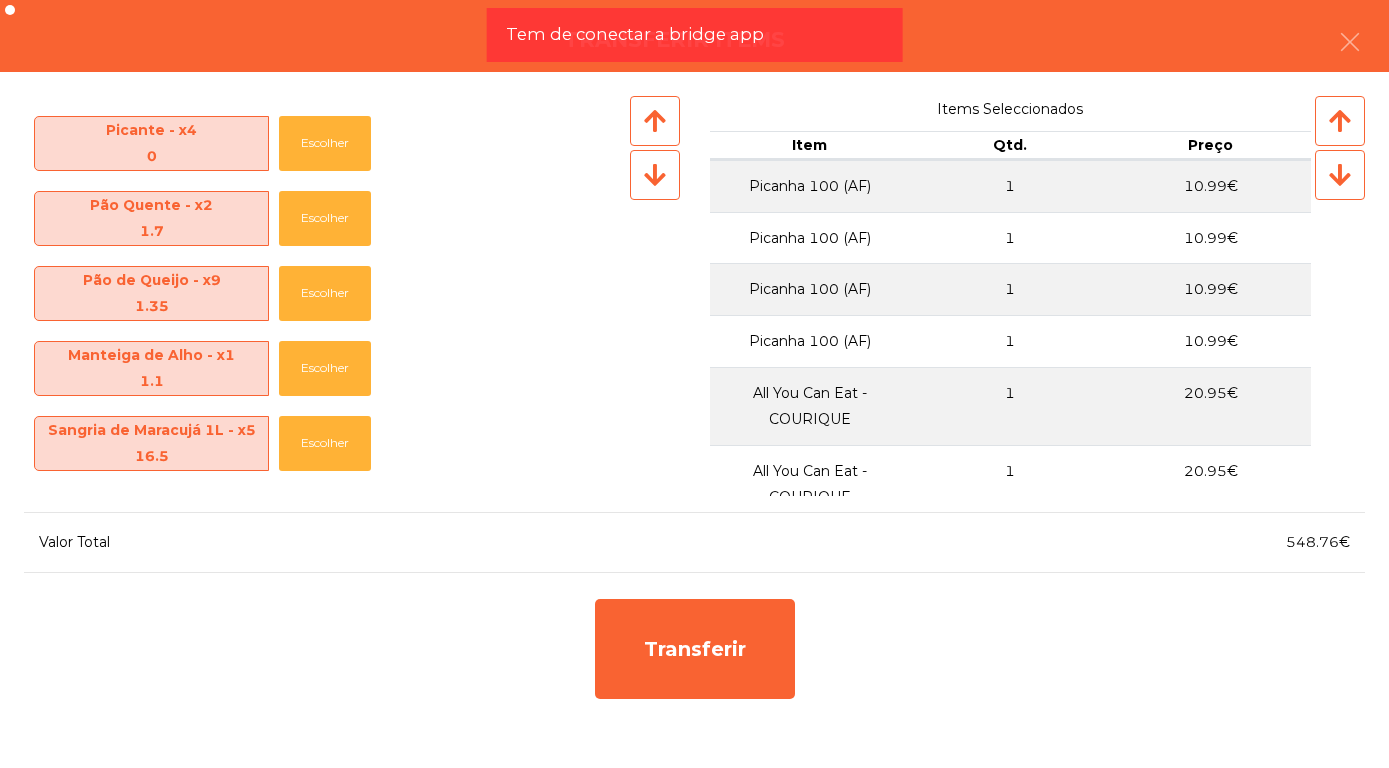 scroll, scrollTop: 1341, scrollLeft: 0, axis: vertical 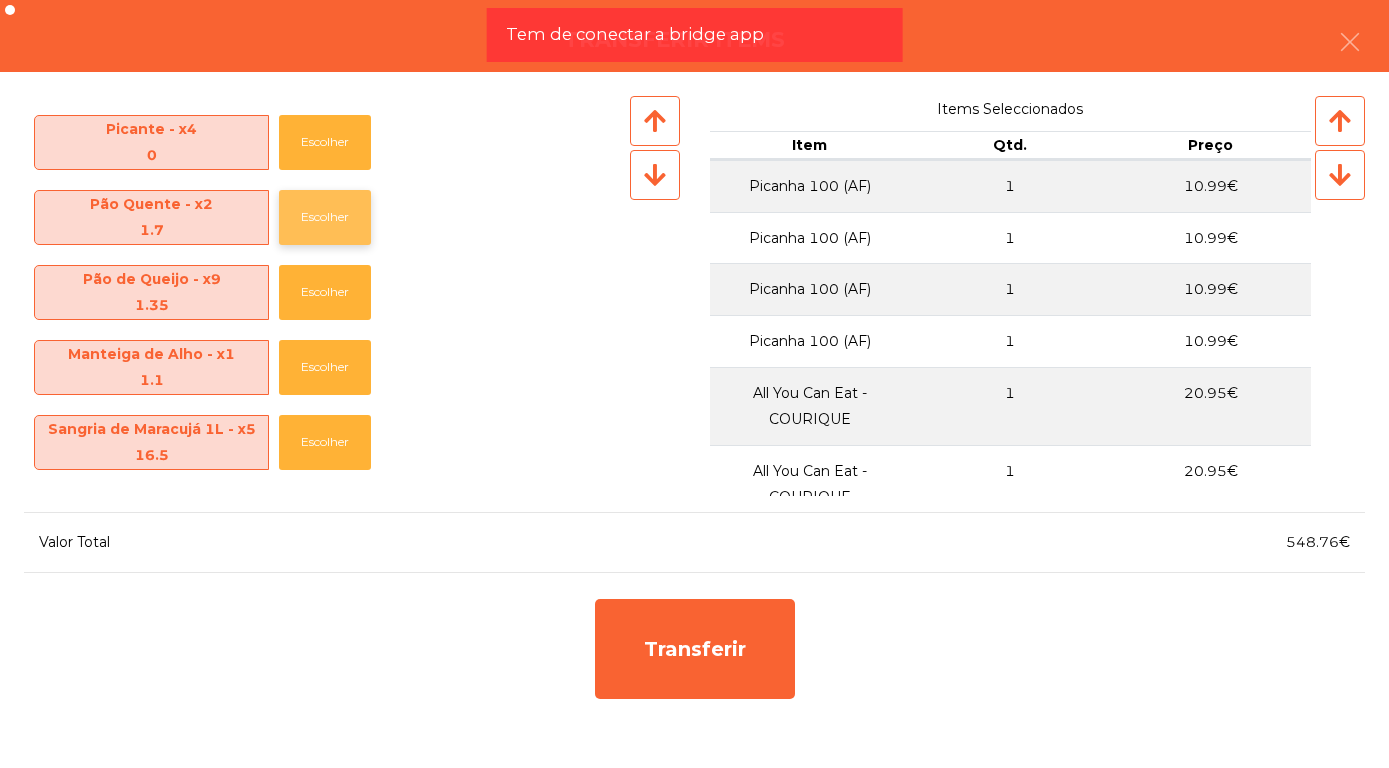 click on "Escolher" 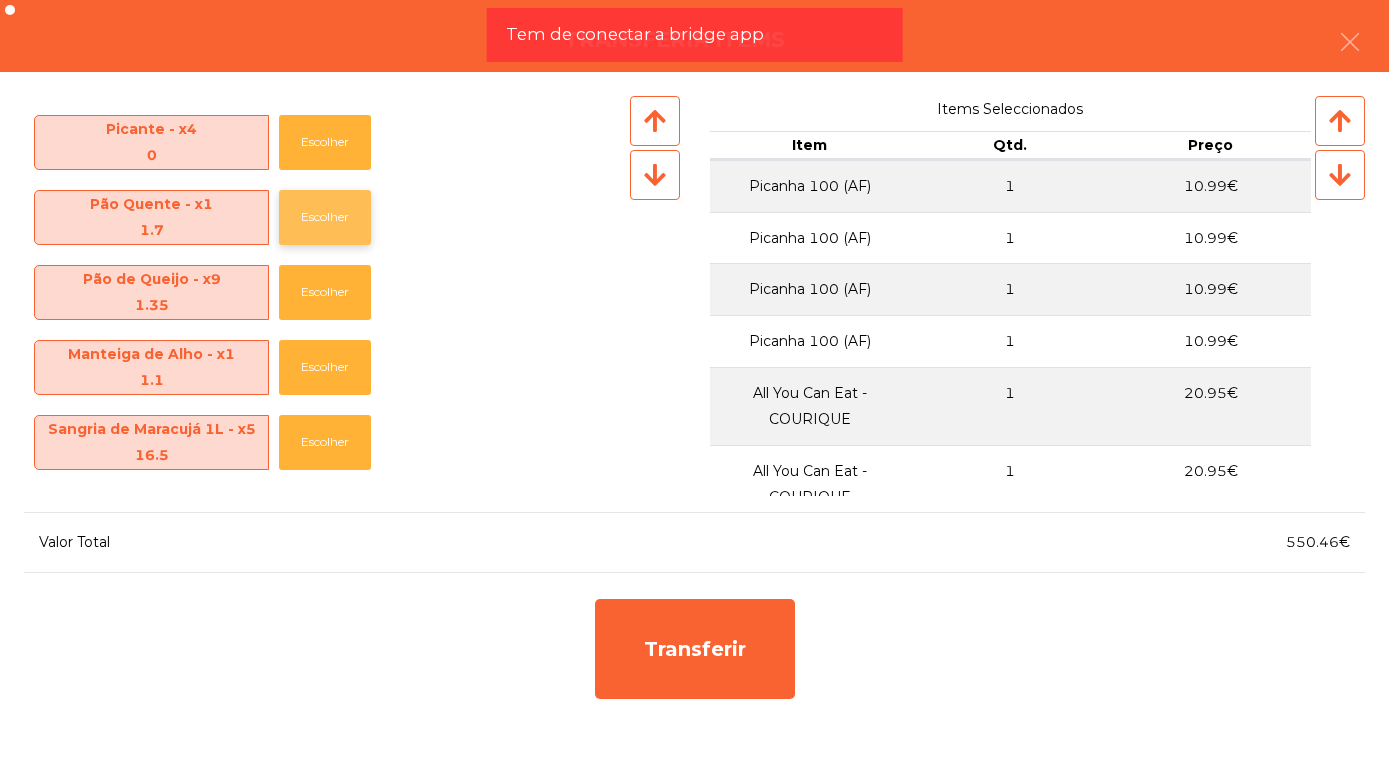 click on "Escolher" 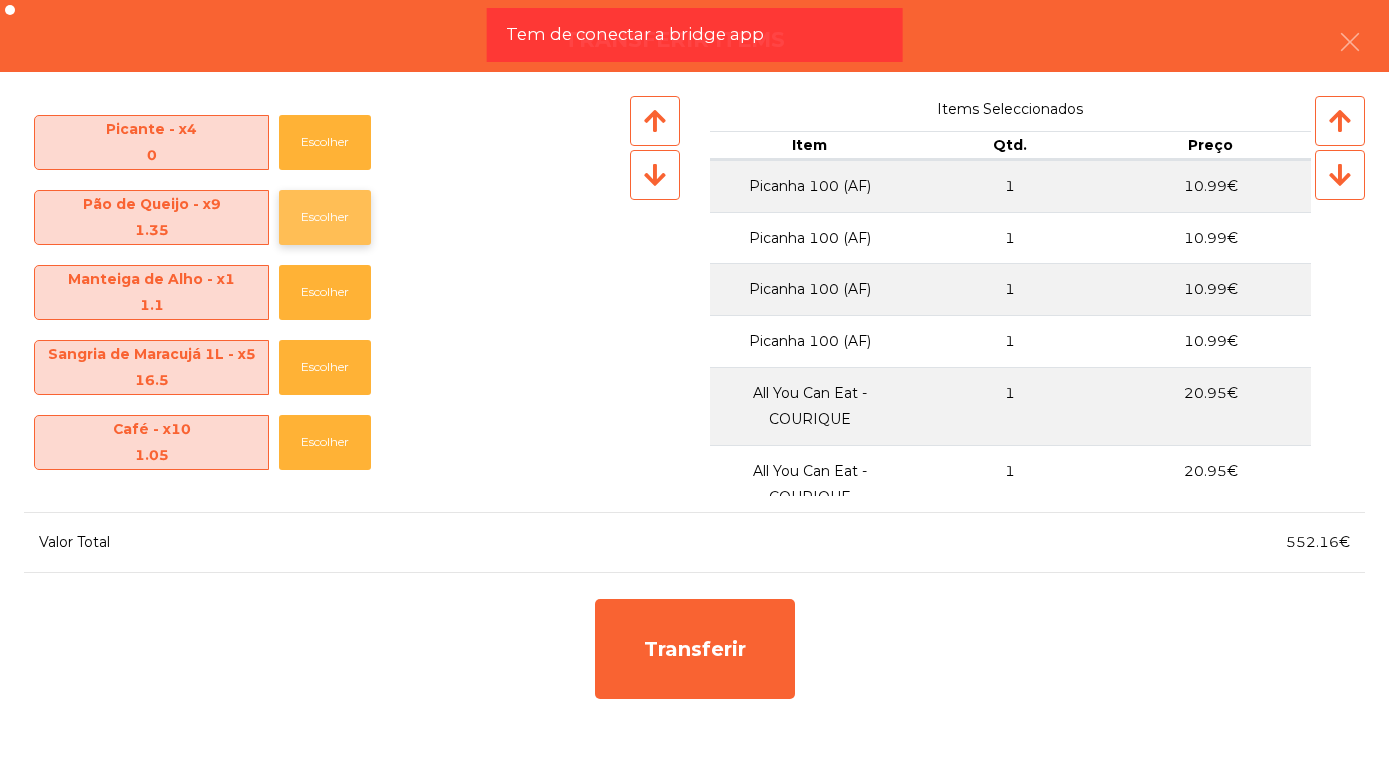click on "Escolher" 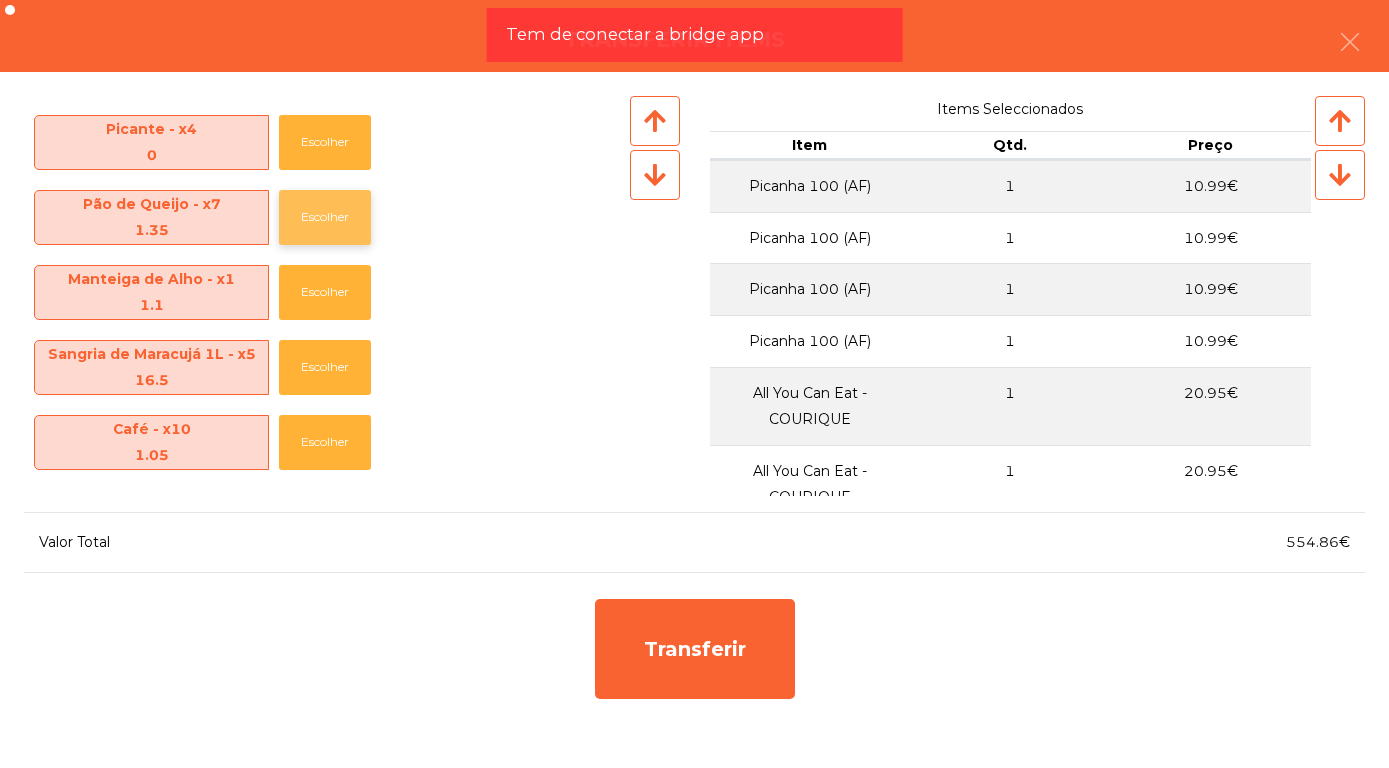 click on "Escolher" 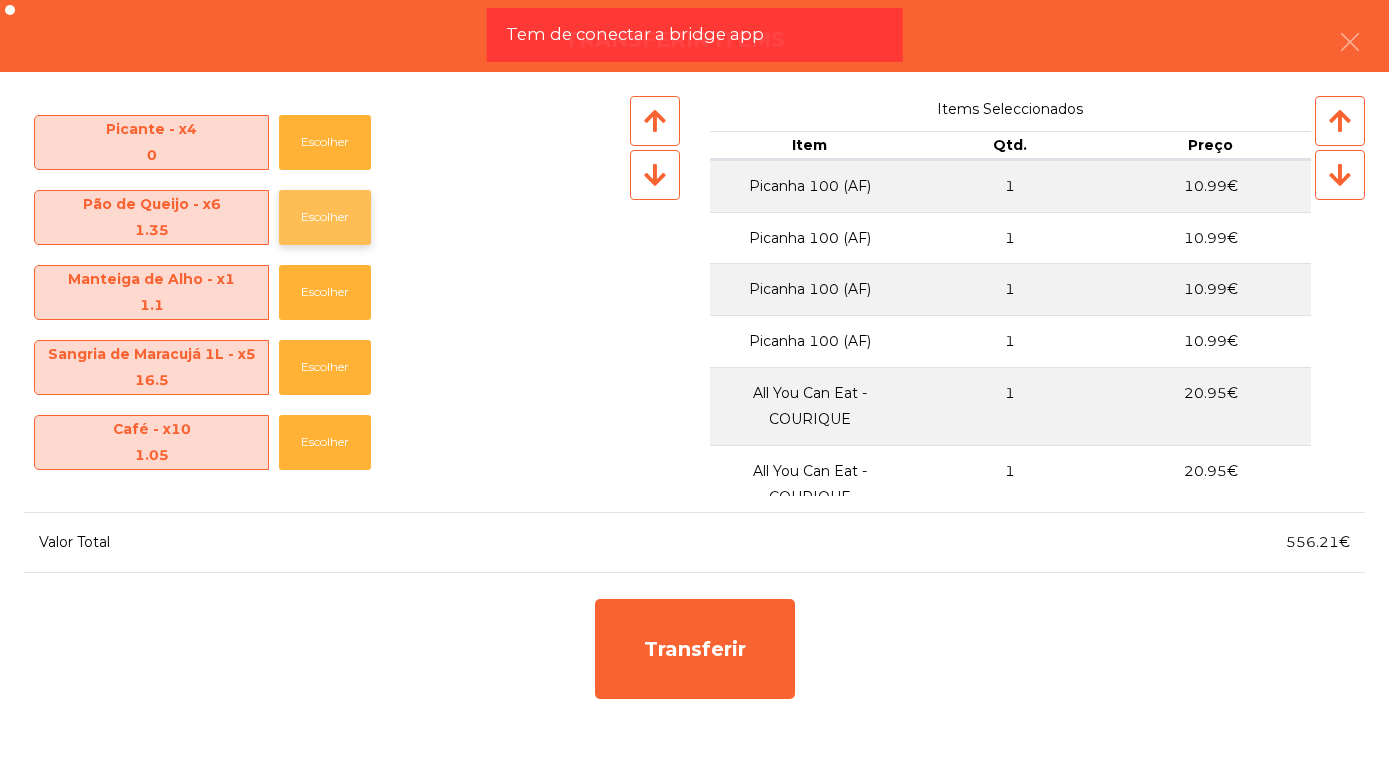 click on "Escolher" 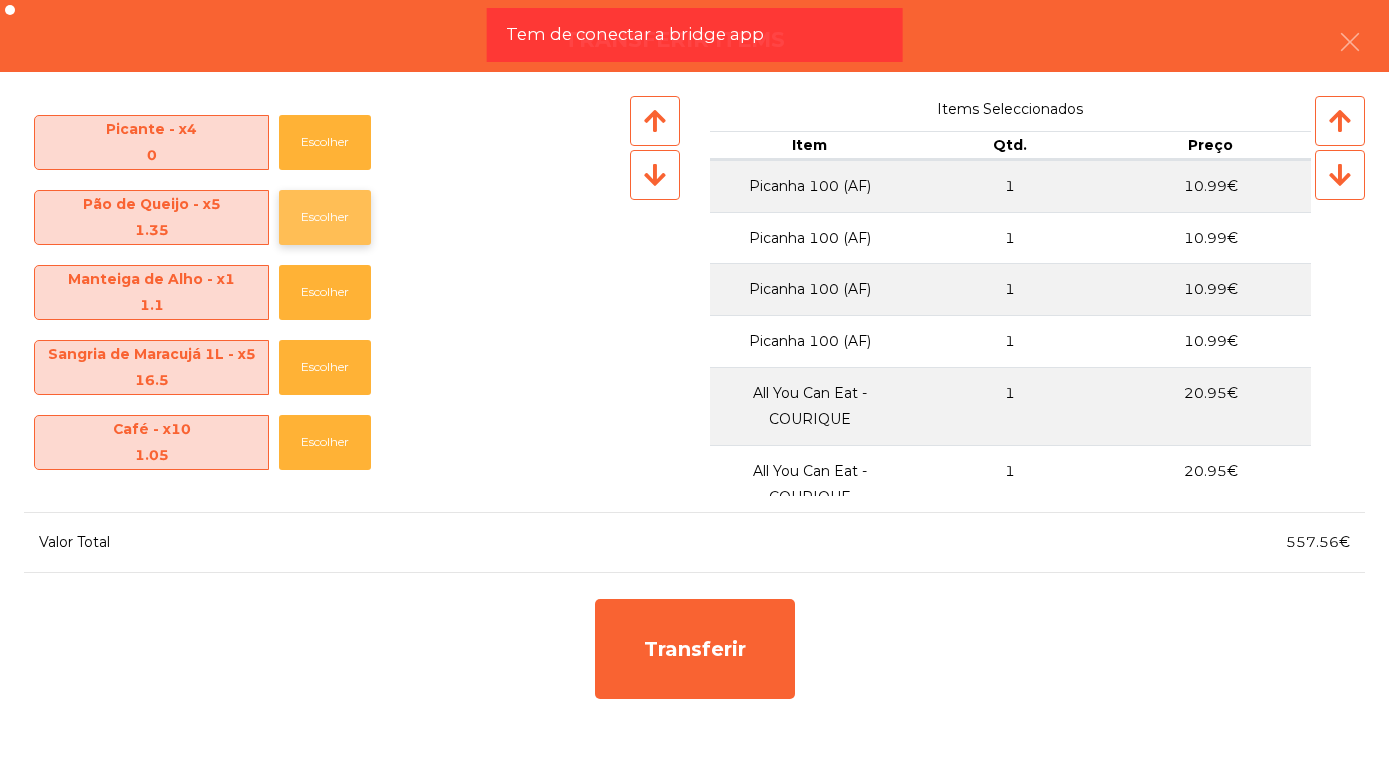 click on "Escolher" 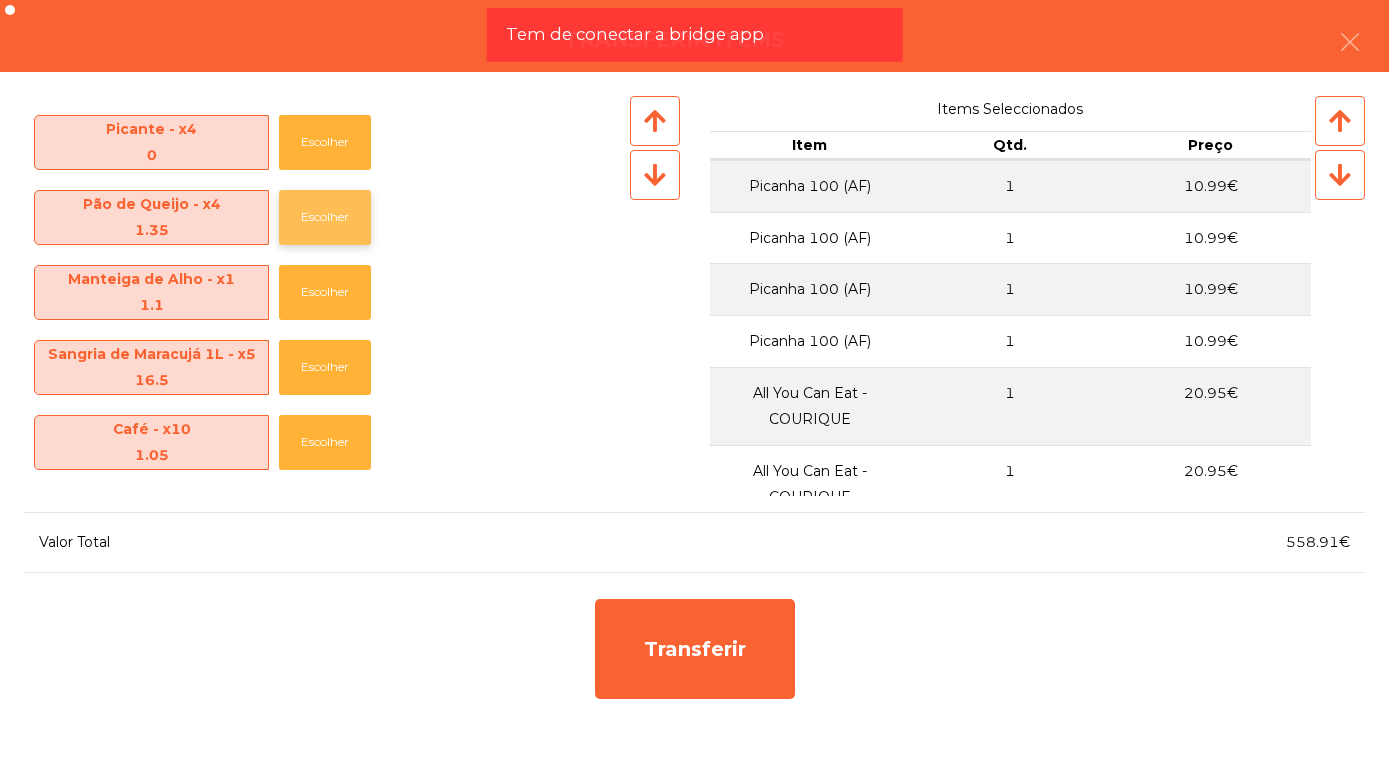 click on "Escolher" 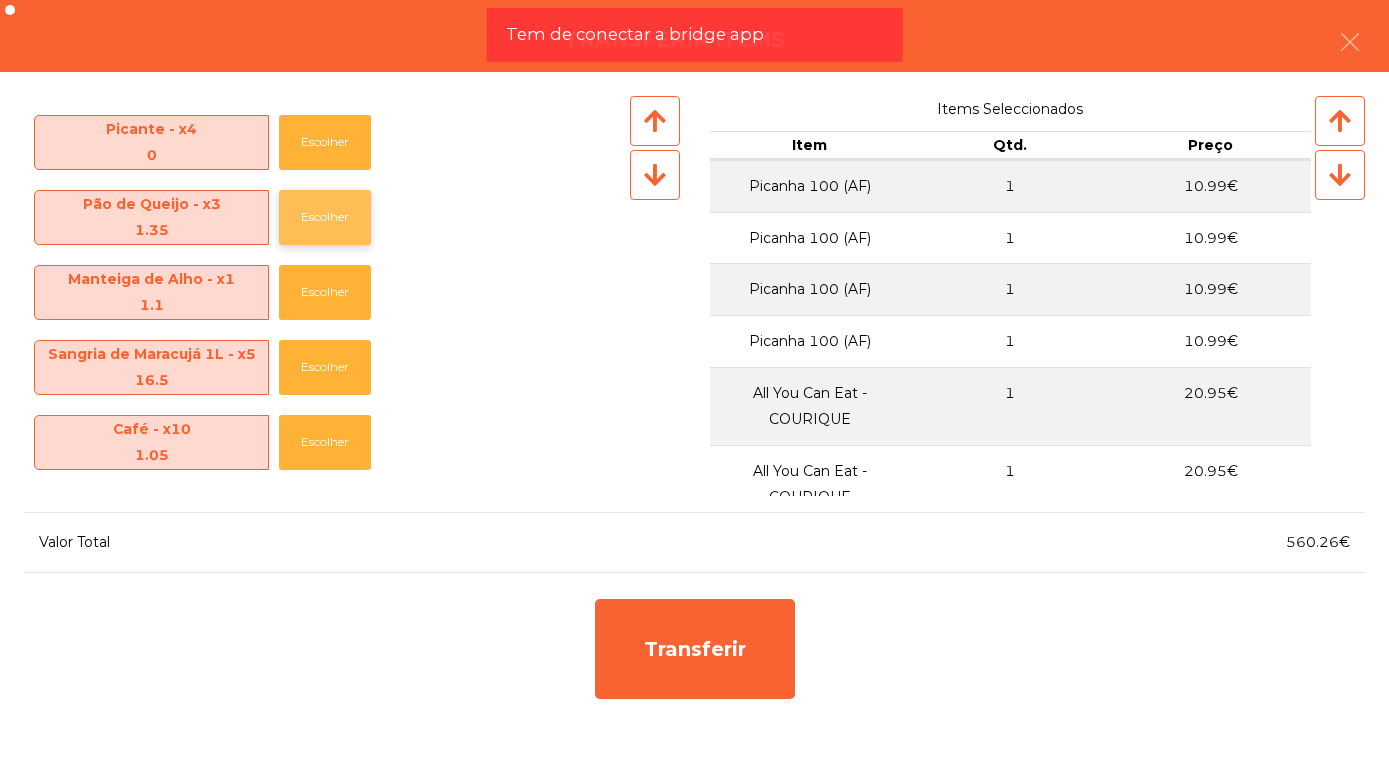 click on "Escolher" 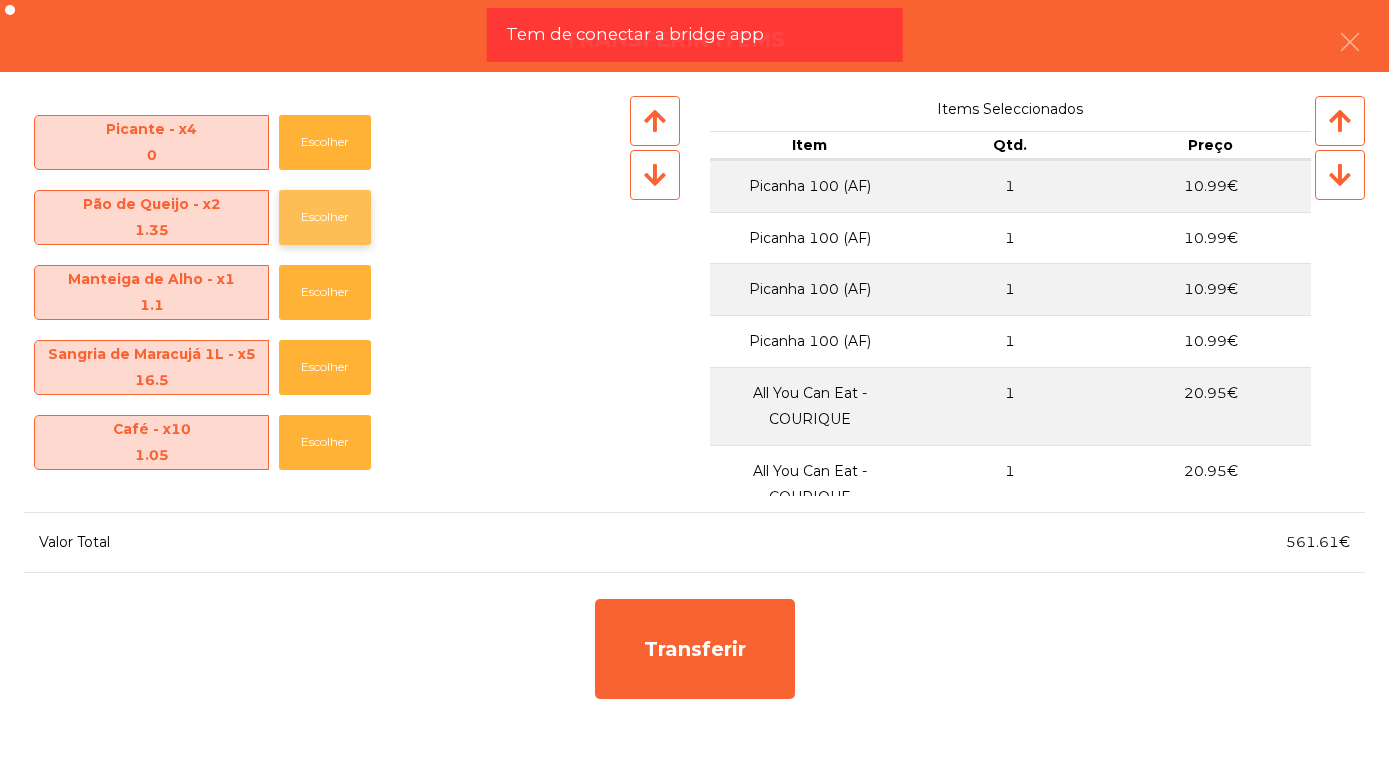 click on "Escolher" 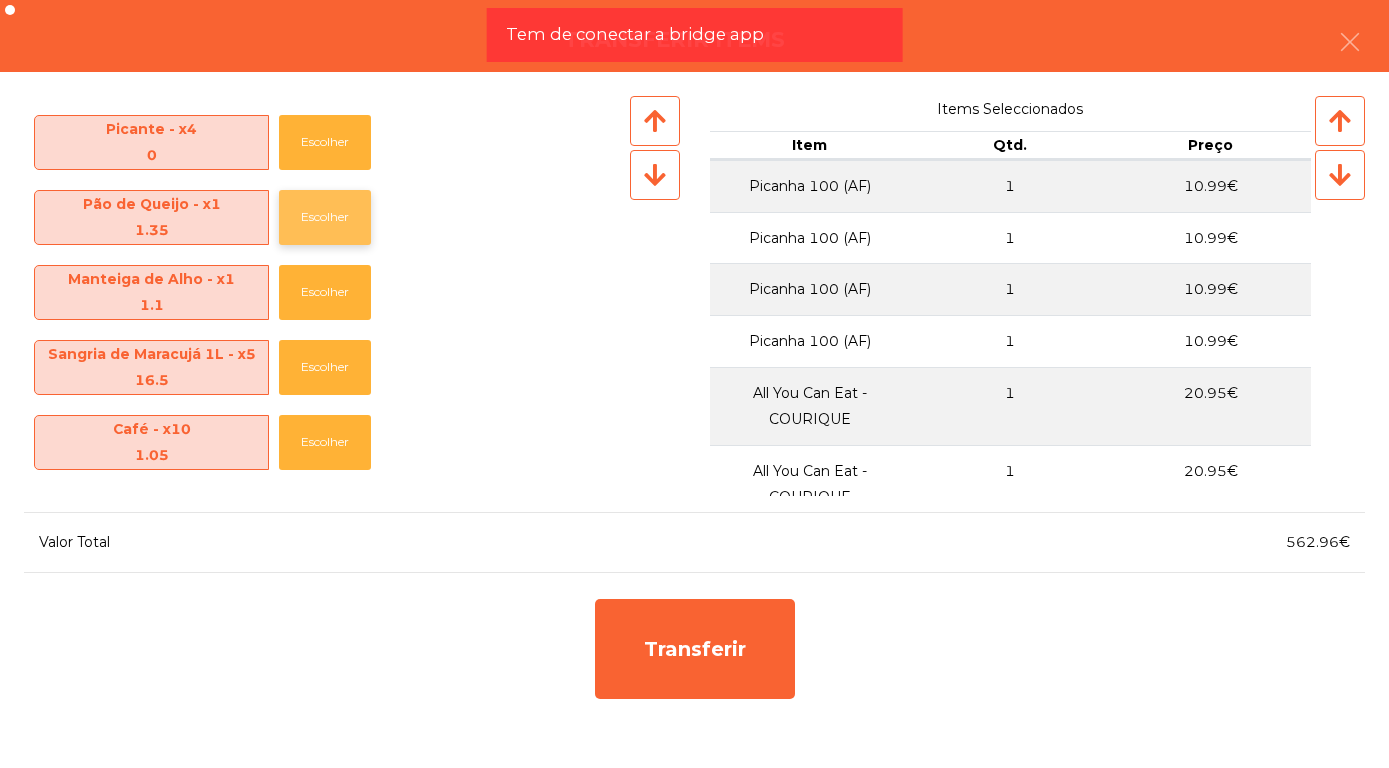 click on "Escolher" 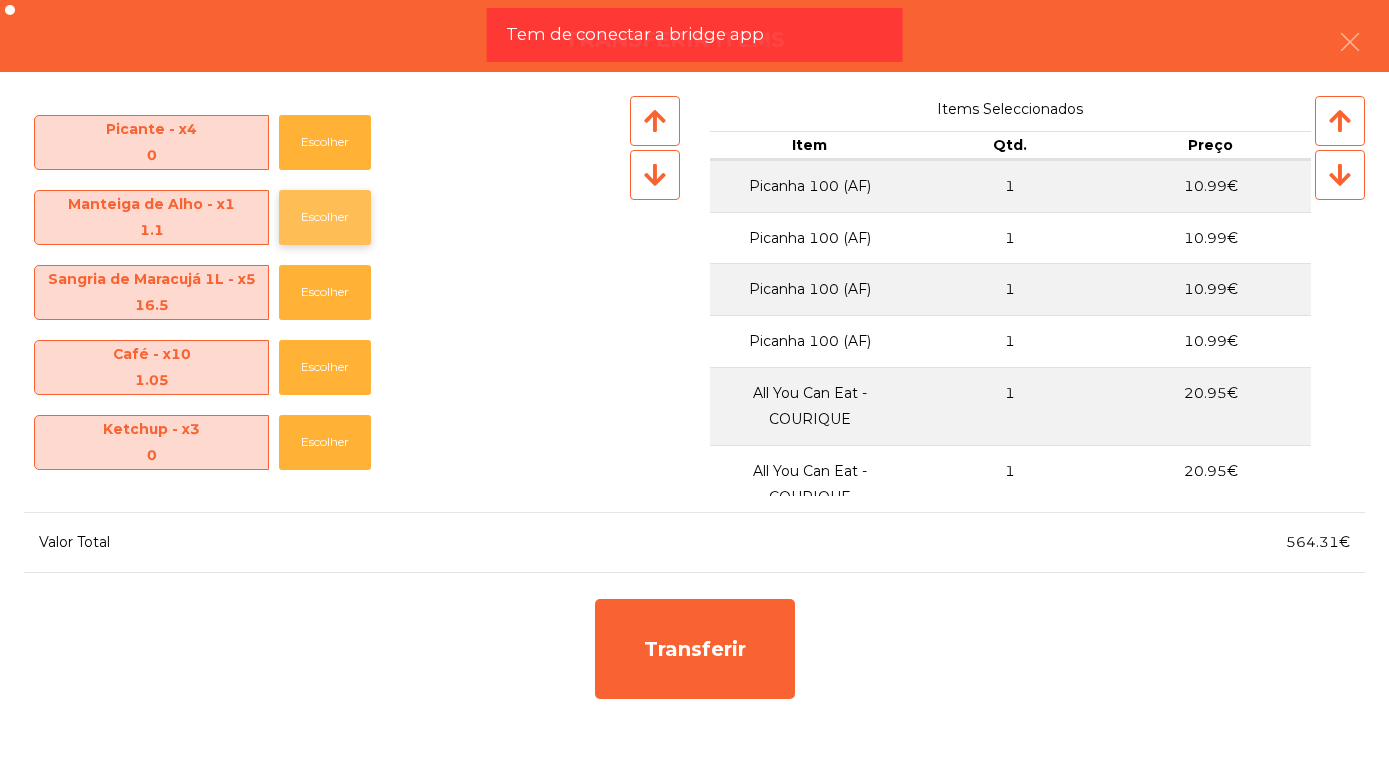click on "Escolher" 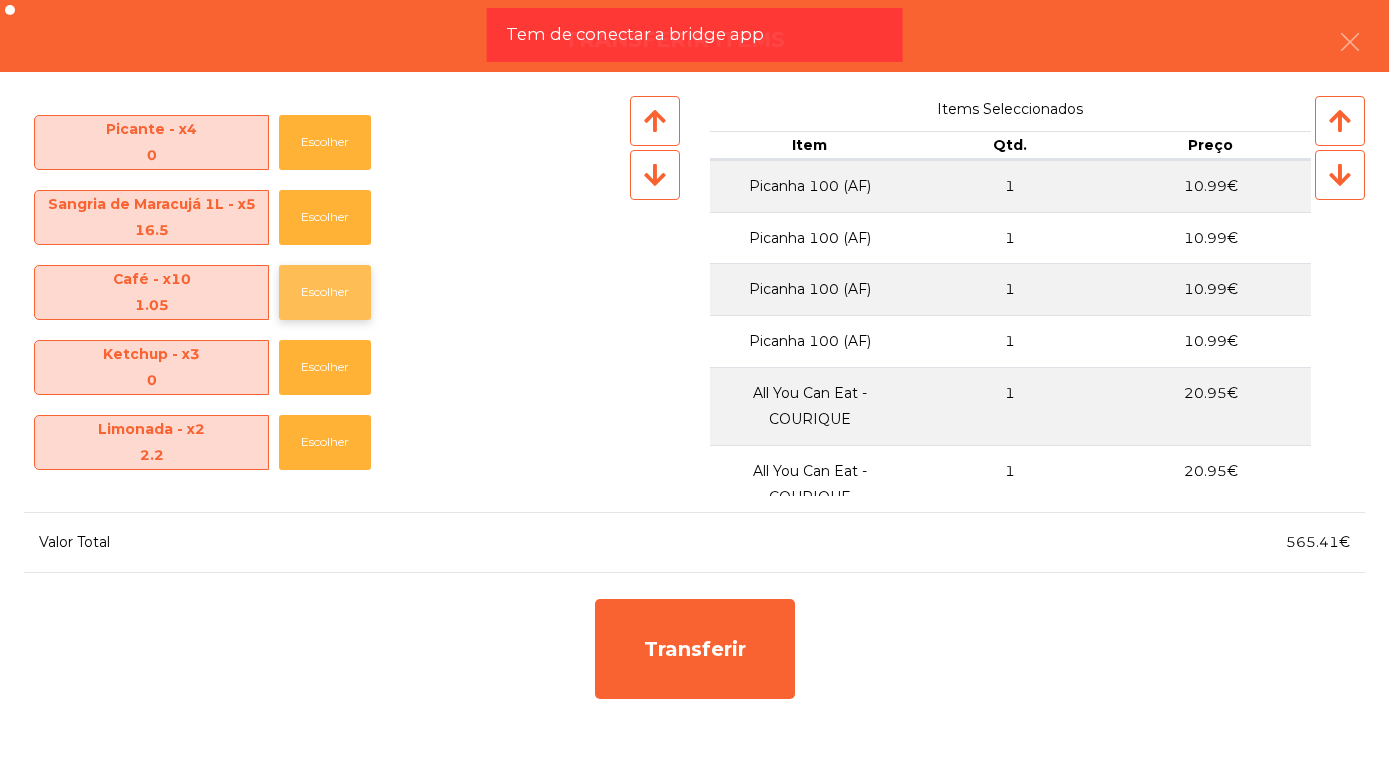 click on "Escolher" 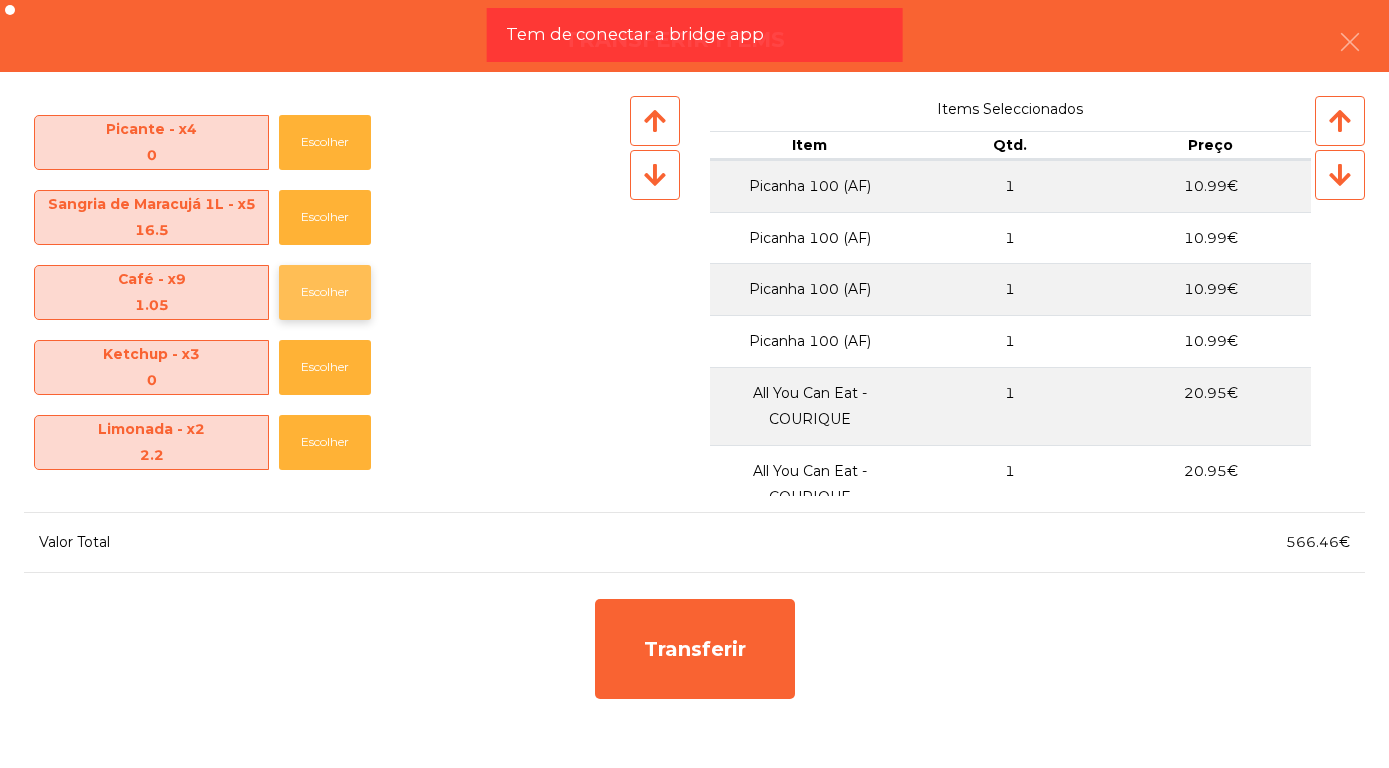 click on "Escolher" 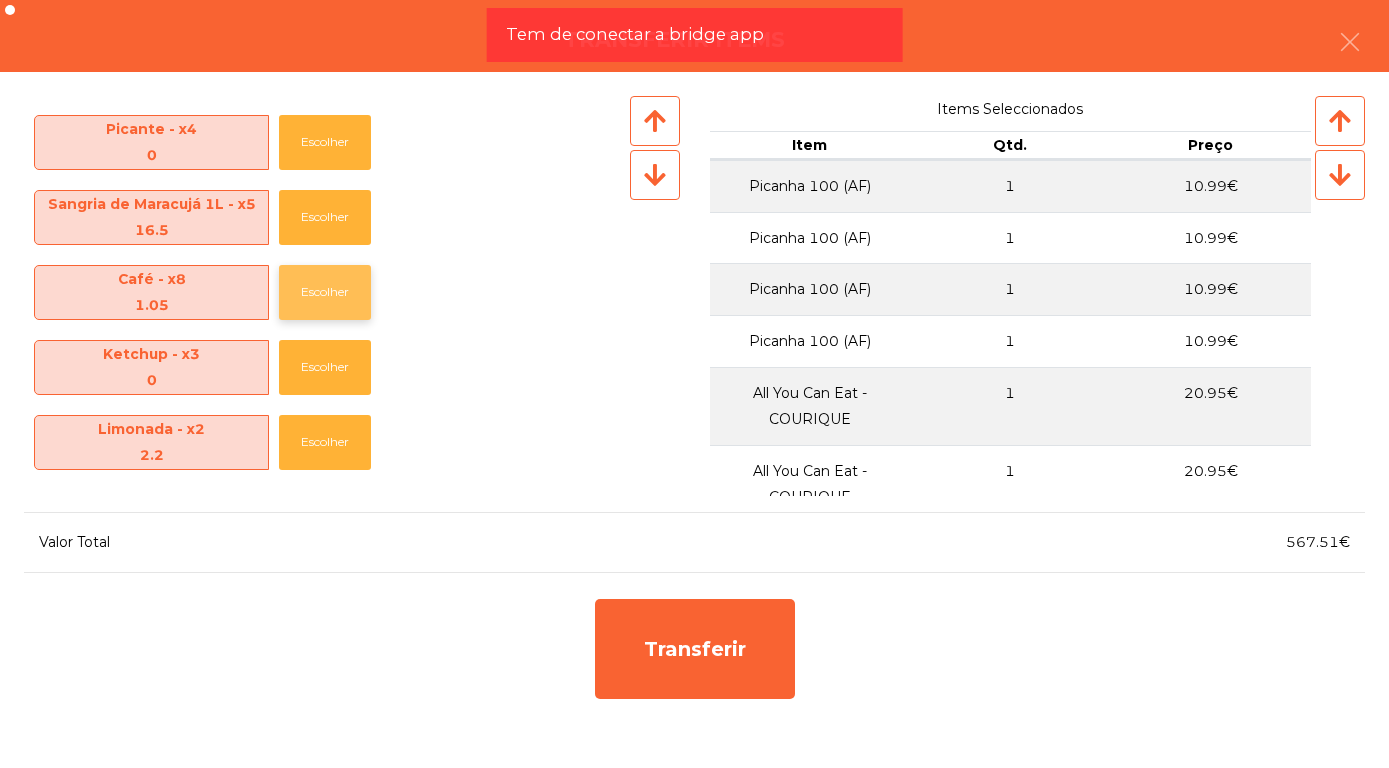 click on "Escolher" 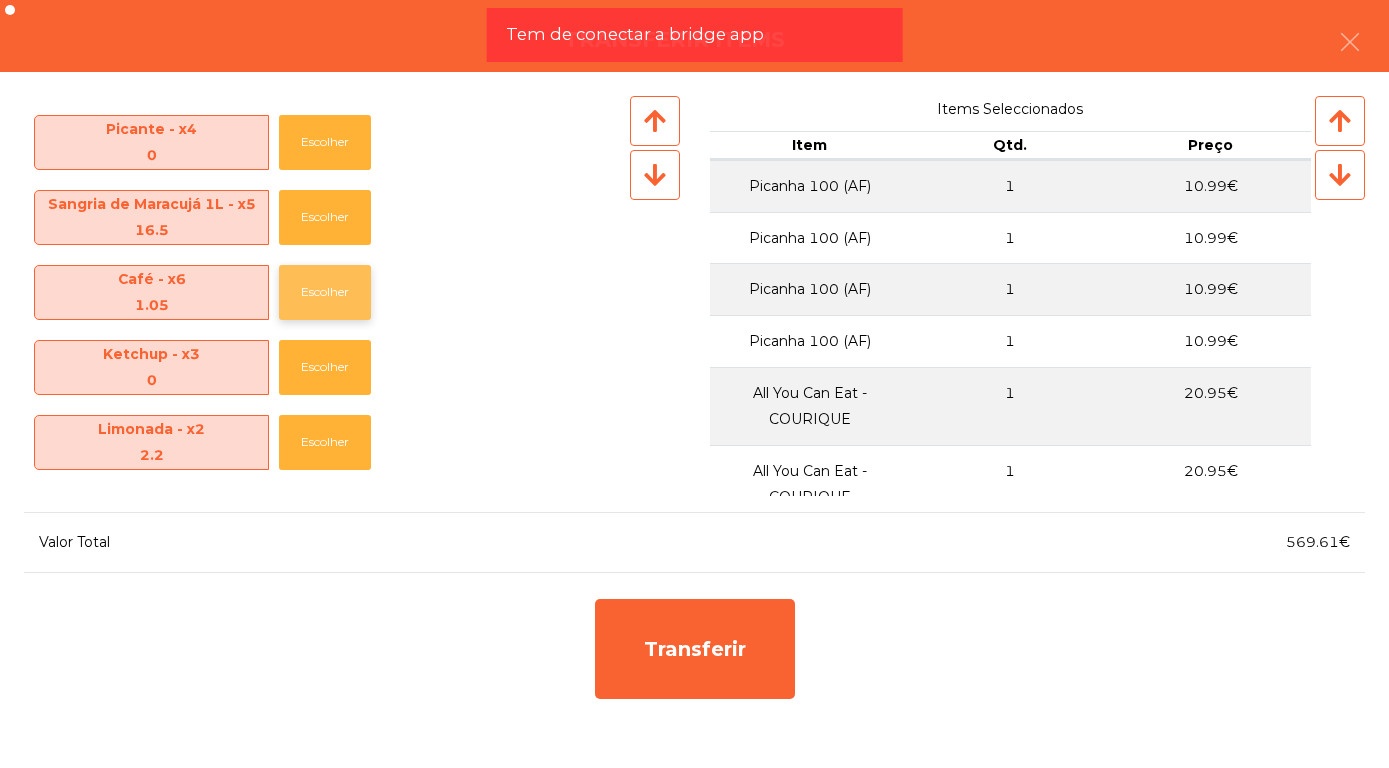 click on "Escolher" 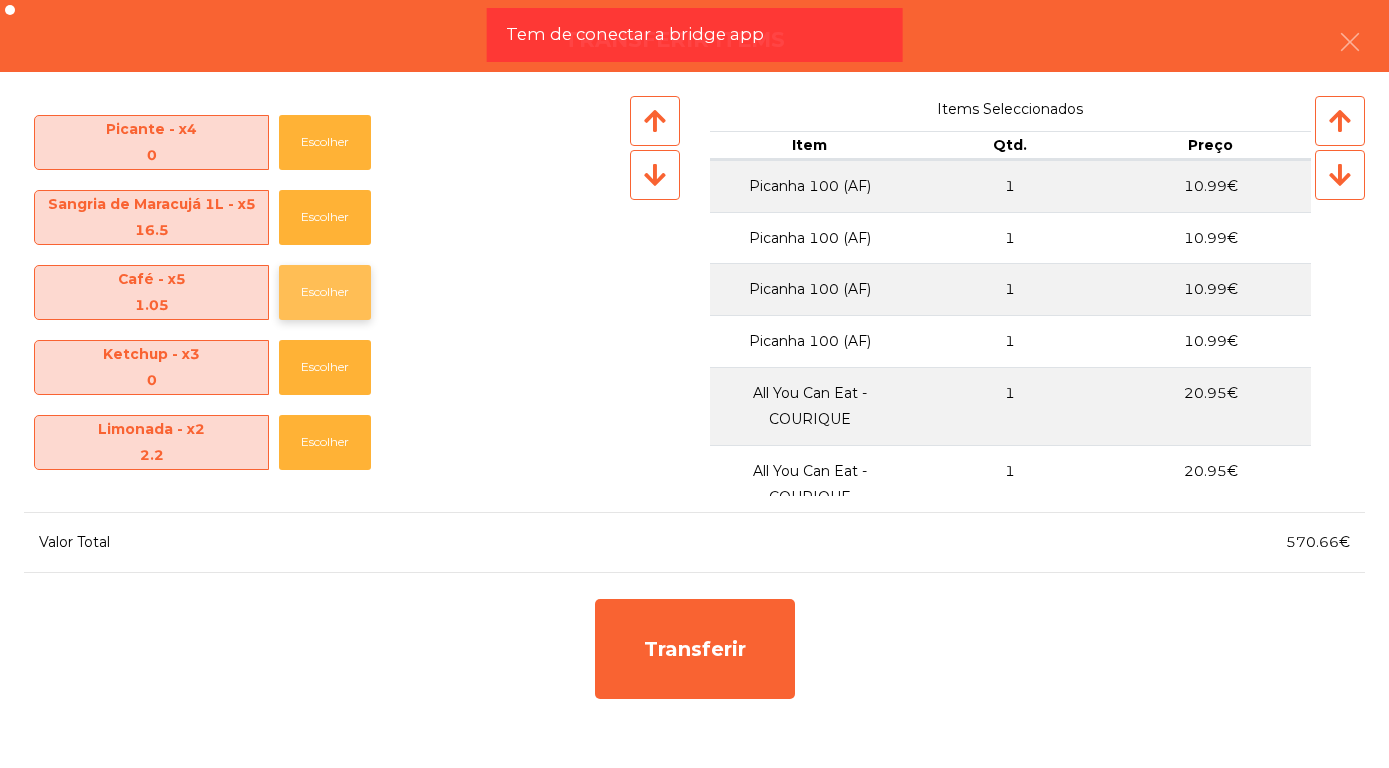 click on "Escolher" 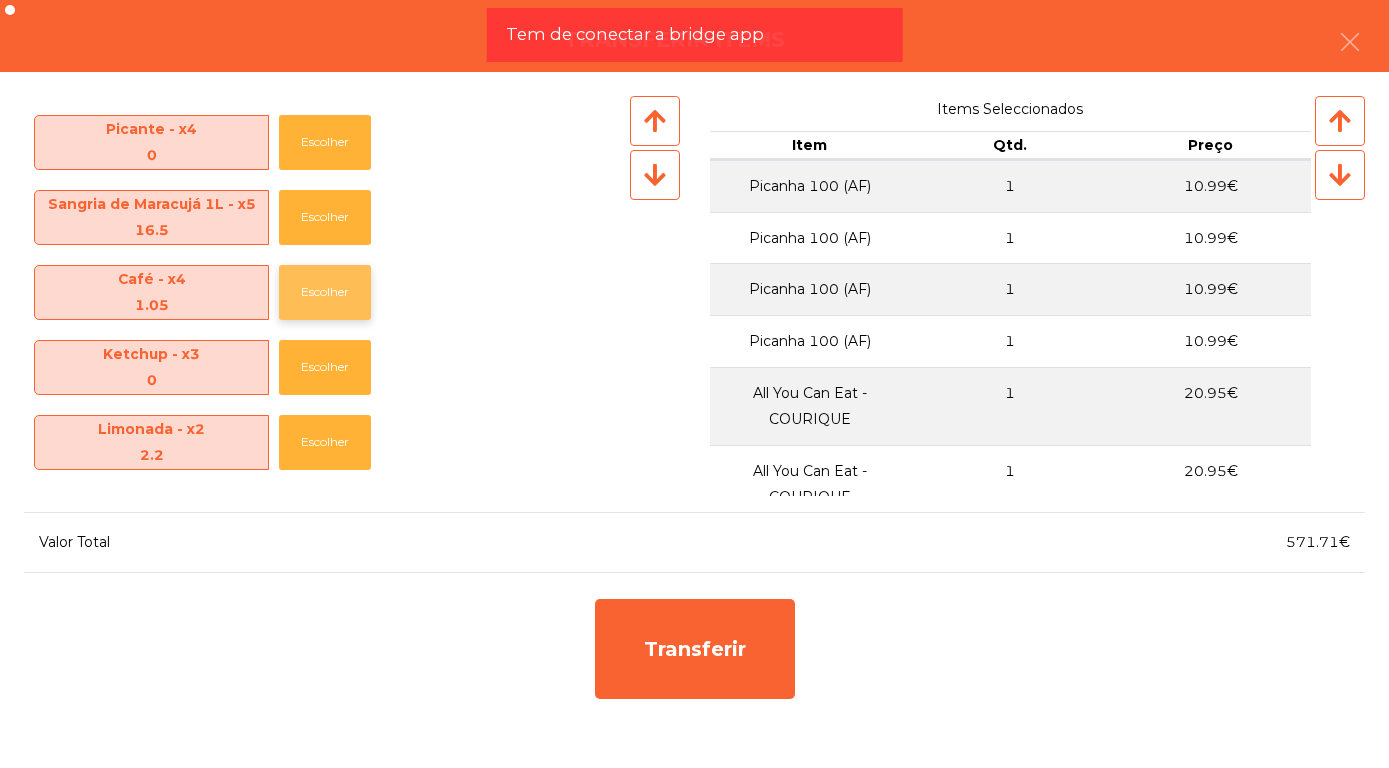 click on "Escolher" 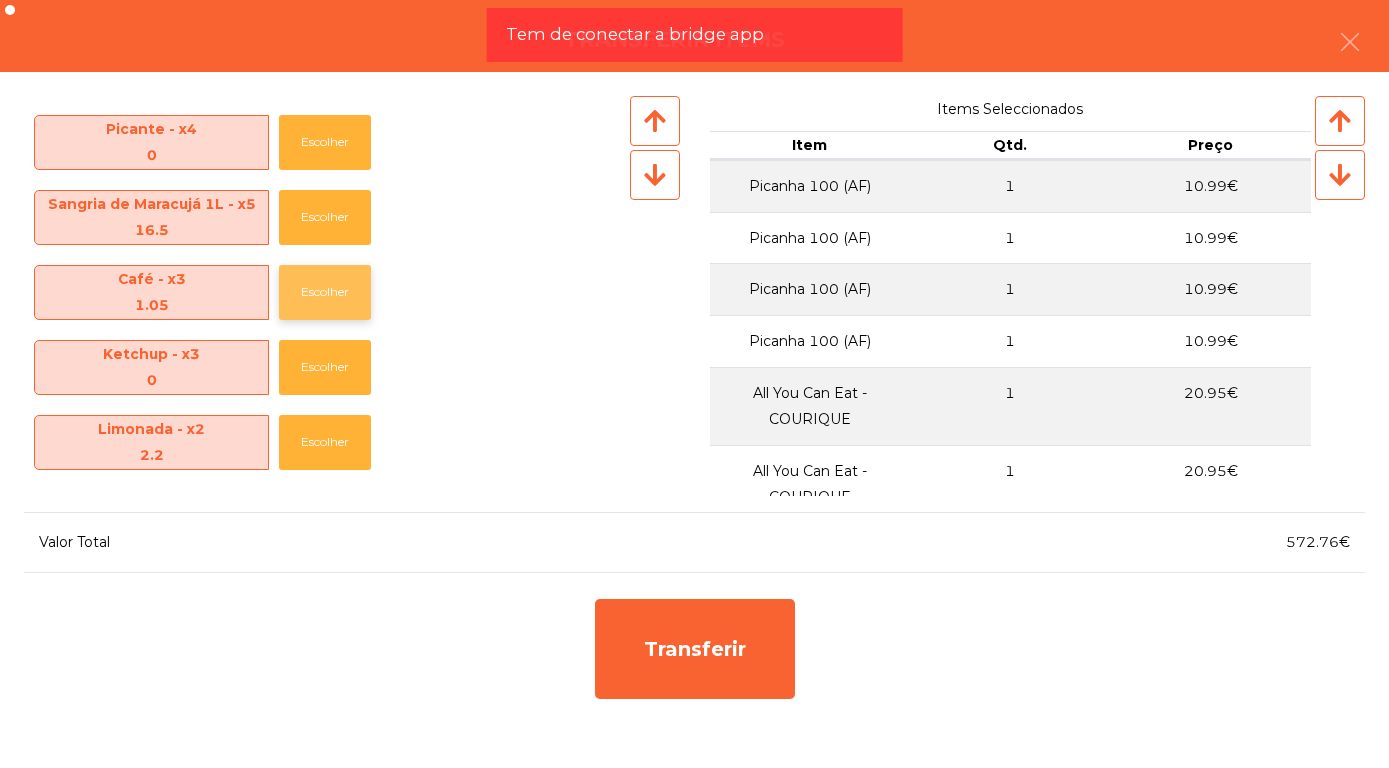 click on "Escolher" 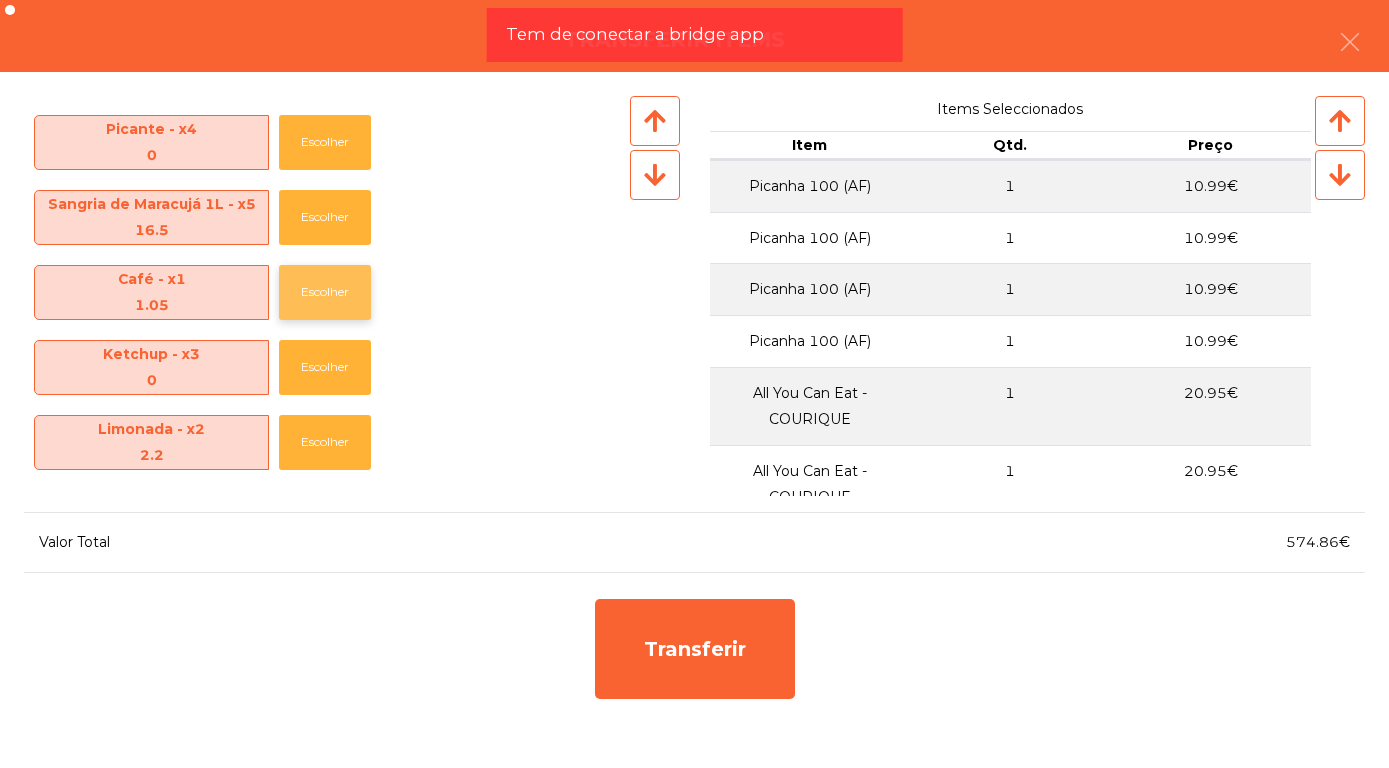 click on "Escolher" 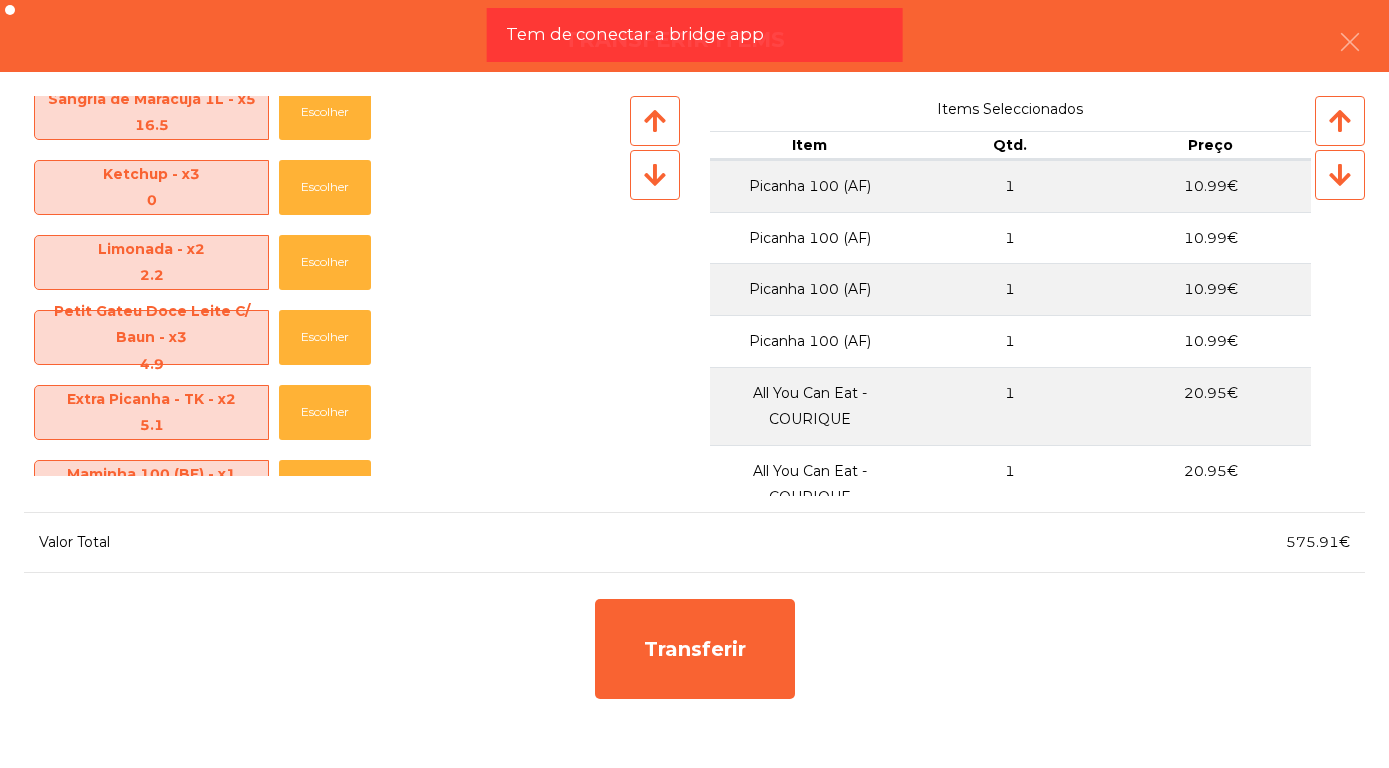 scroll, scrollTop: 1446, scrollLeft: 0, axis: vertical 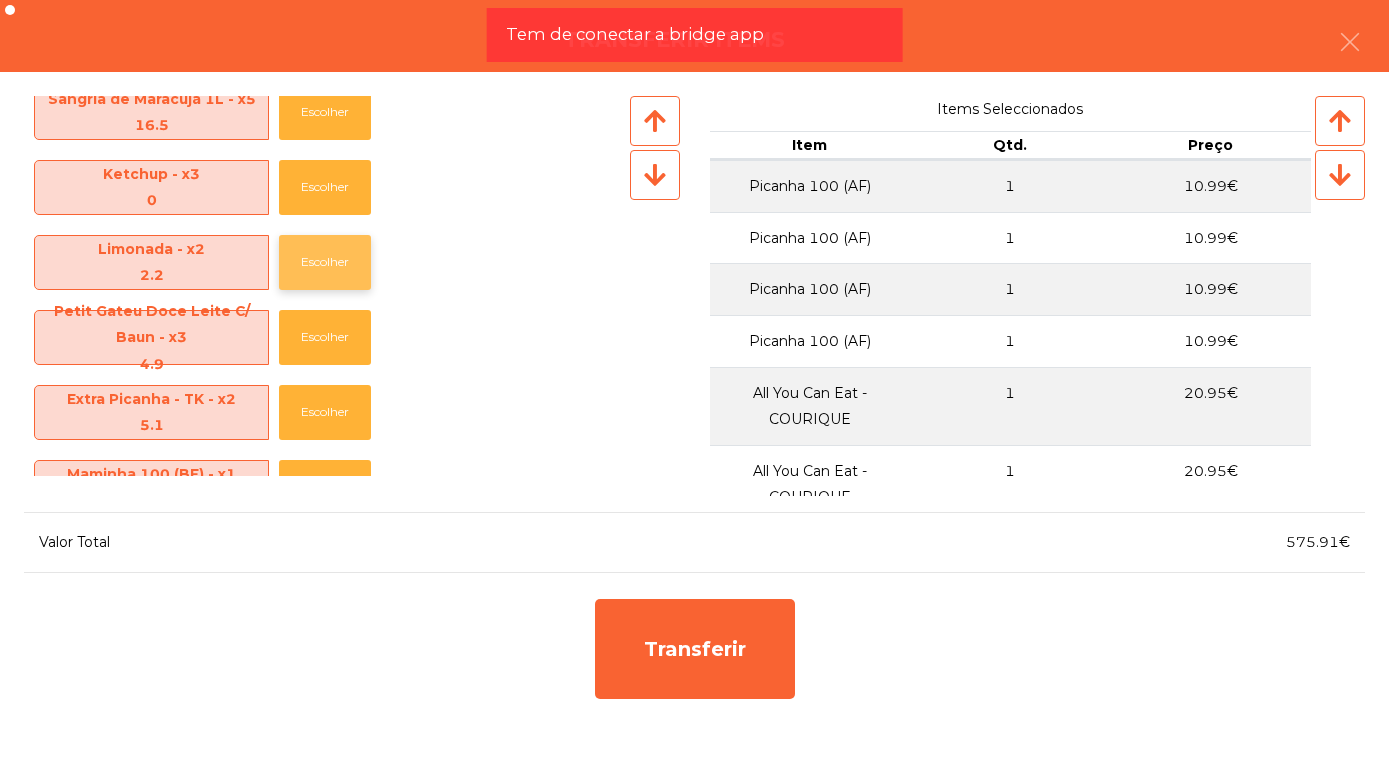 click on "Escolher" 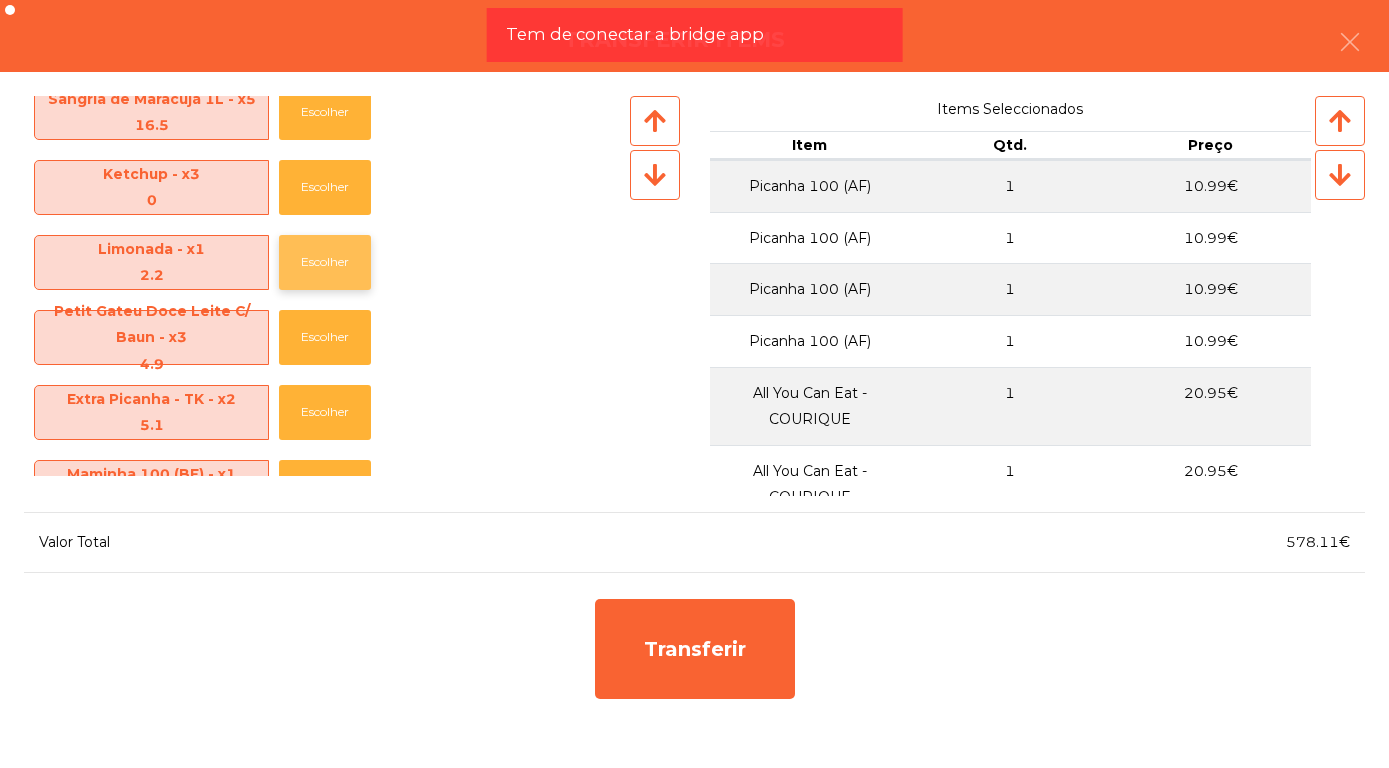 click on "Escolher" 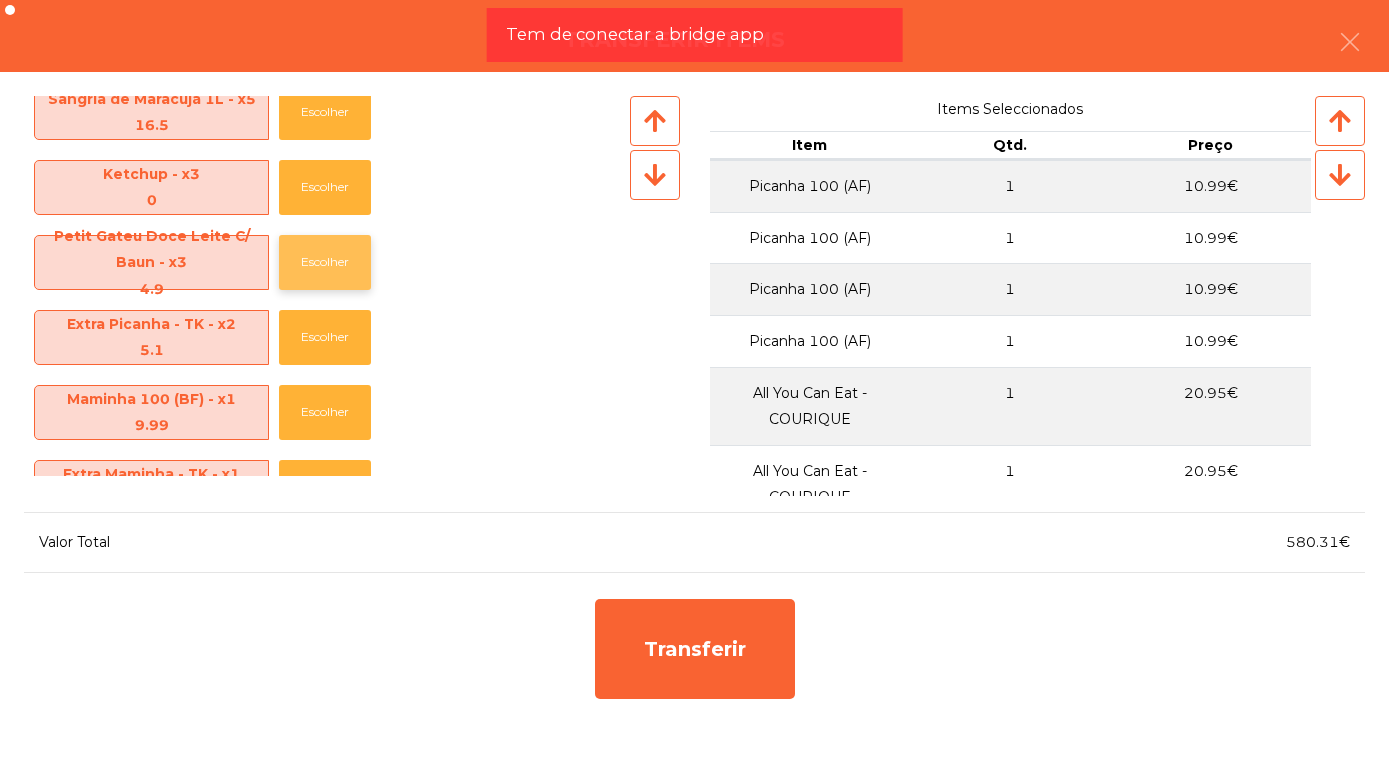 click on "Escolher" 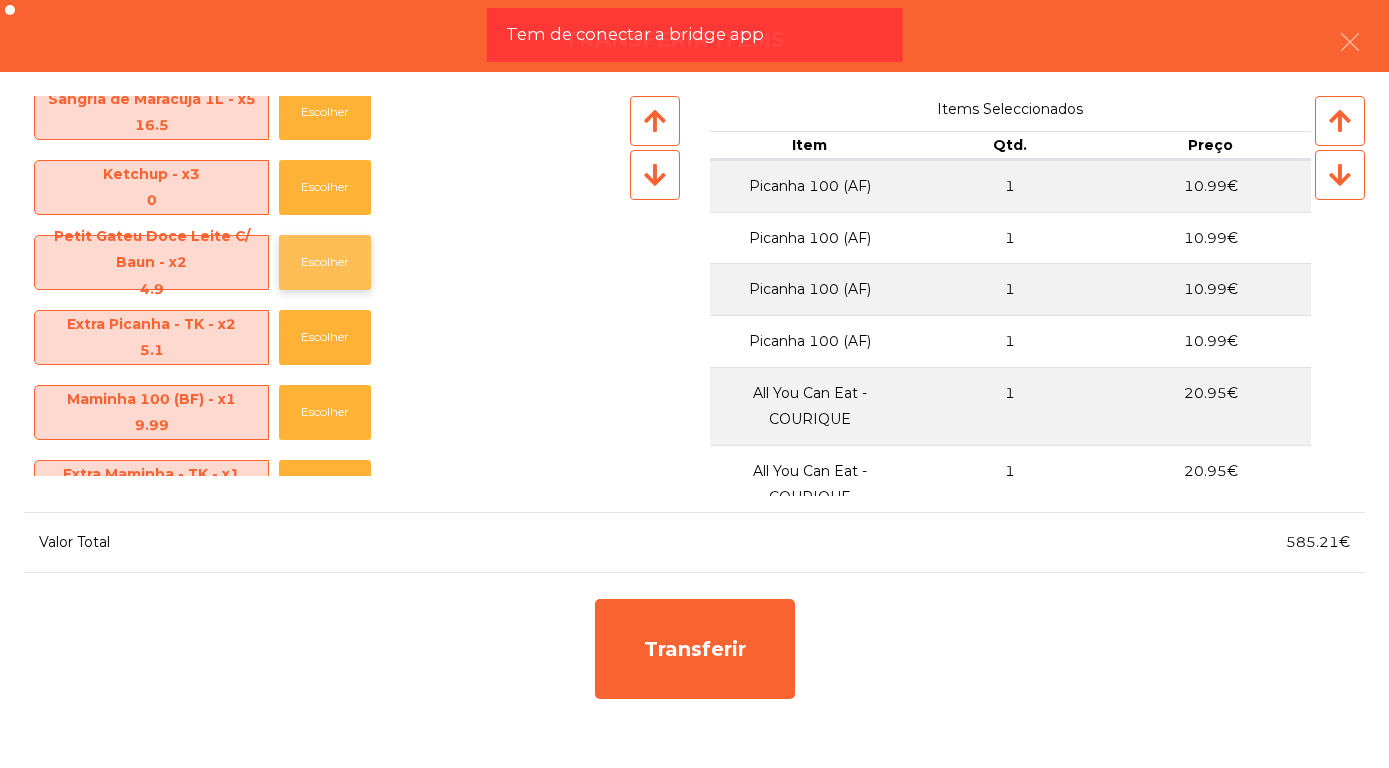 click on "Escolher" 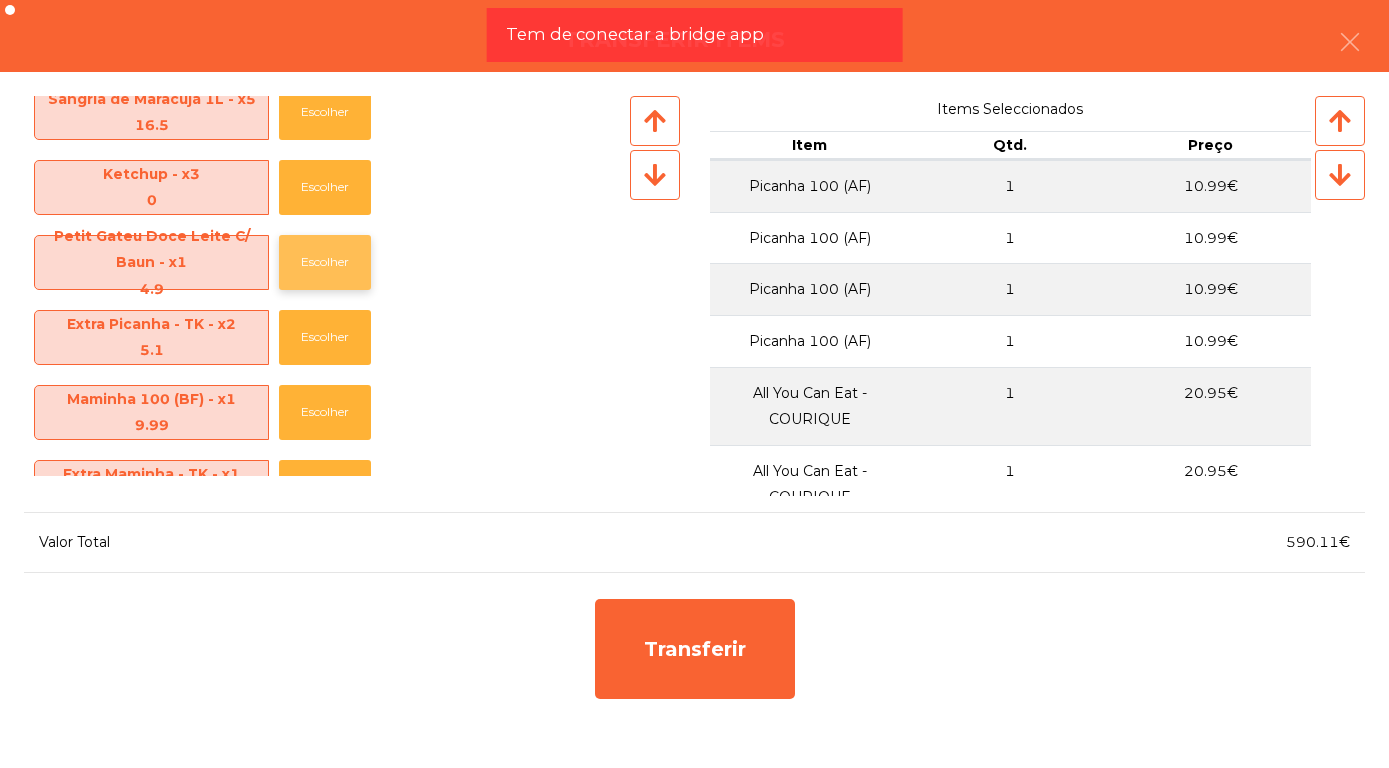 click on "Escolher" 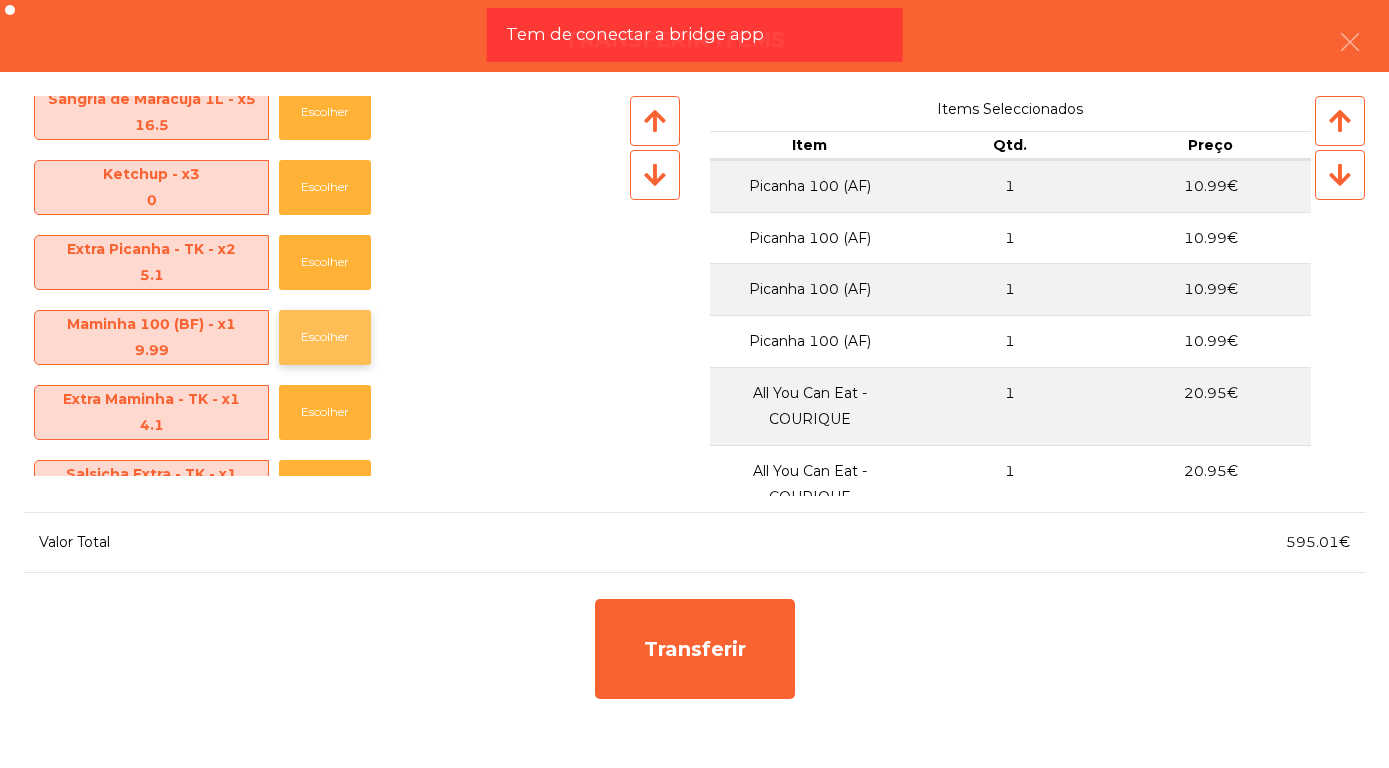 click on "Escolher" 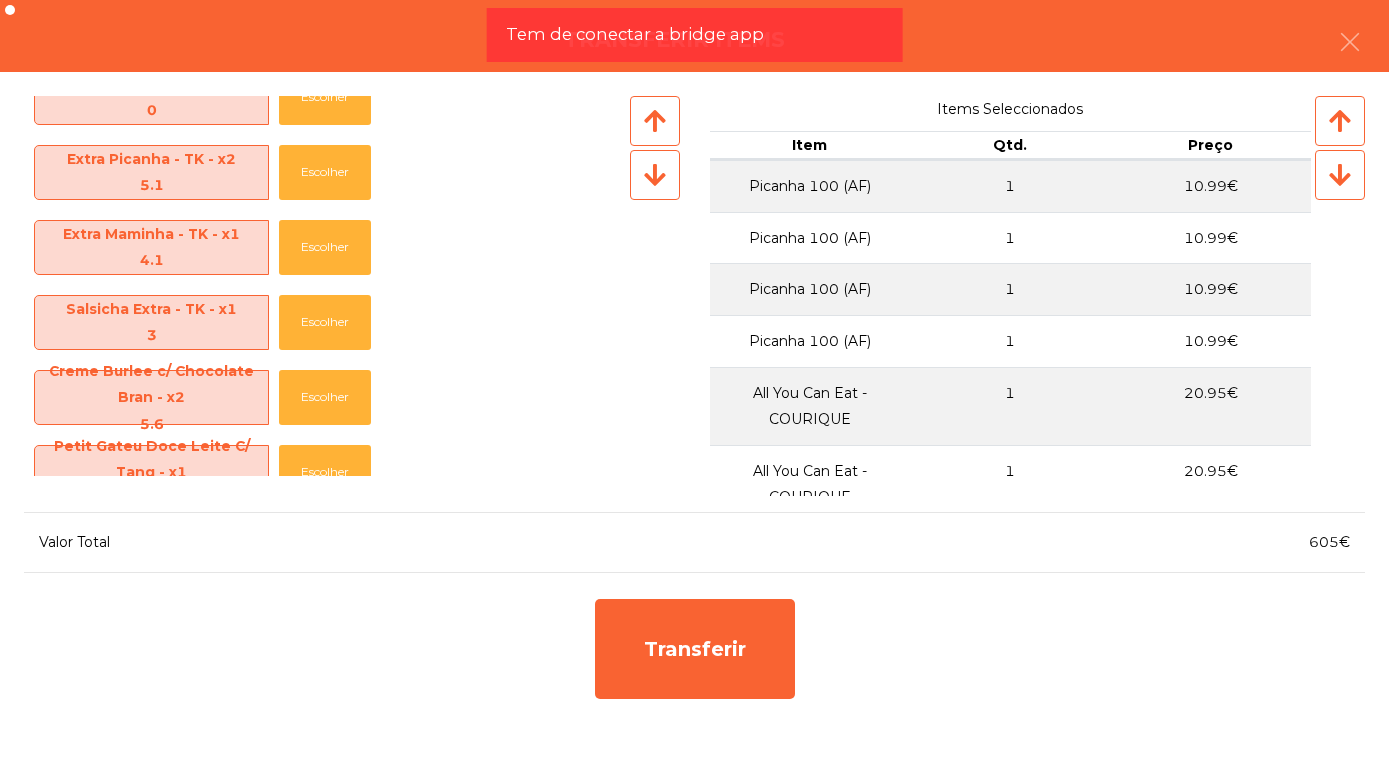scroll, scrollTop: 1536, scrollLeft: 0, axis: vertical 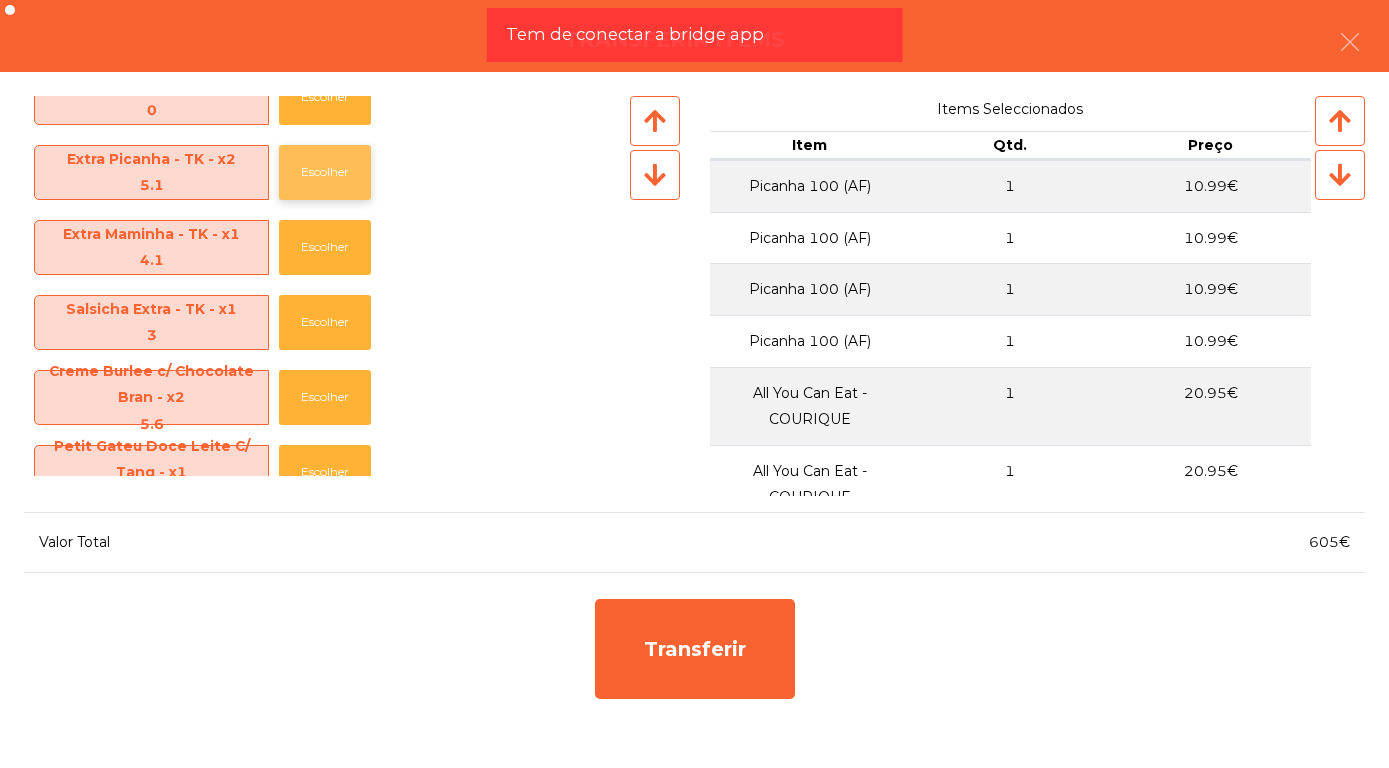 click on "Escolher" 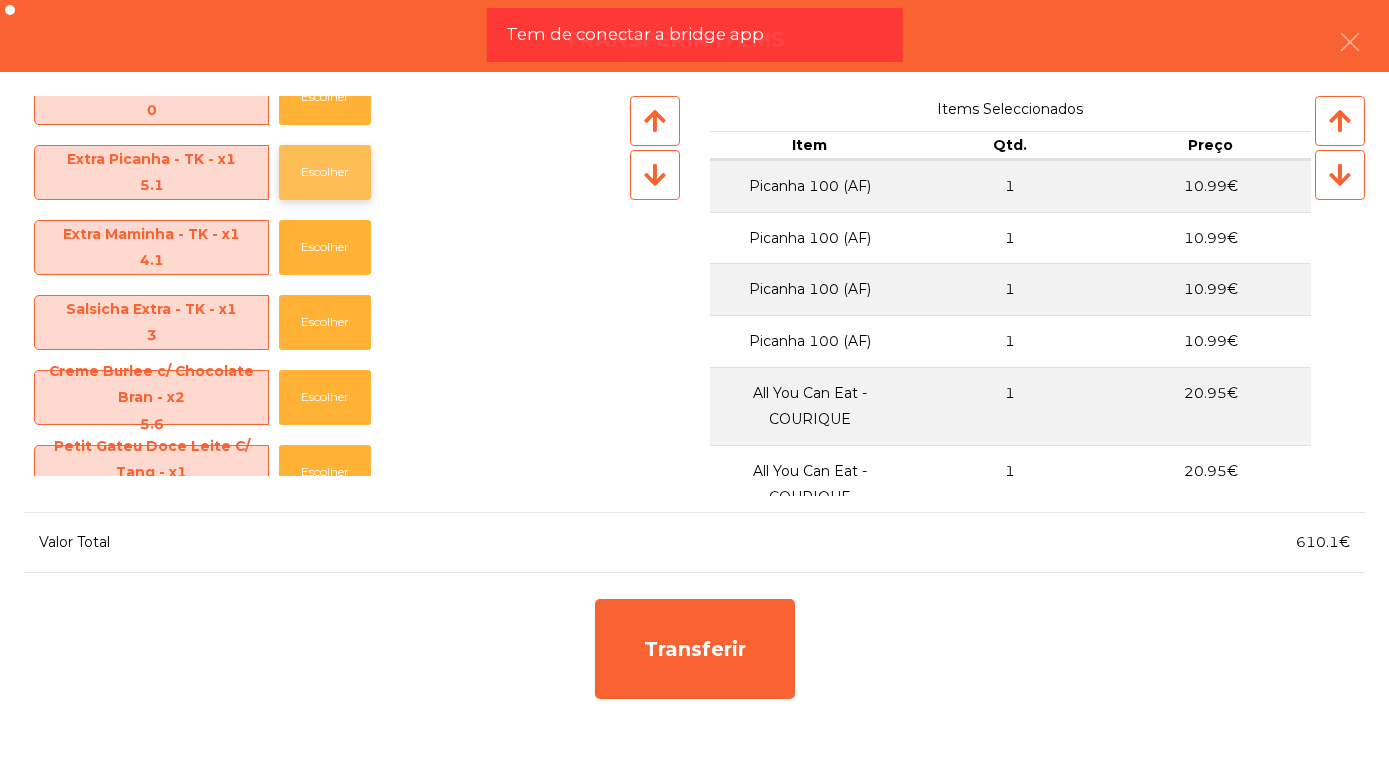 click on "Escolher" 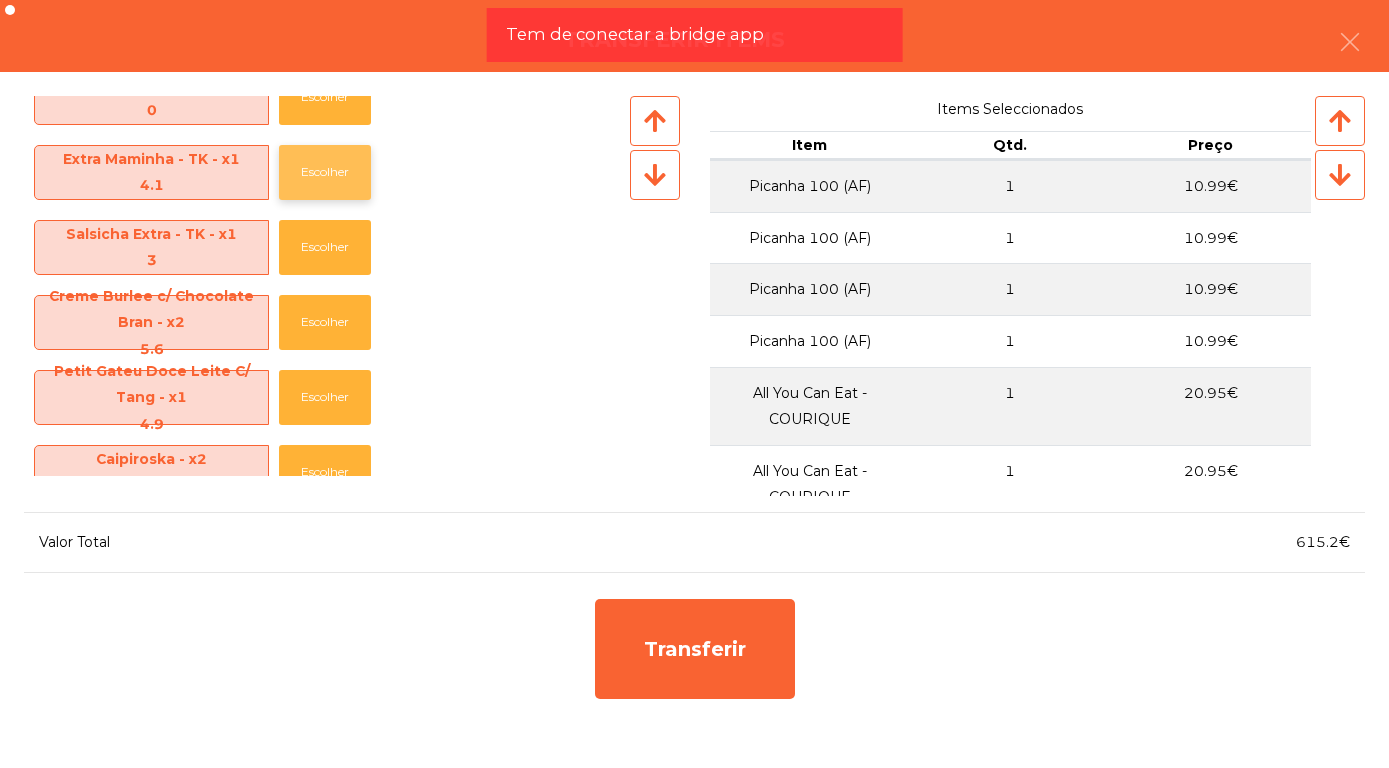 click on "Escolher" 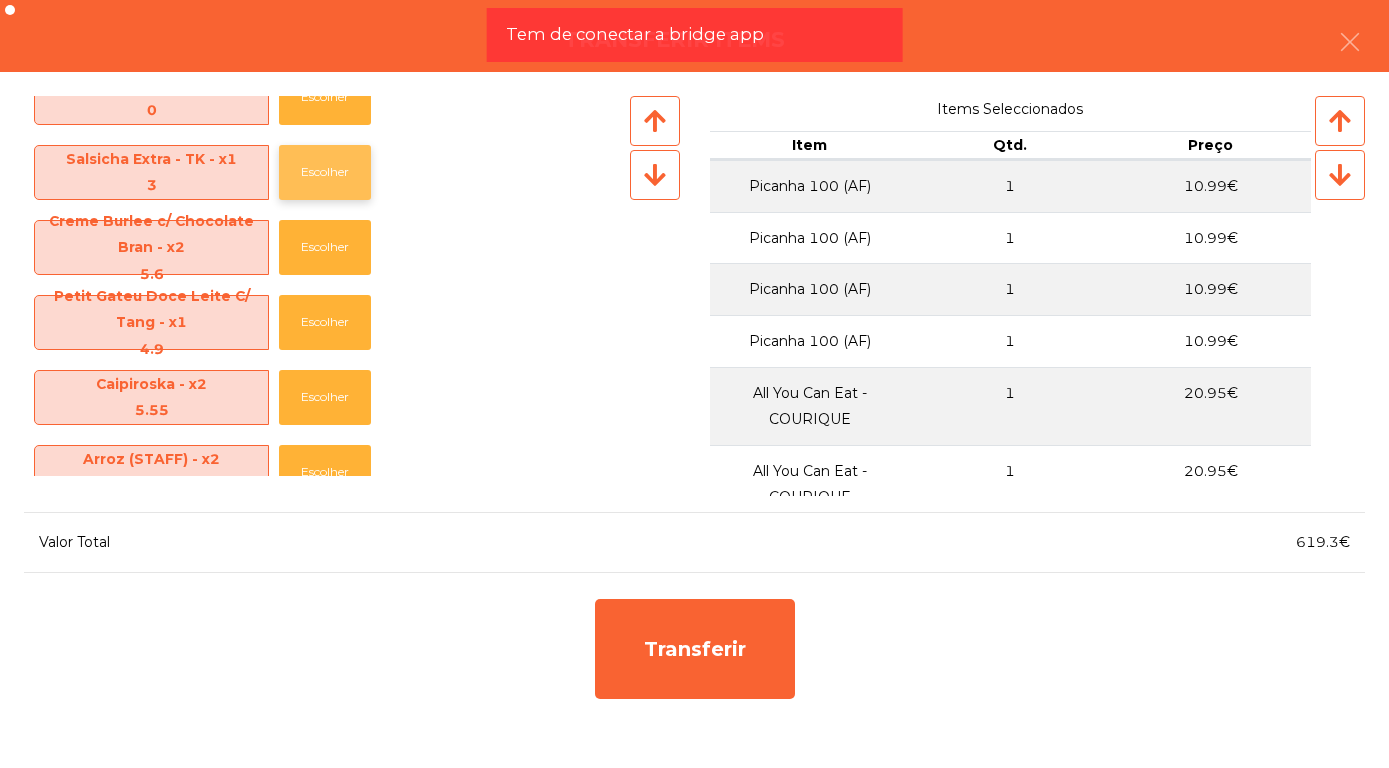 click on "Escolher" 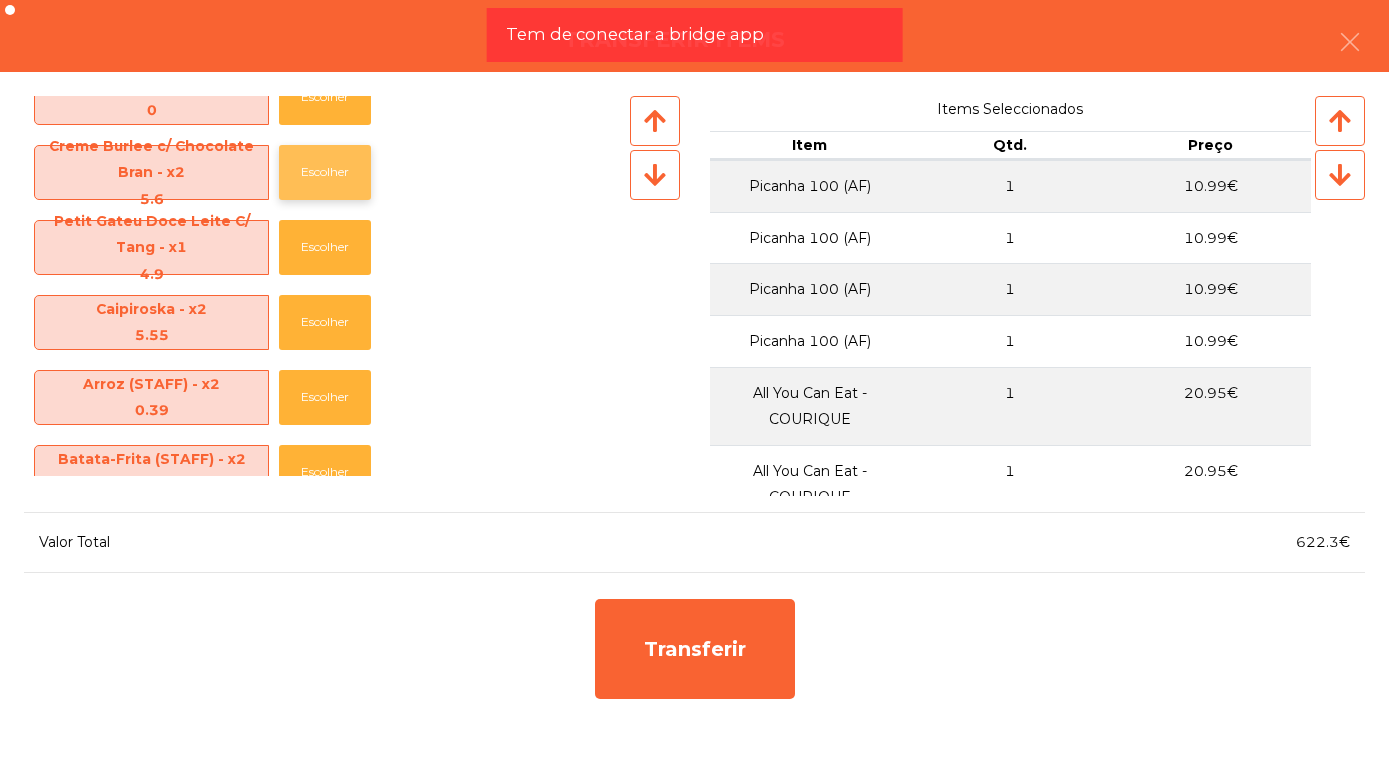 click on "Escolher" 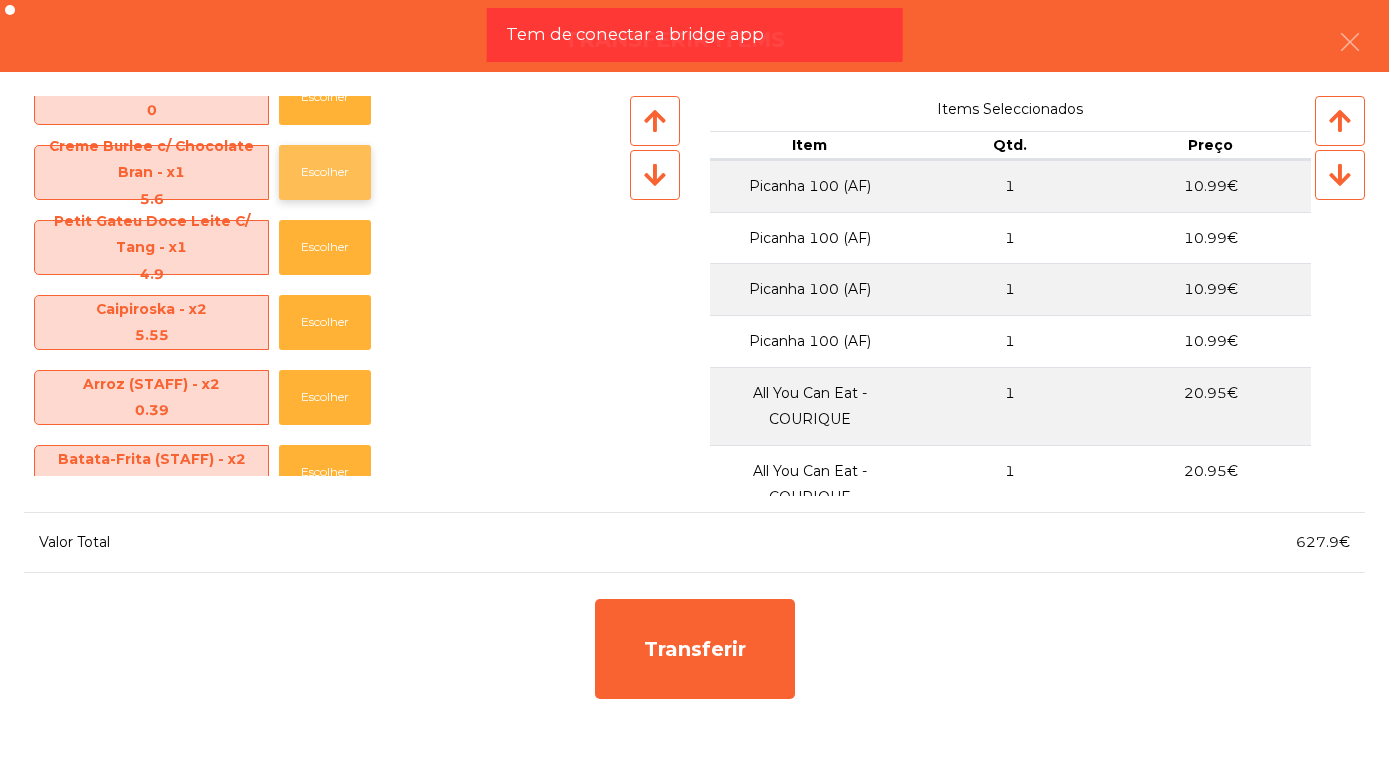click on "Escolher" 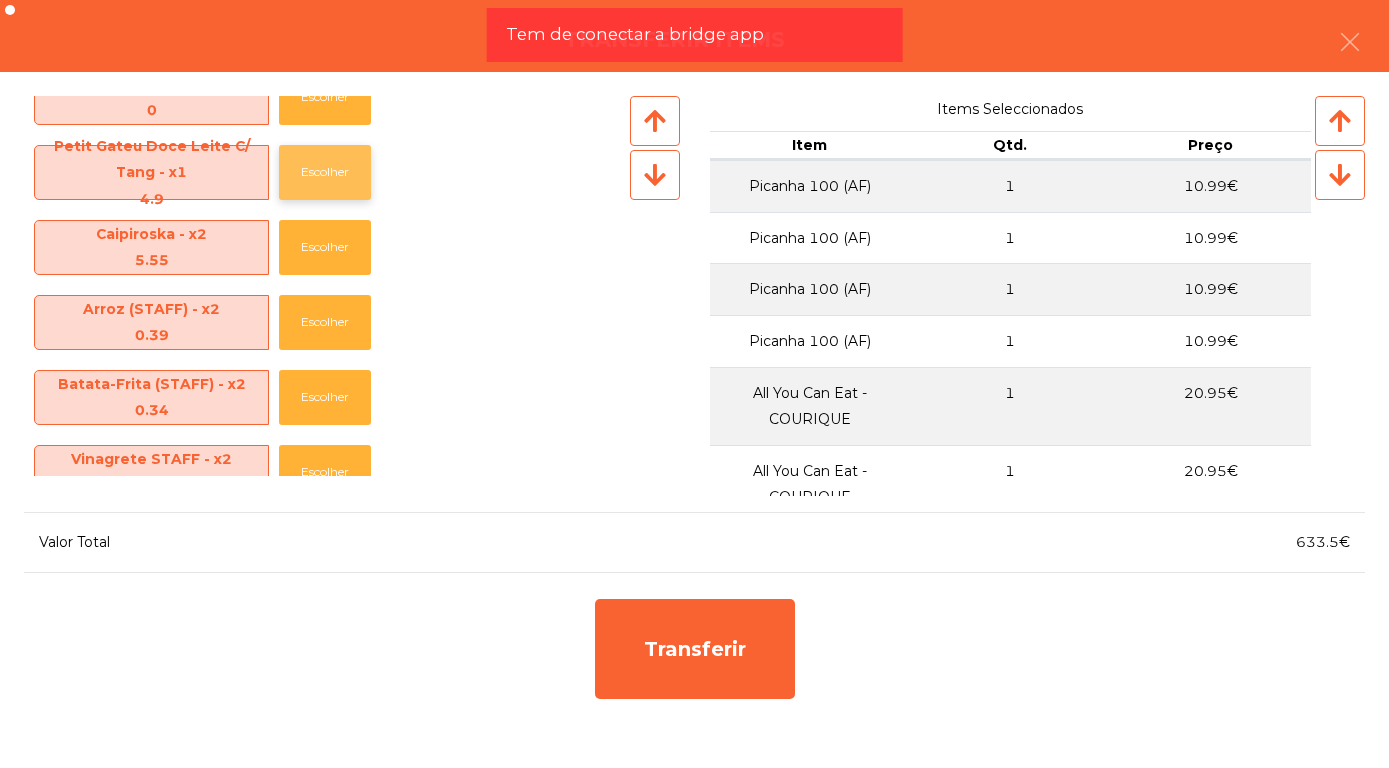 click on "Escolher" 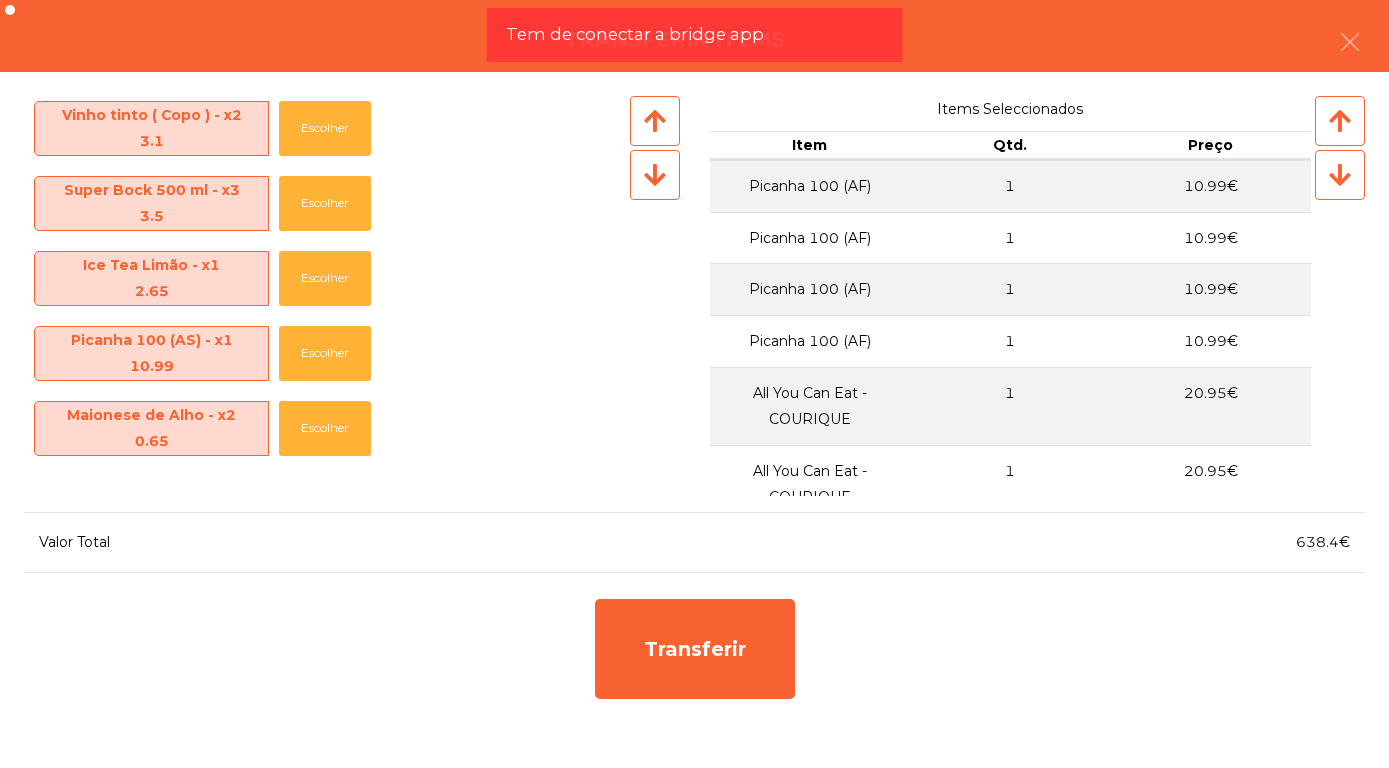 scroll, scrollTop: 2104, scrollLeft: 0, axis: vertical 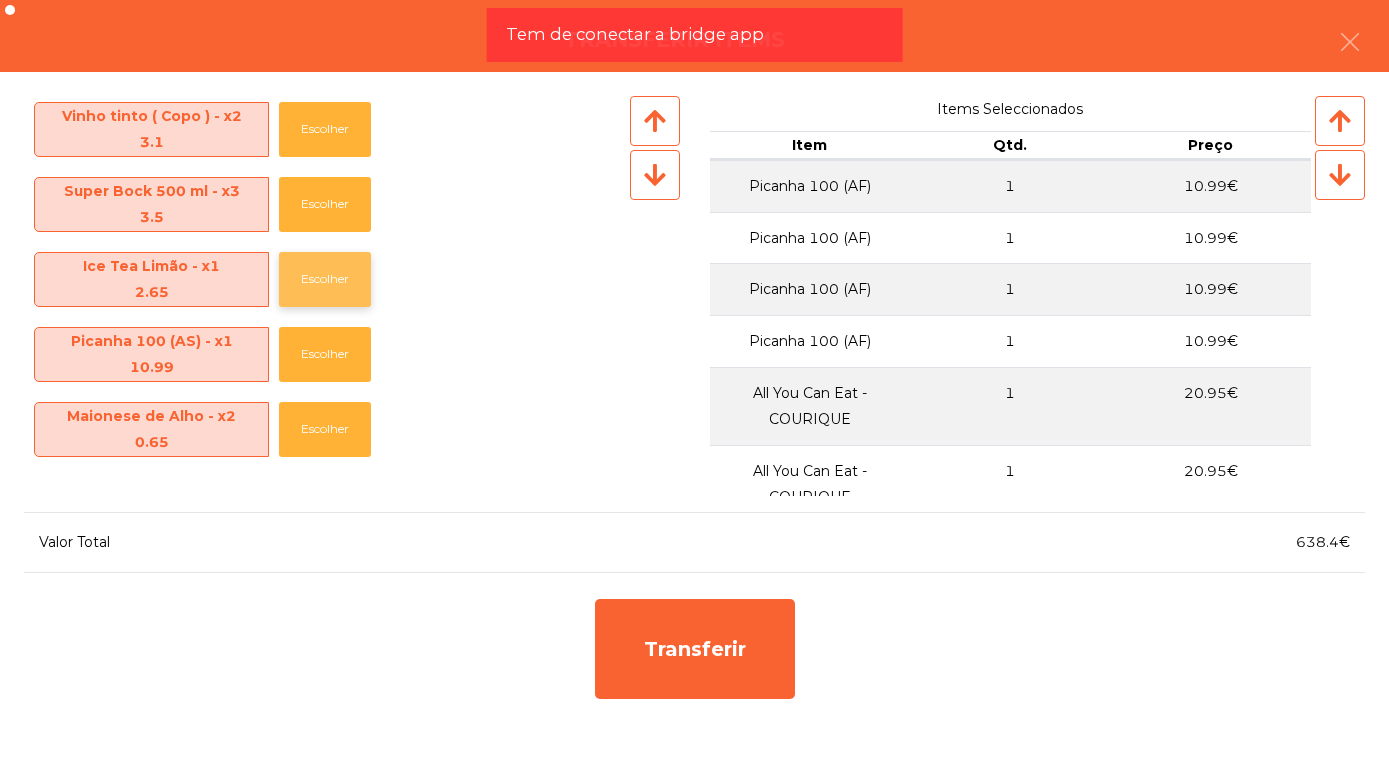 click on "Escolher" 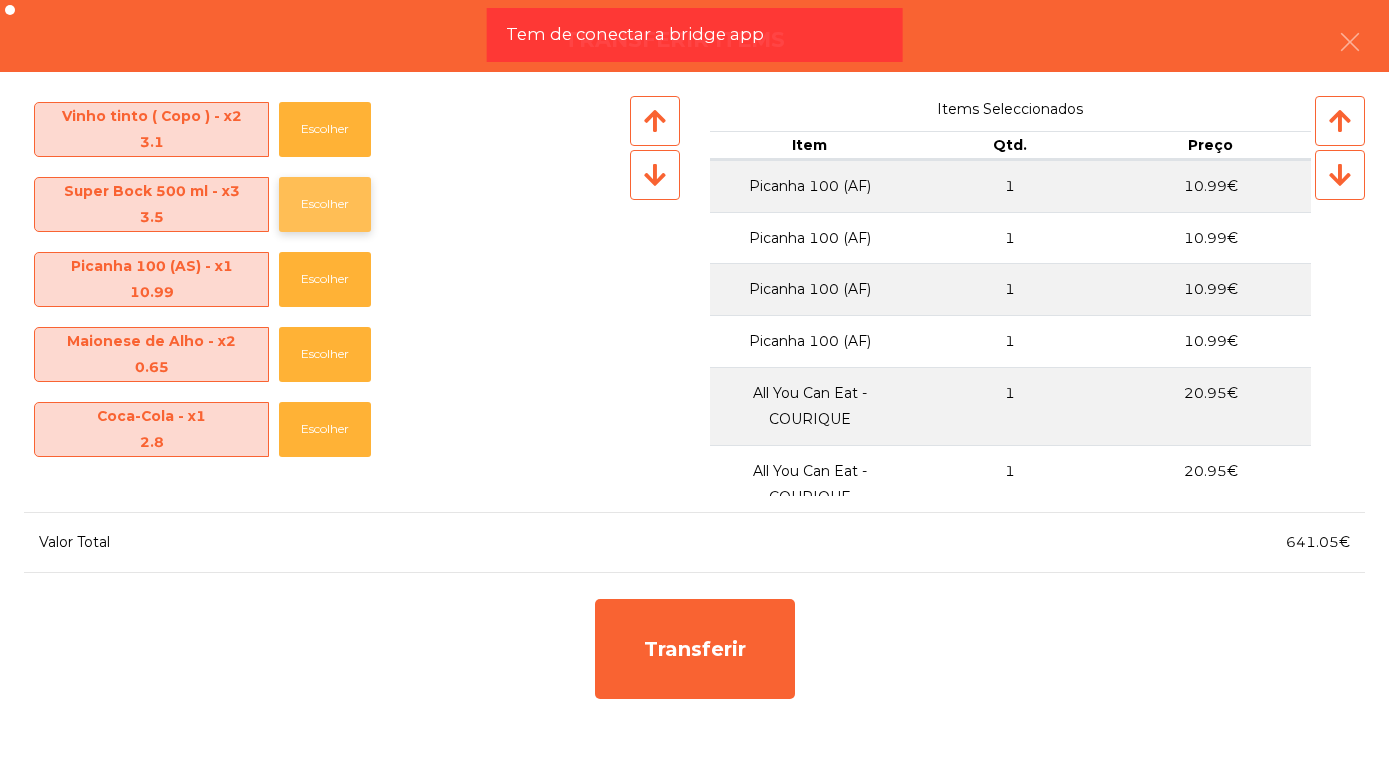 click on "Escolher" 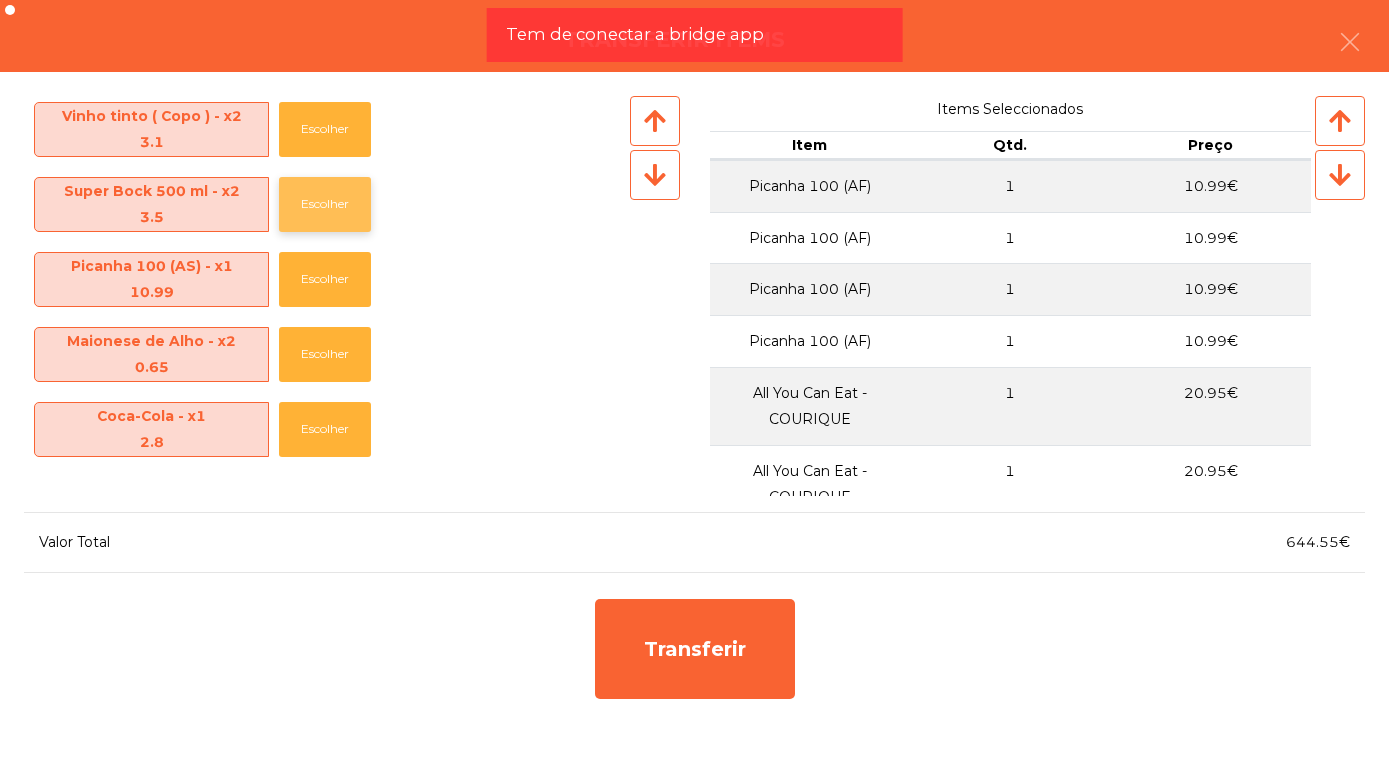 click on "Escolher" 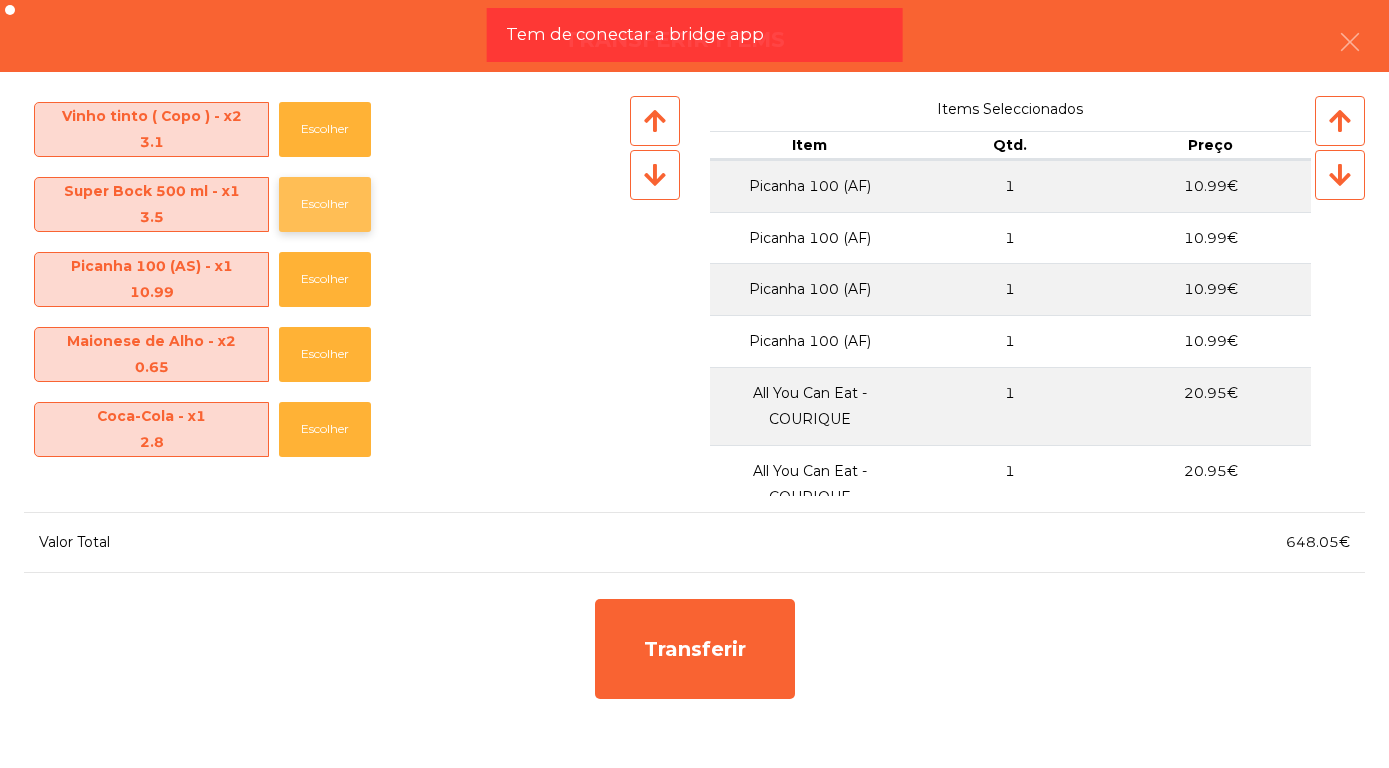 click on "Escolher" 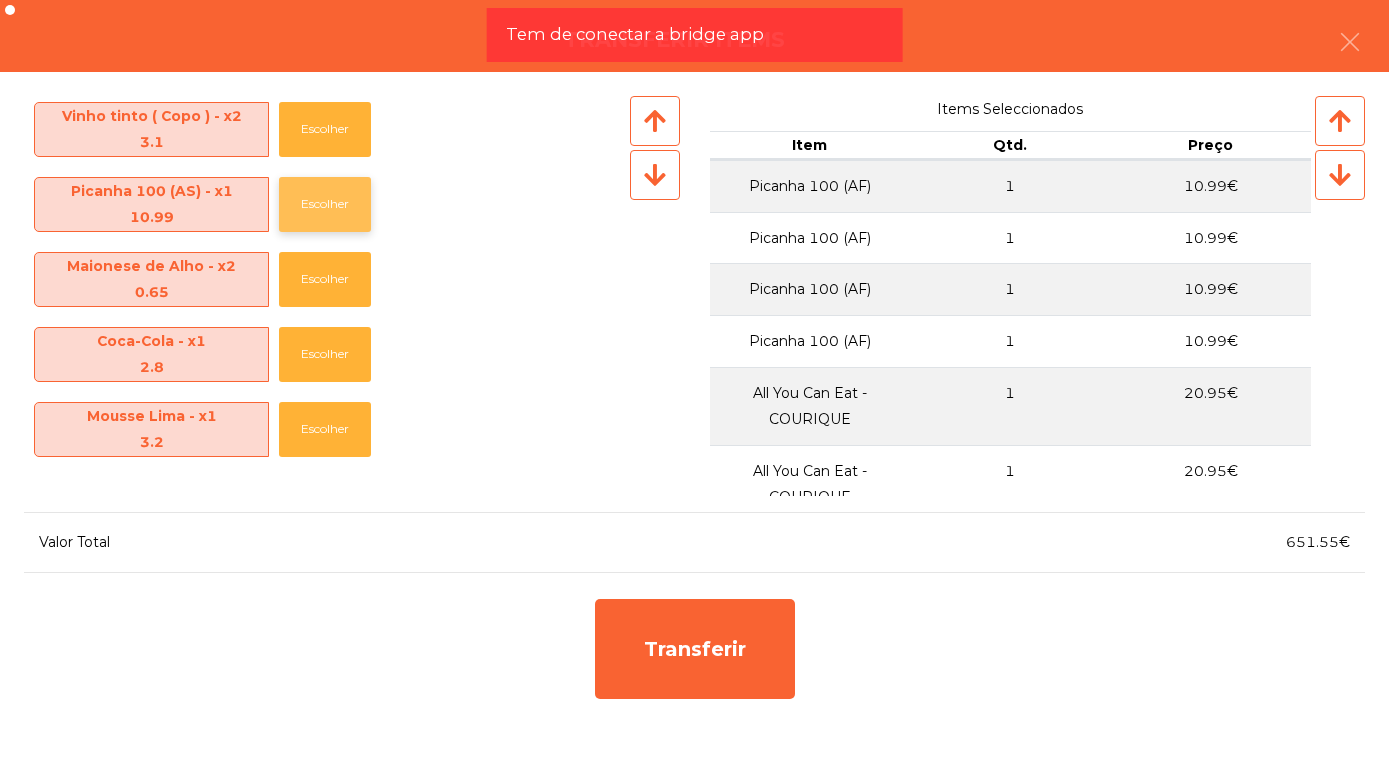 click on "Escolher" 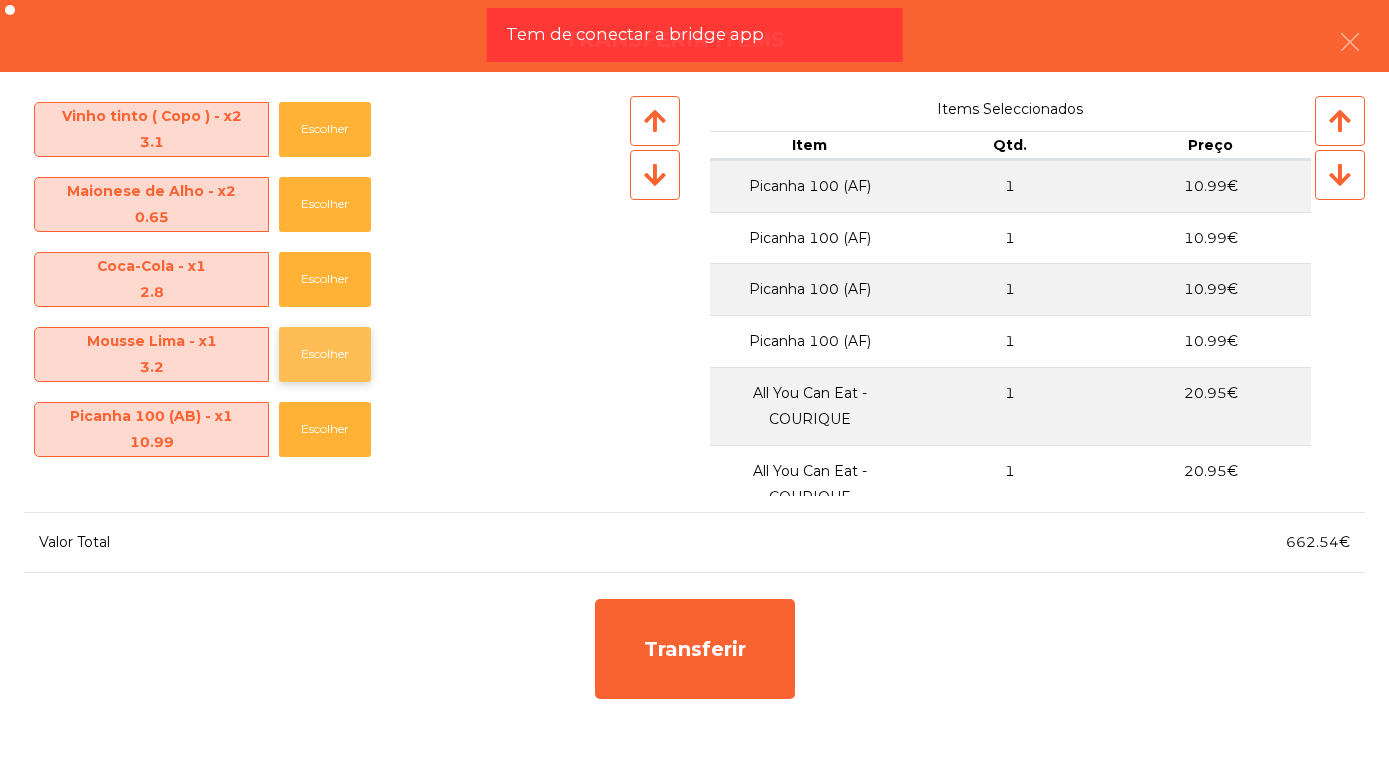click on "Escolher" 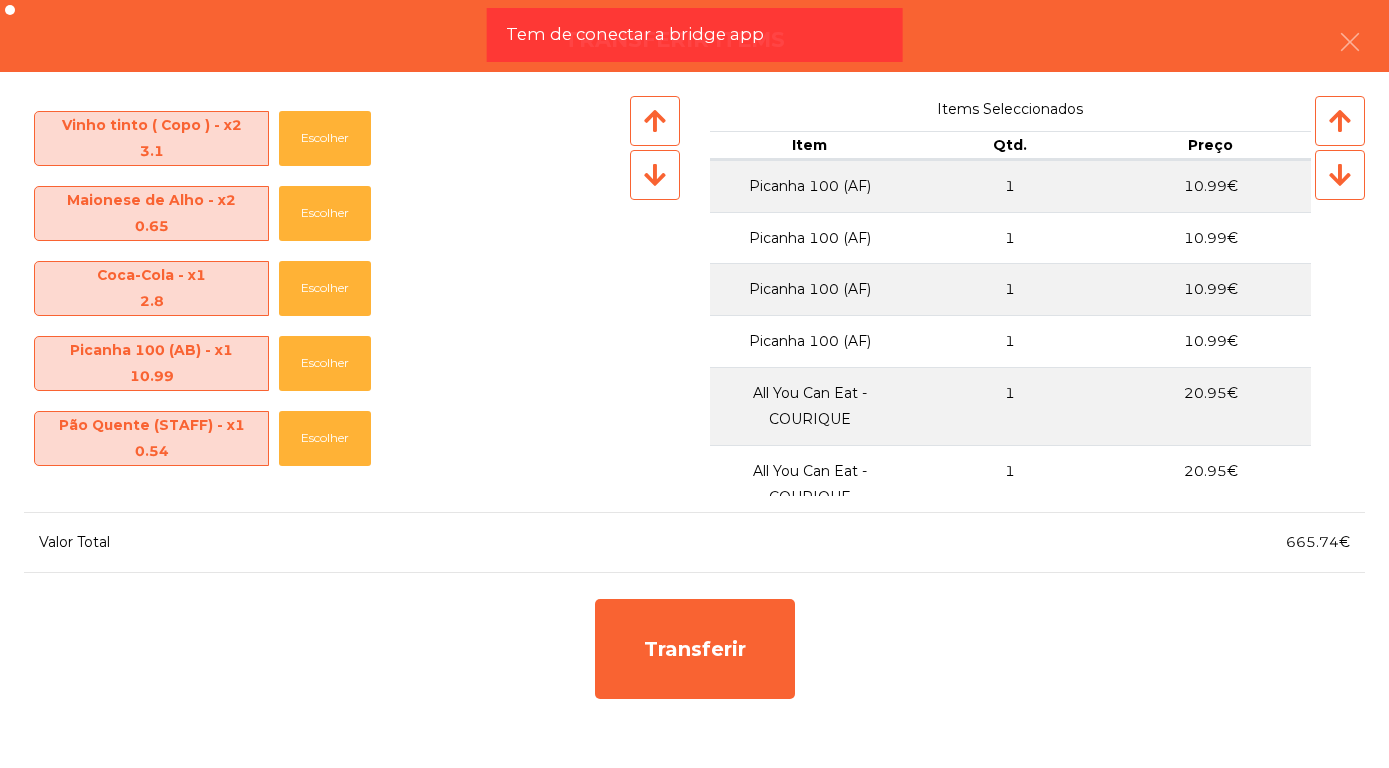 scroll, scrollTop: 2095, scrollLeft: 0, axis: vertical 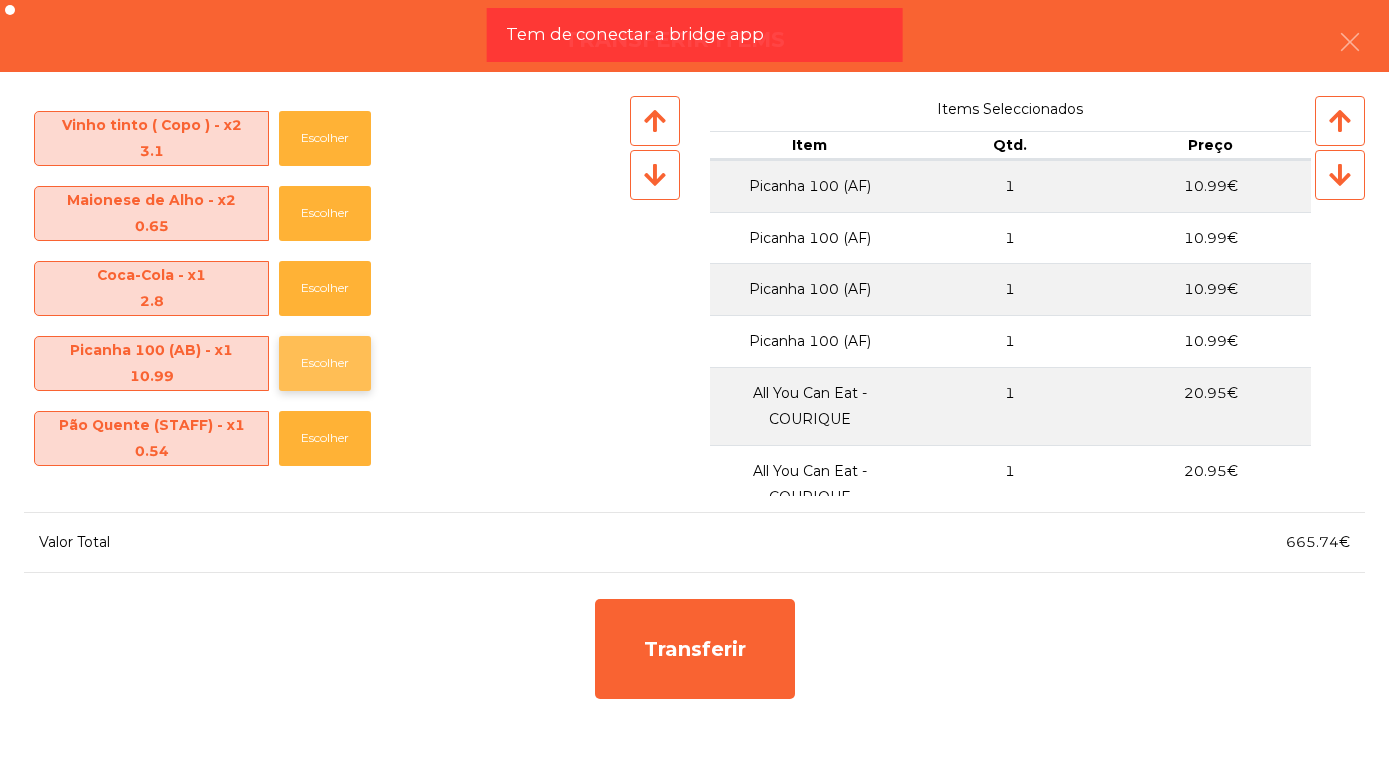 click on "Escolher" 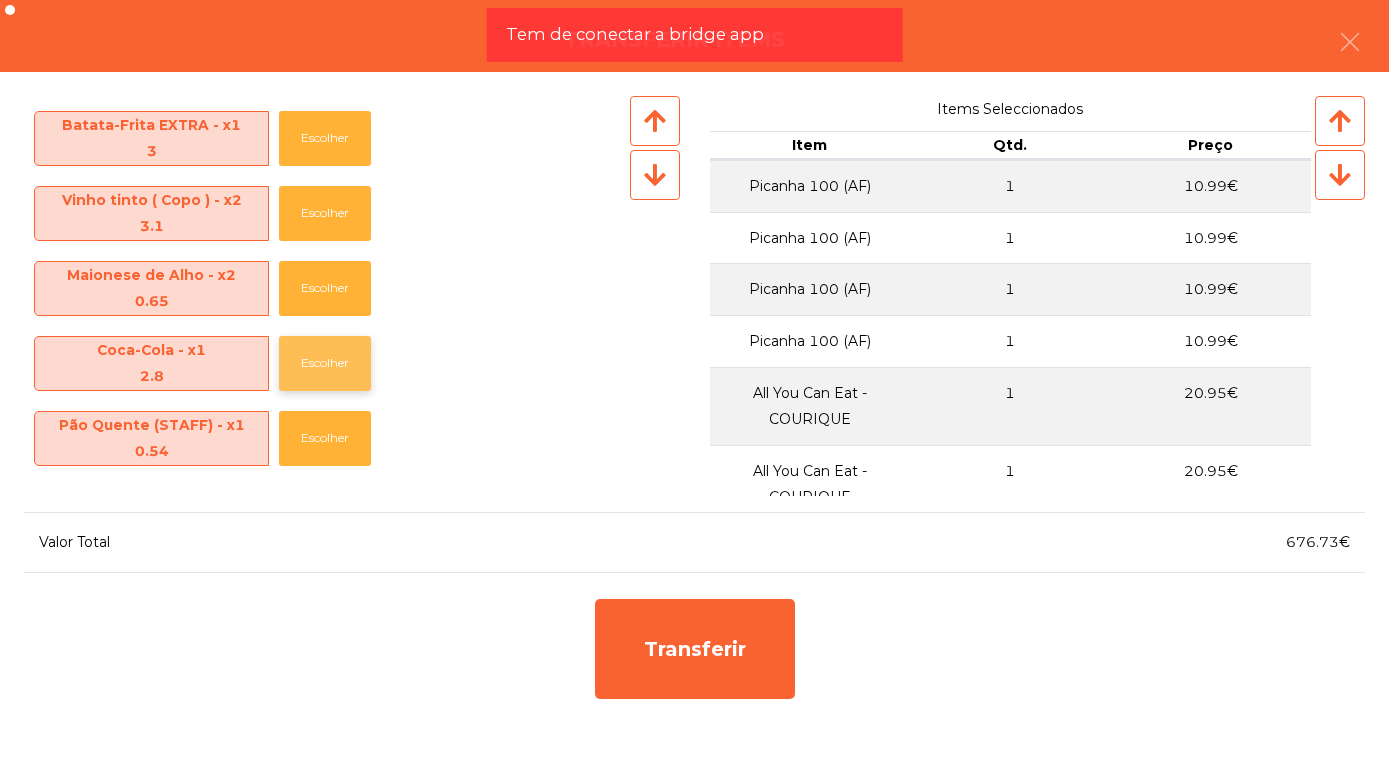 click on "Escolher" 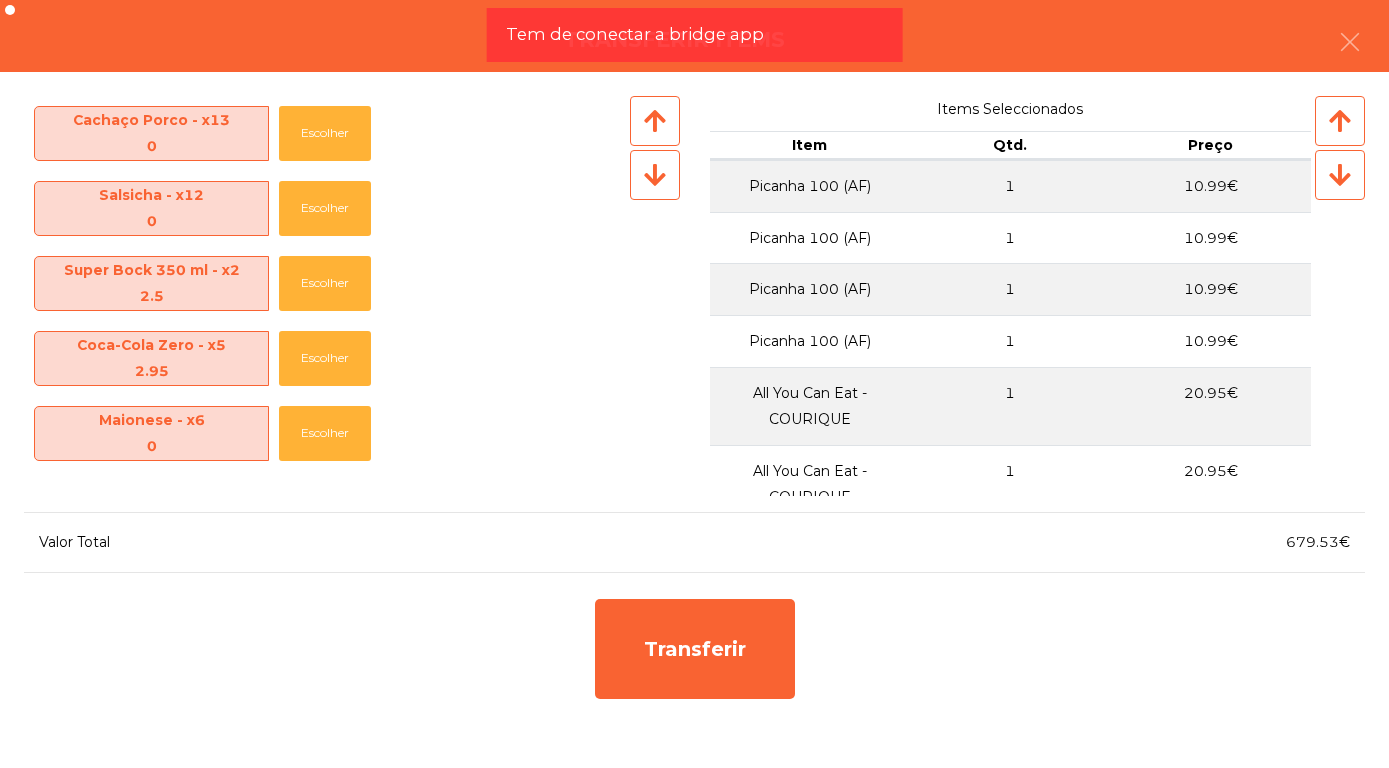 scroll, scrollTop: 974, scrollLeft: 0, axis: vertical 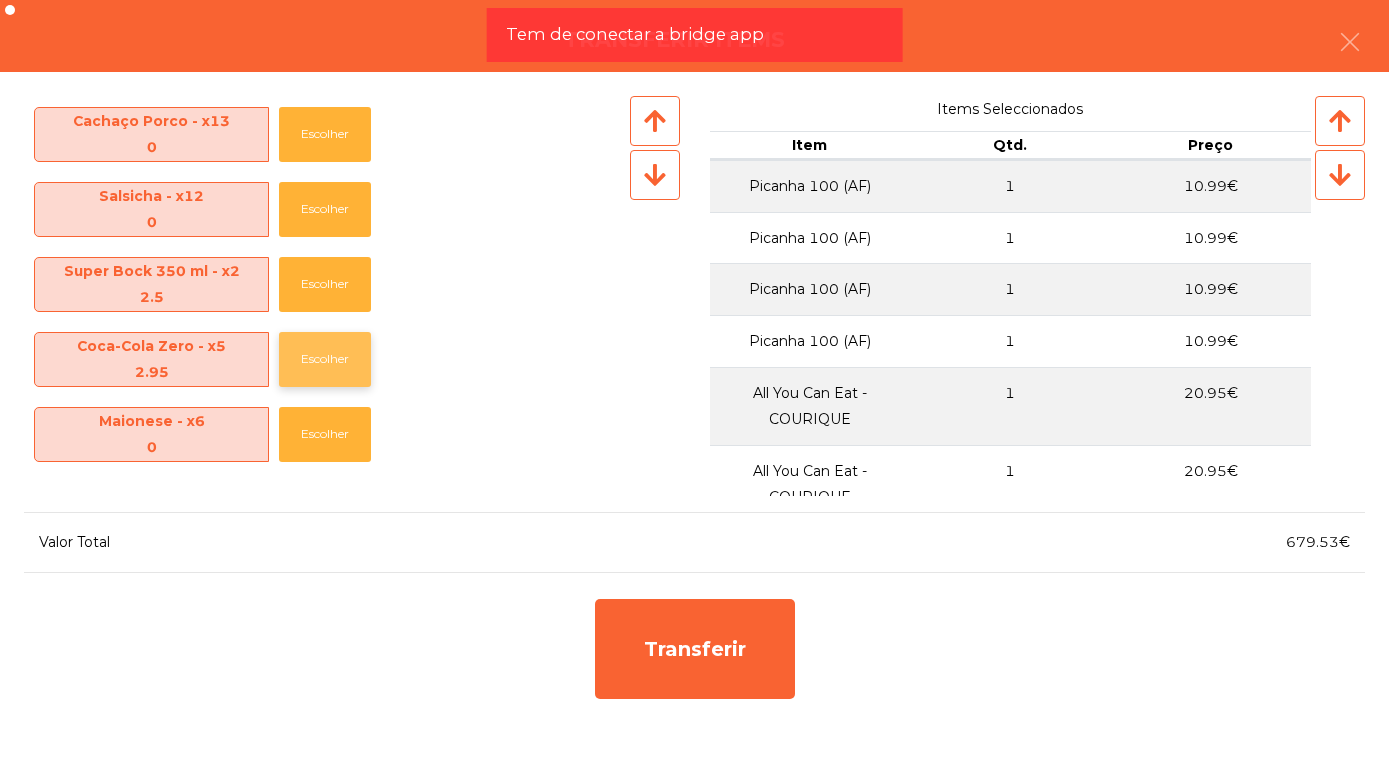 click on "Escolher" 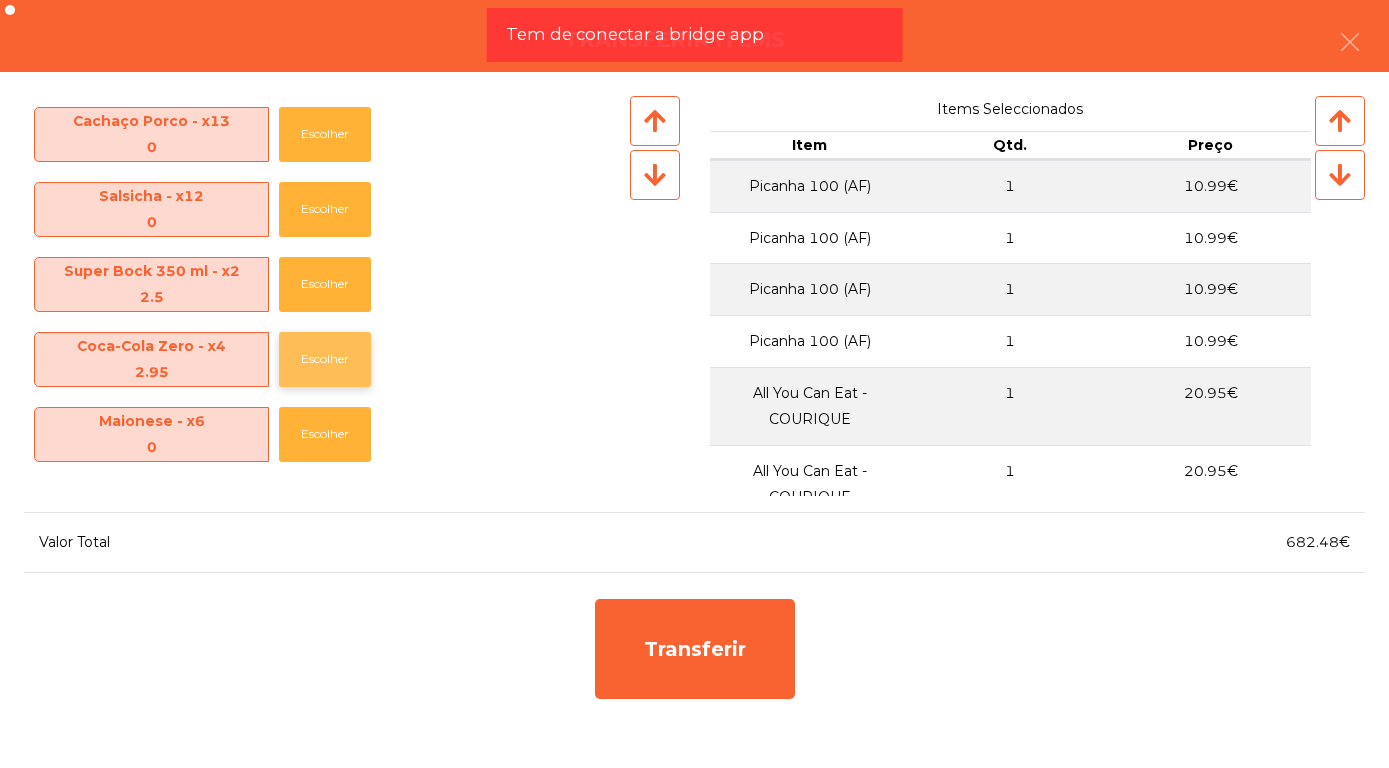 click on "Escolher" 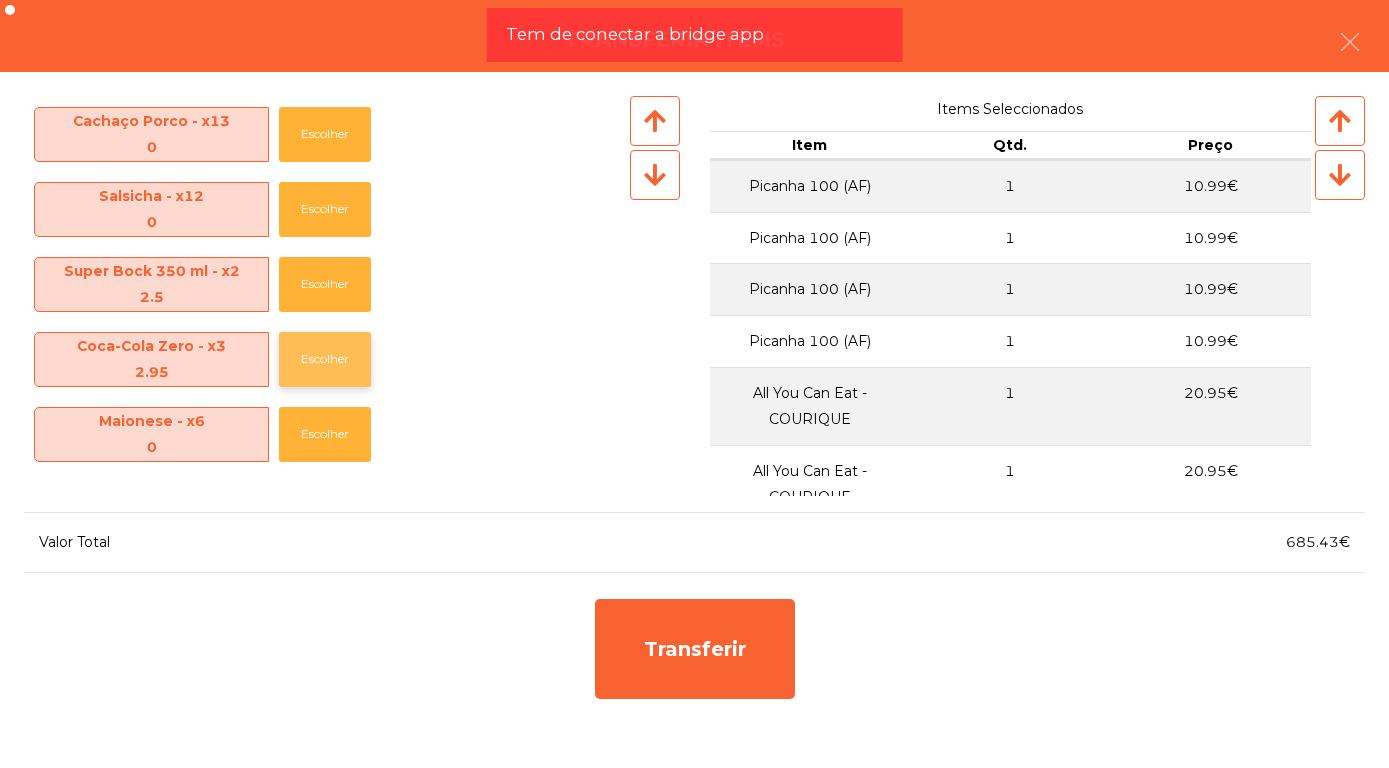 click on "Escolher" 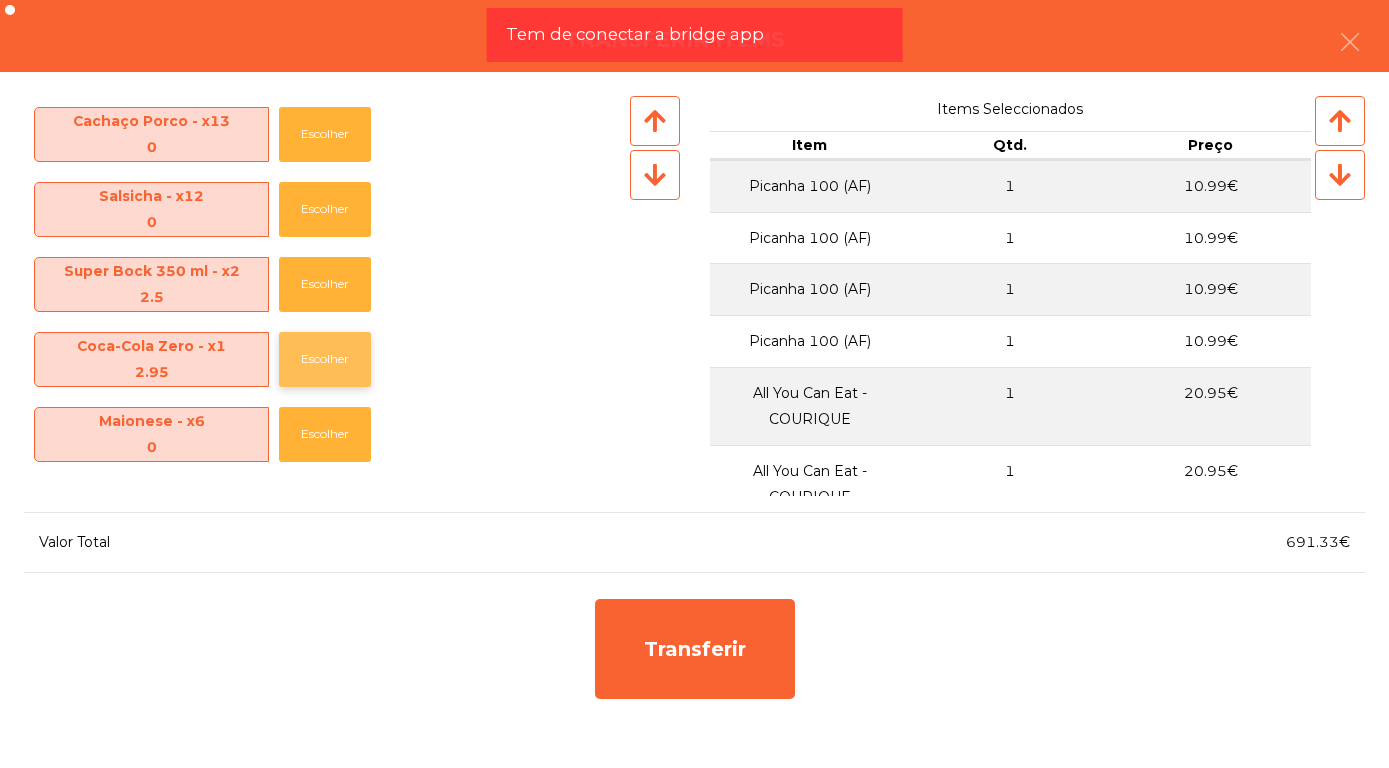 click on "Escolher" 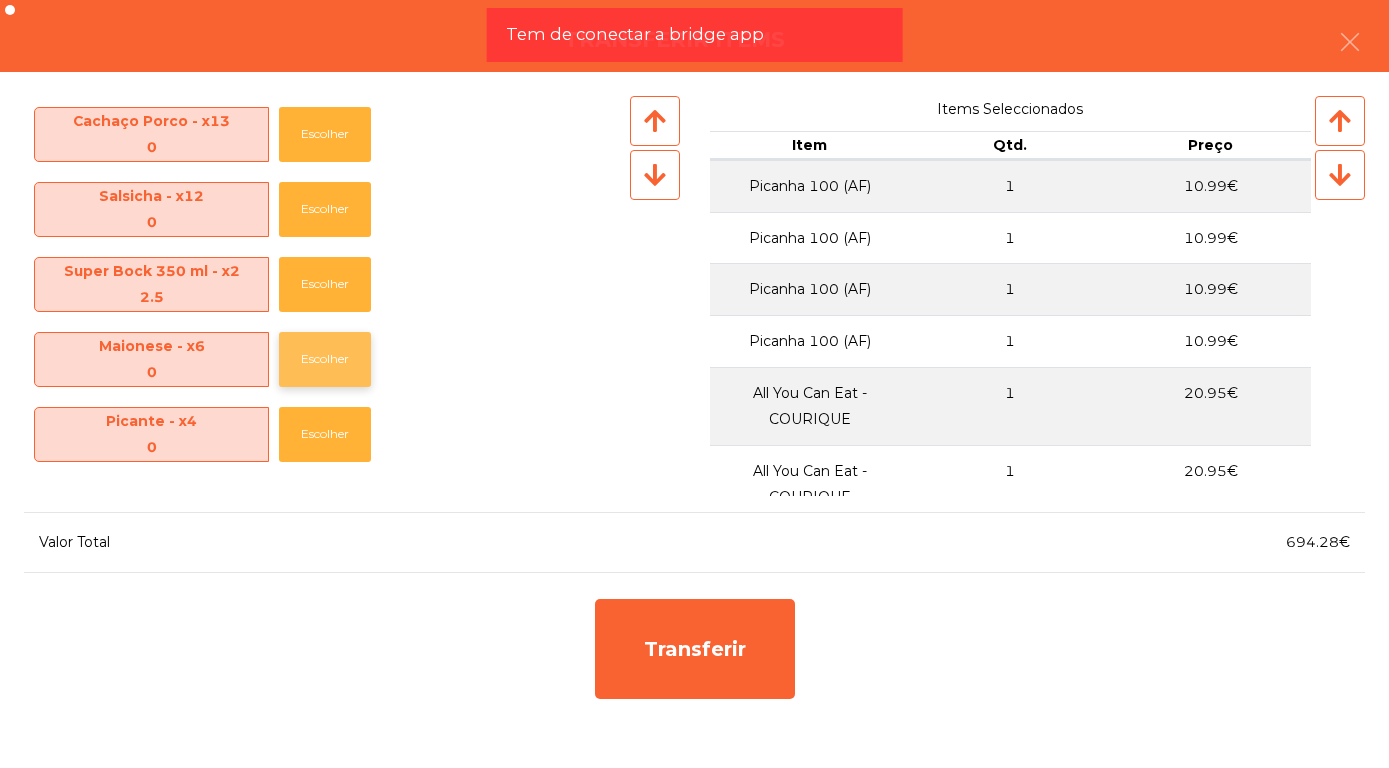 click on "Escolher" 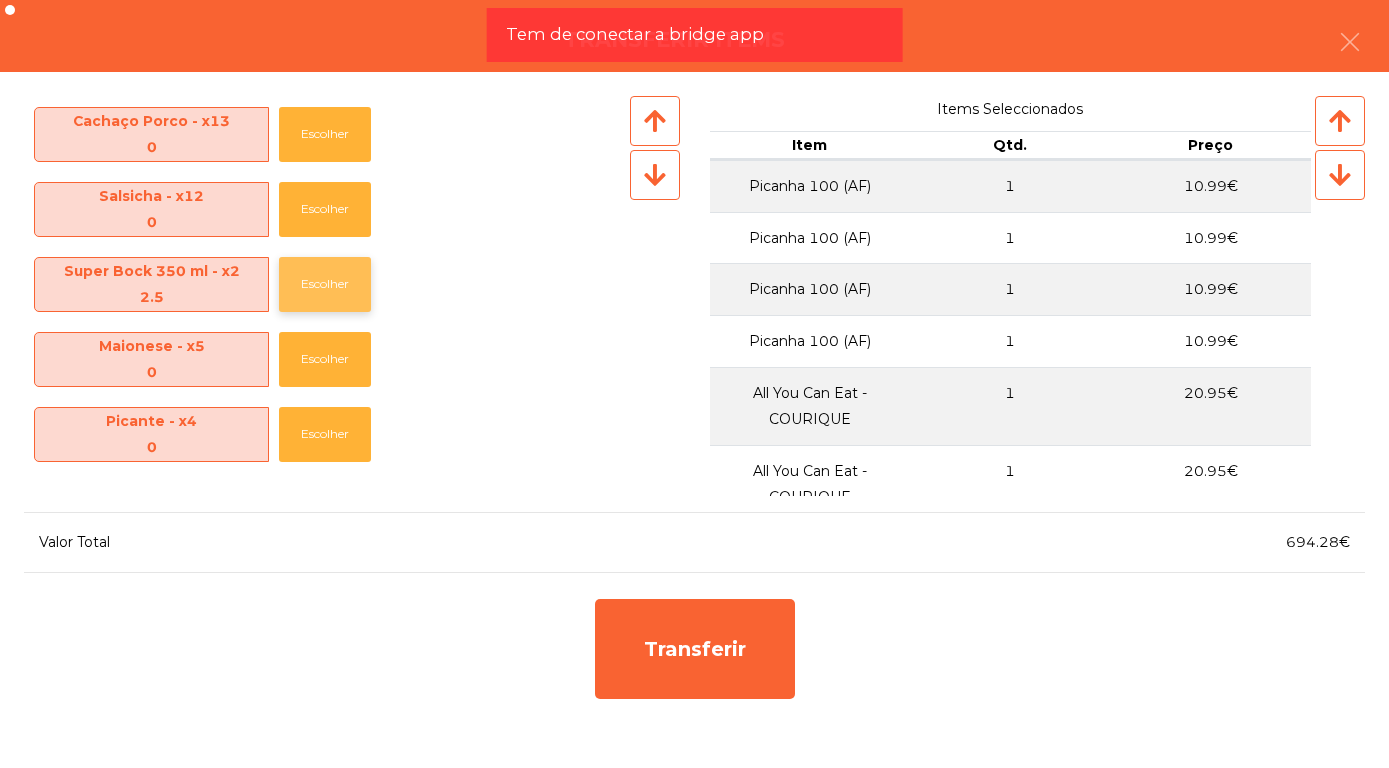 click on "Escolher" 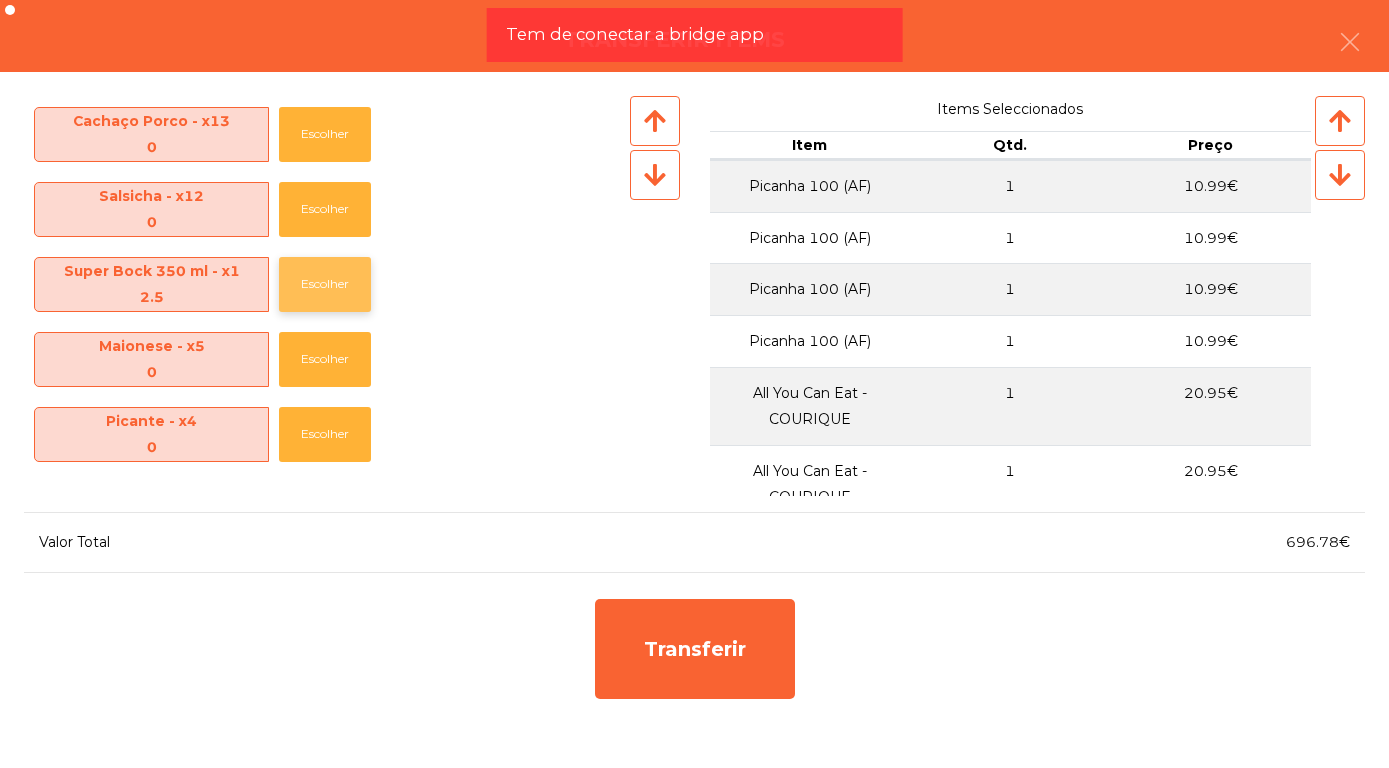 click on "Escolher" 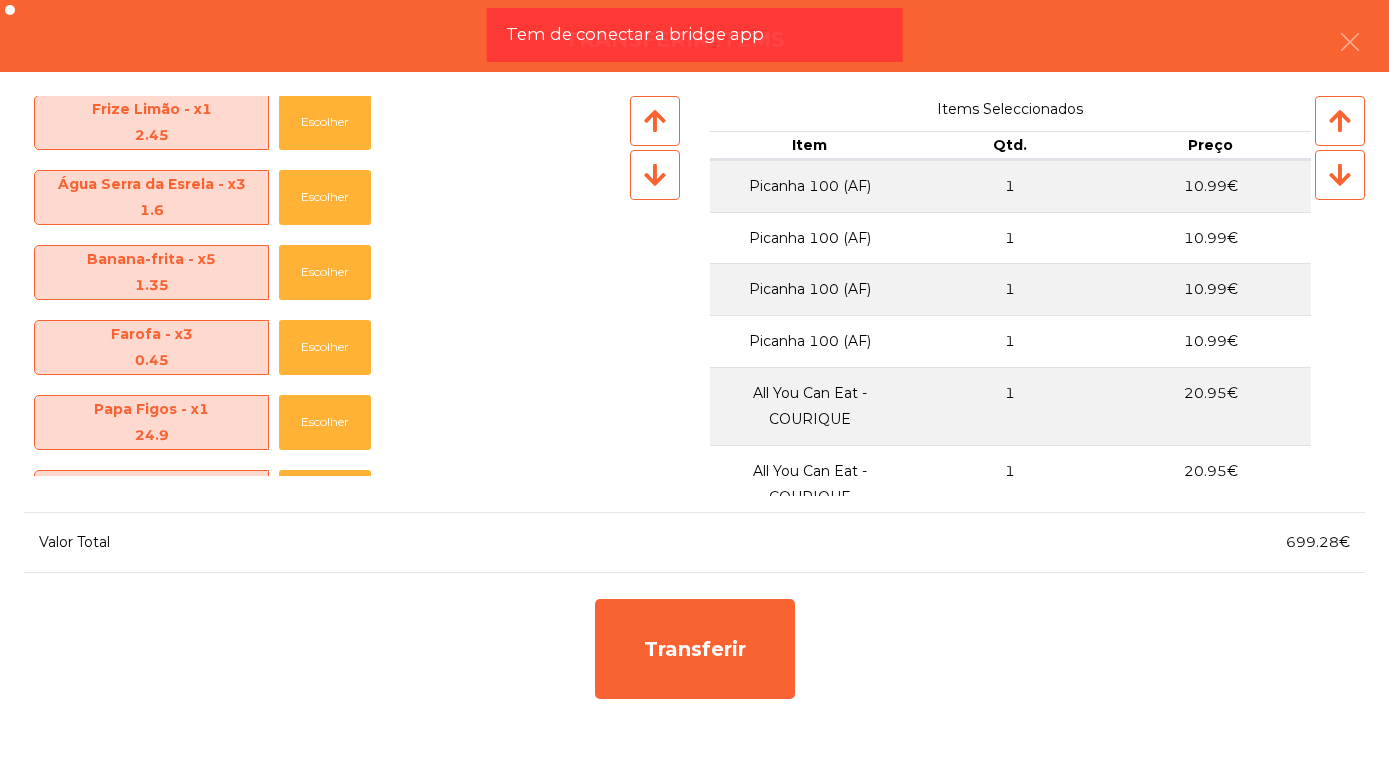 scroll, scrollTop: 86, scrollLeft: 0, axis: vertical 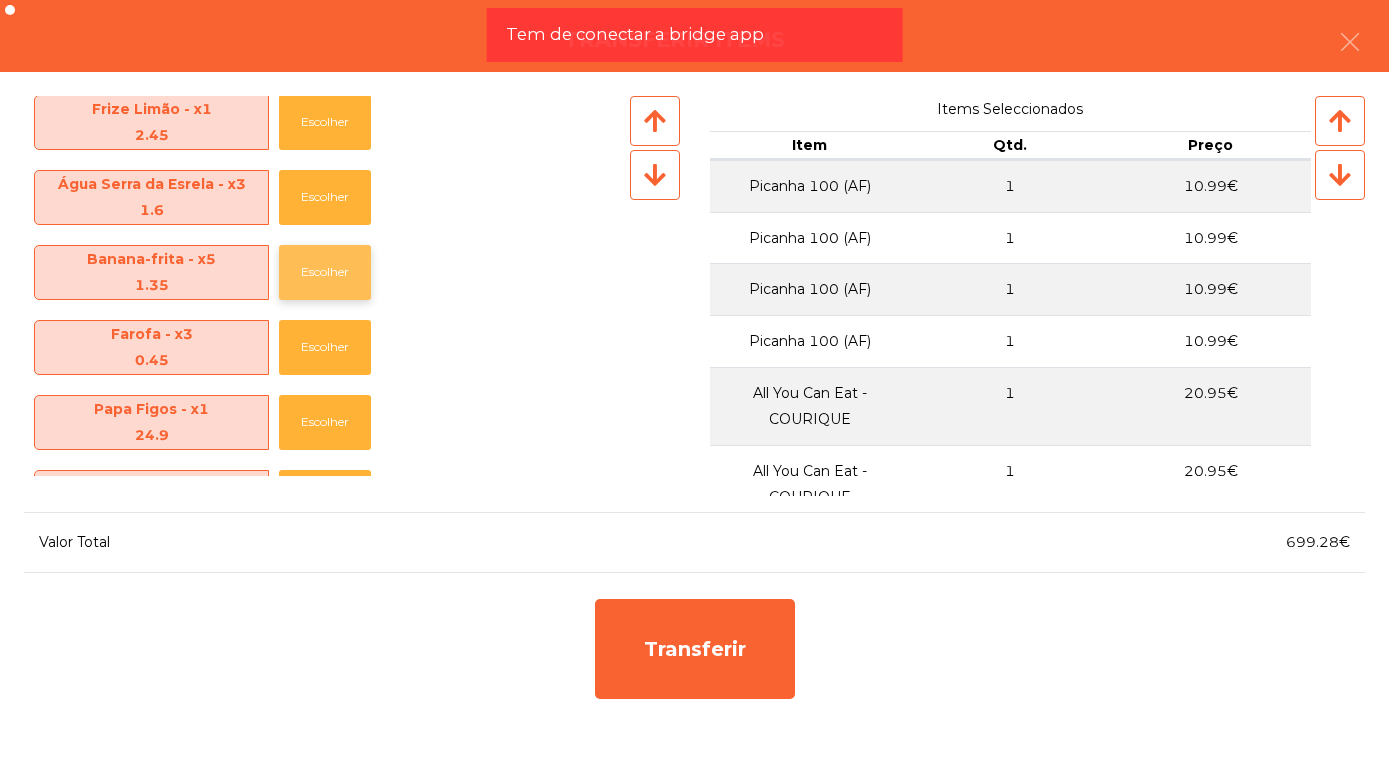 click on "Escolher" 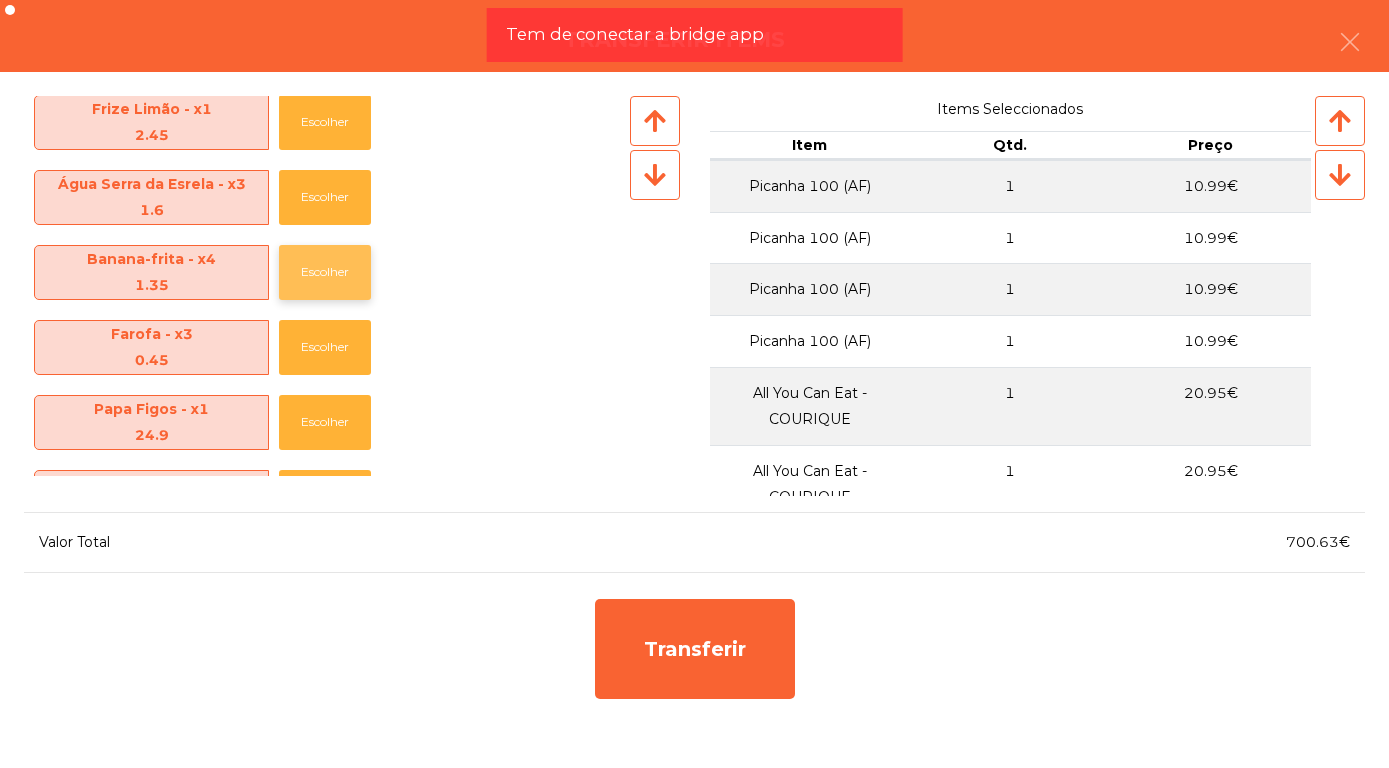 click on "Escolher" 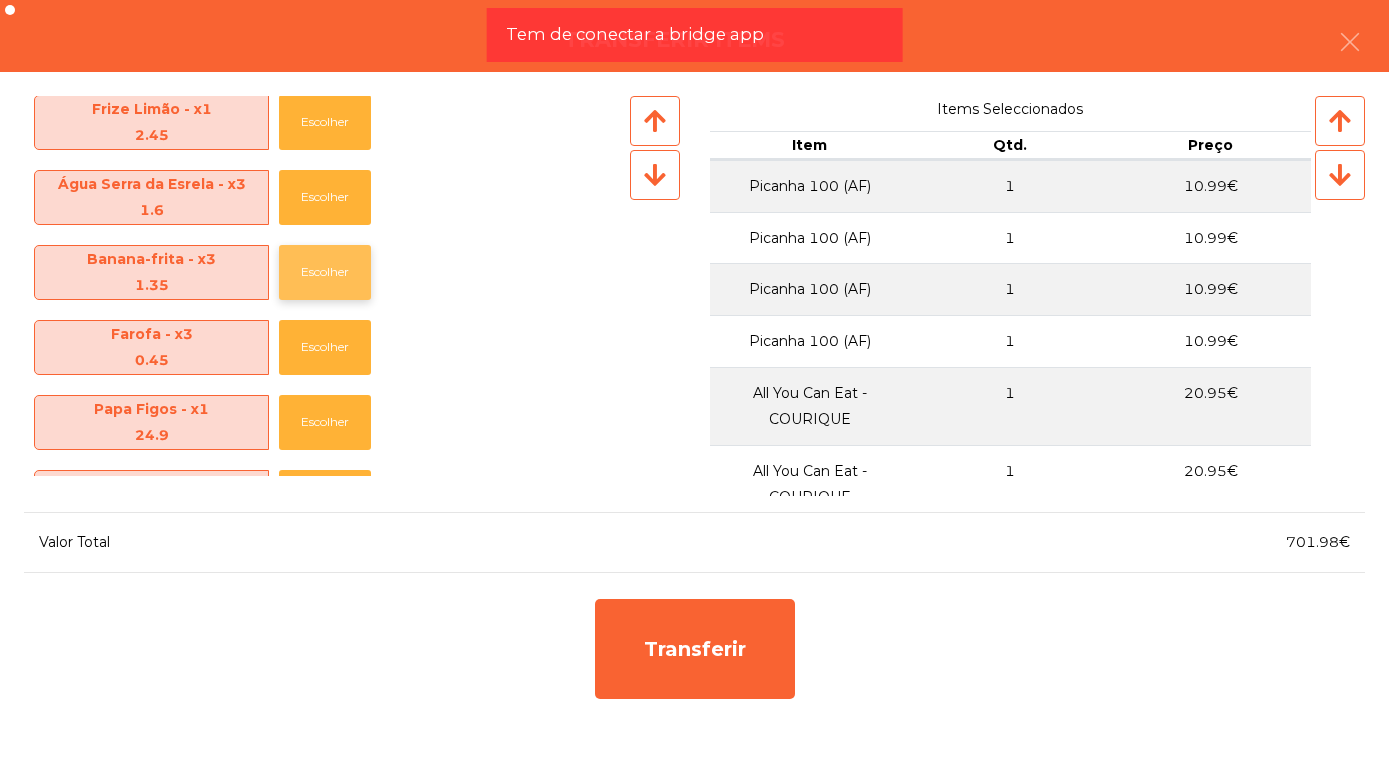click on "Escolher" 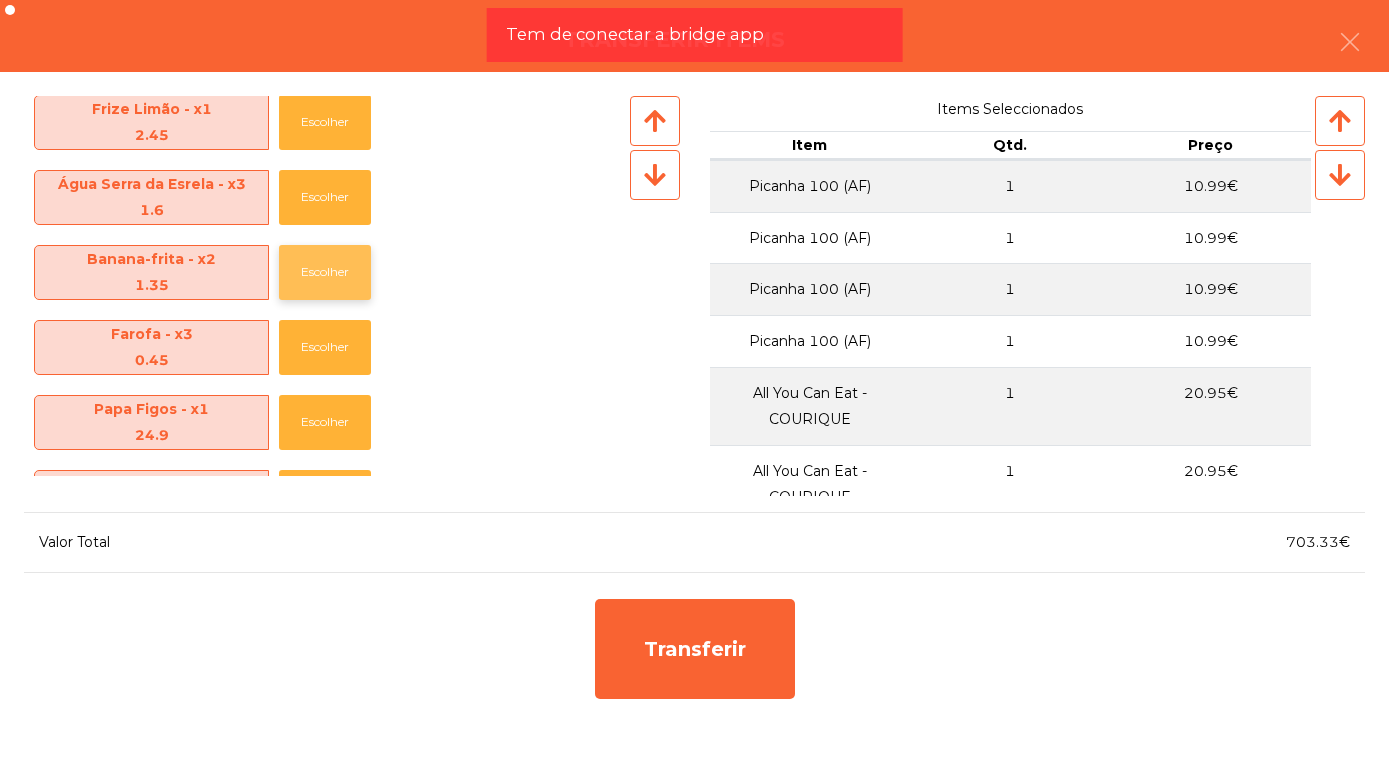 click on "Escolher" 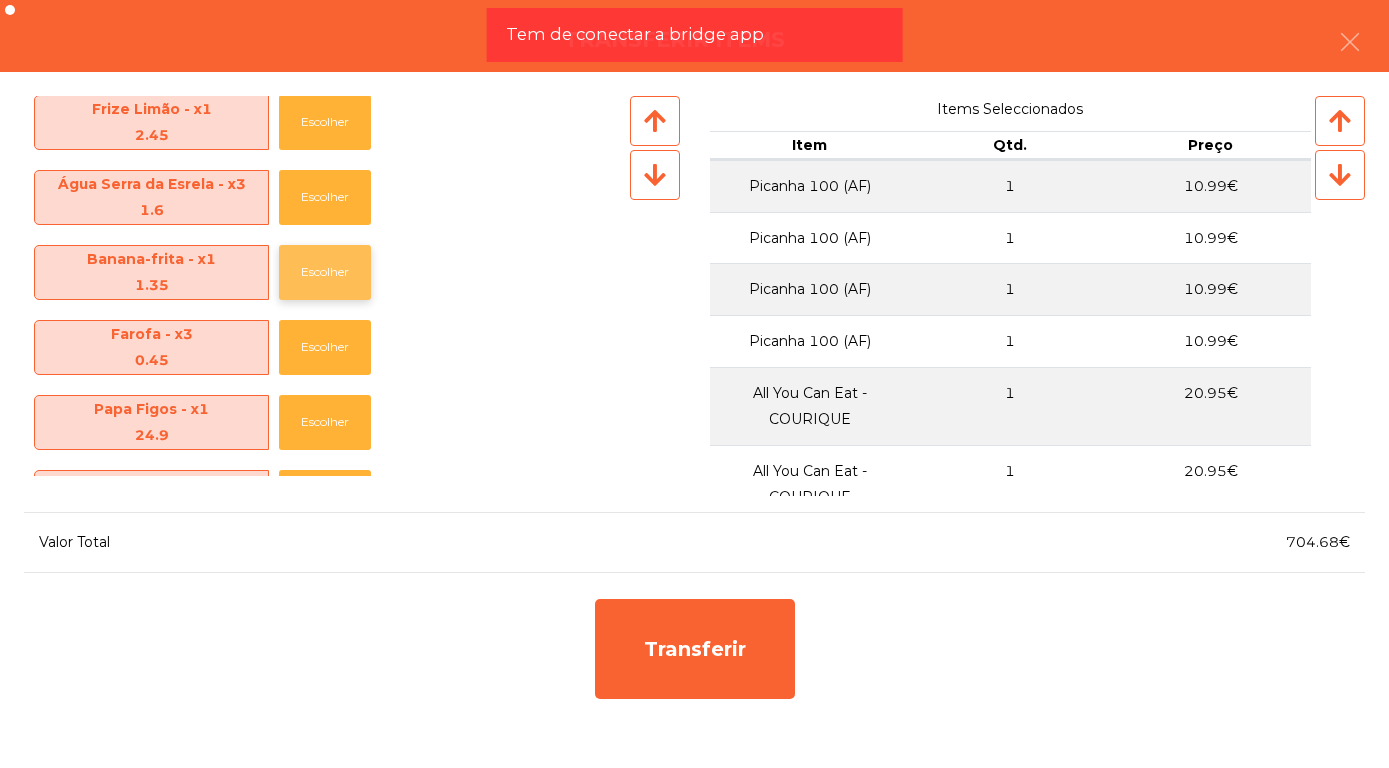 click on "Escolher" 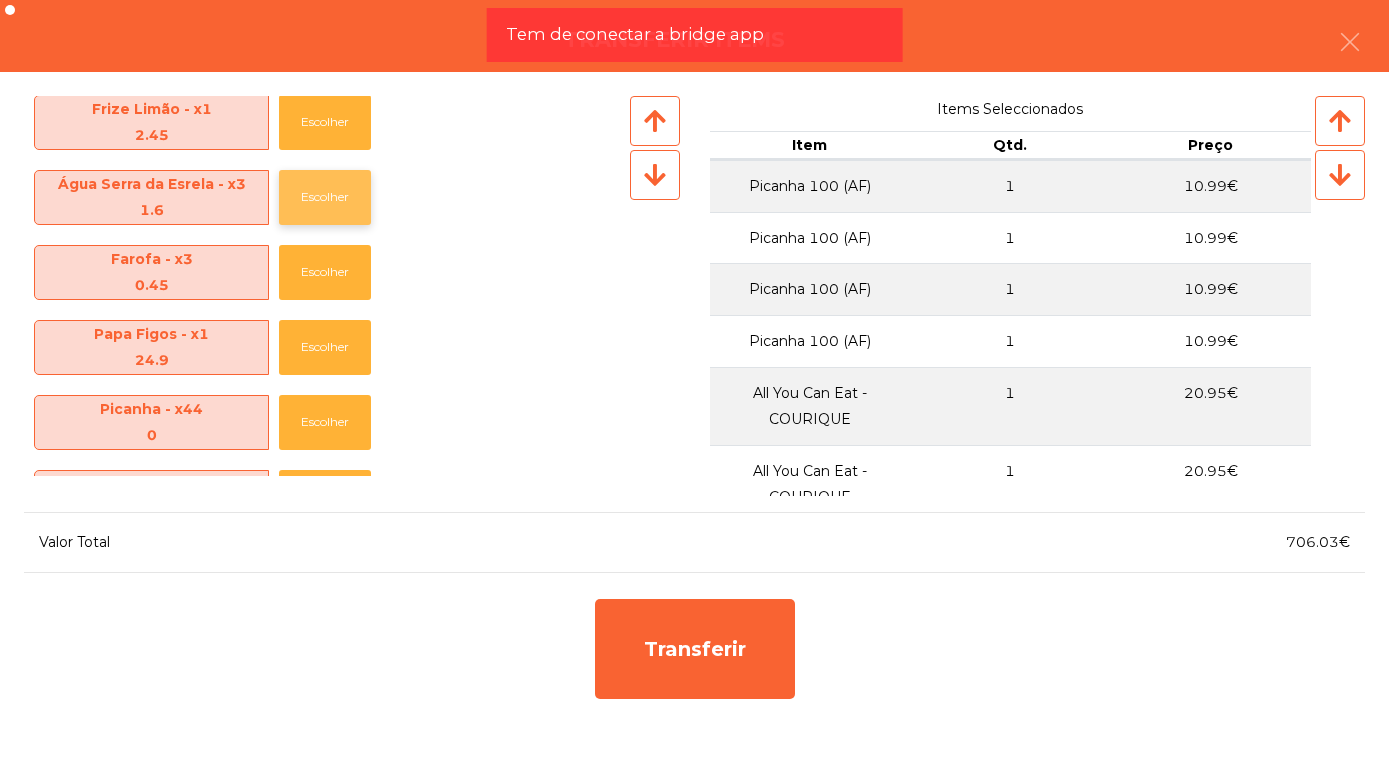 click on "Escolher" 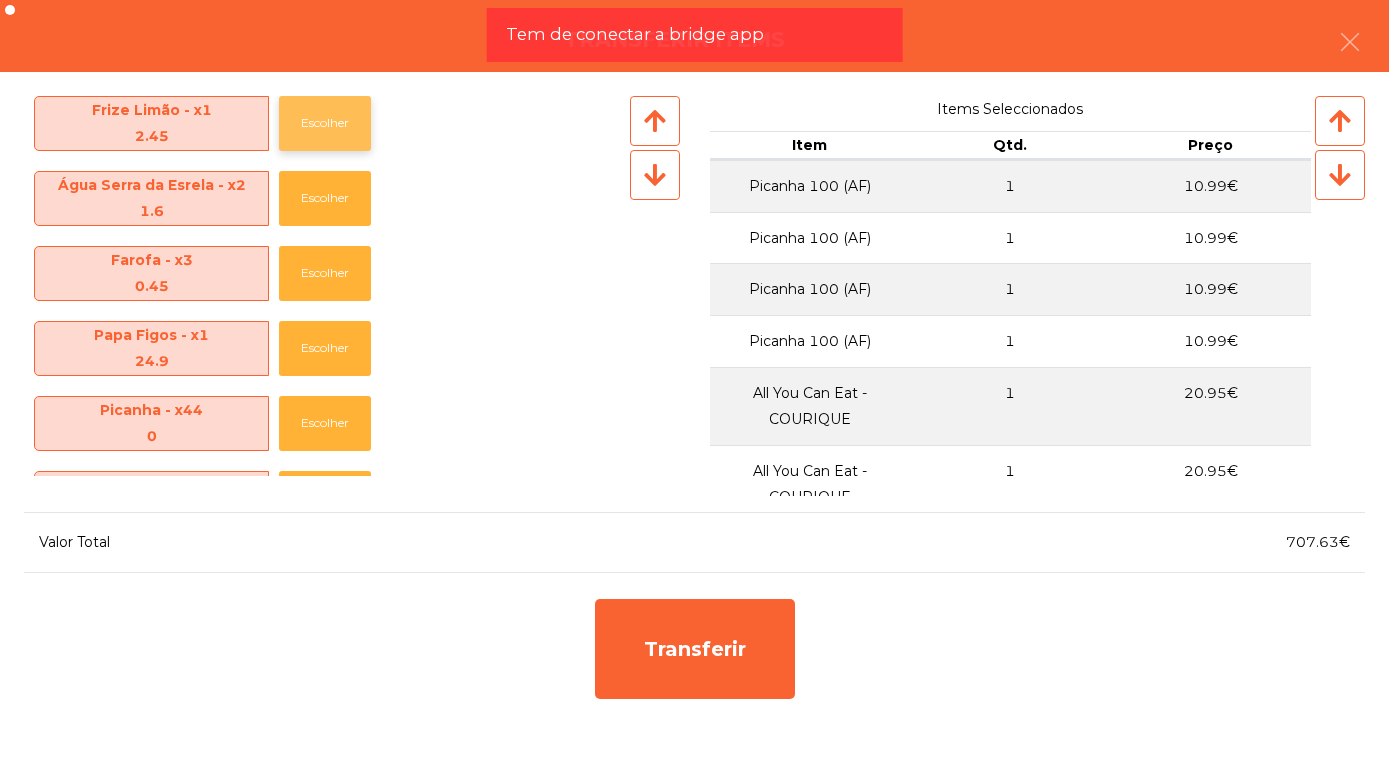 click on "Escolher" 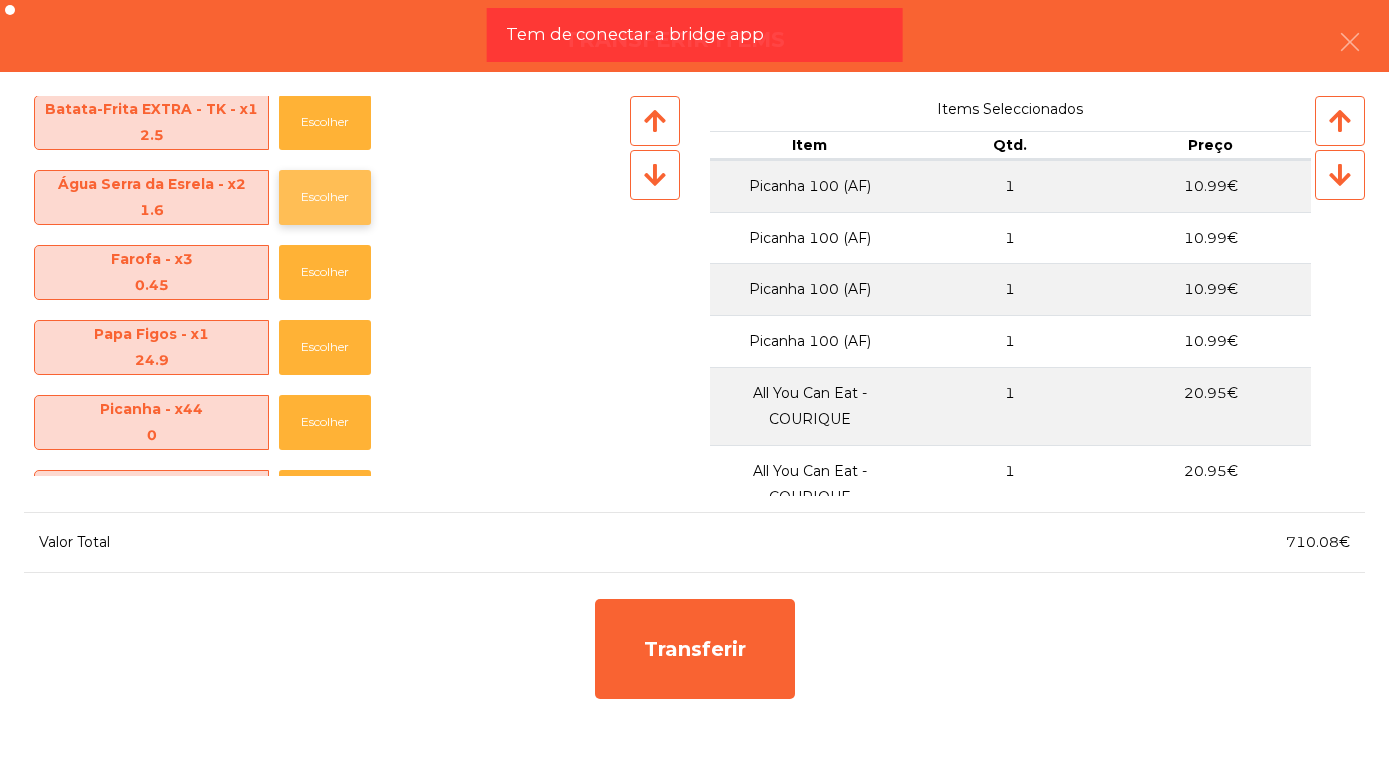 click on "Escolher" 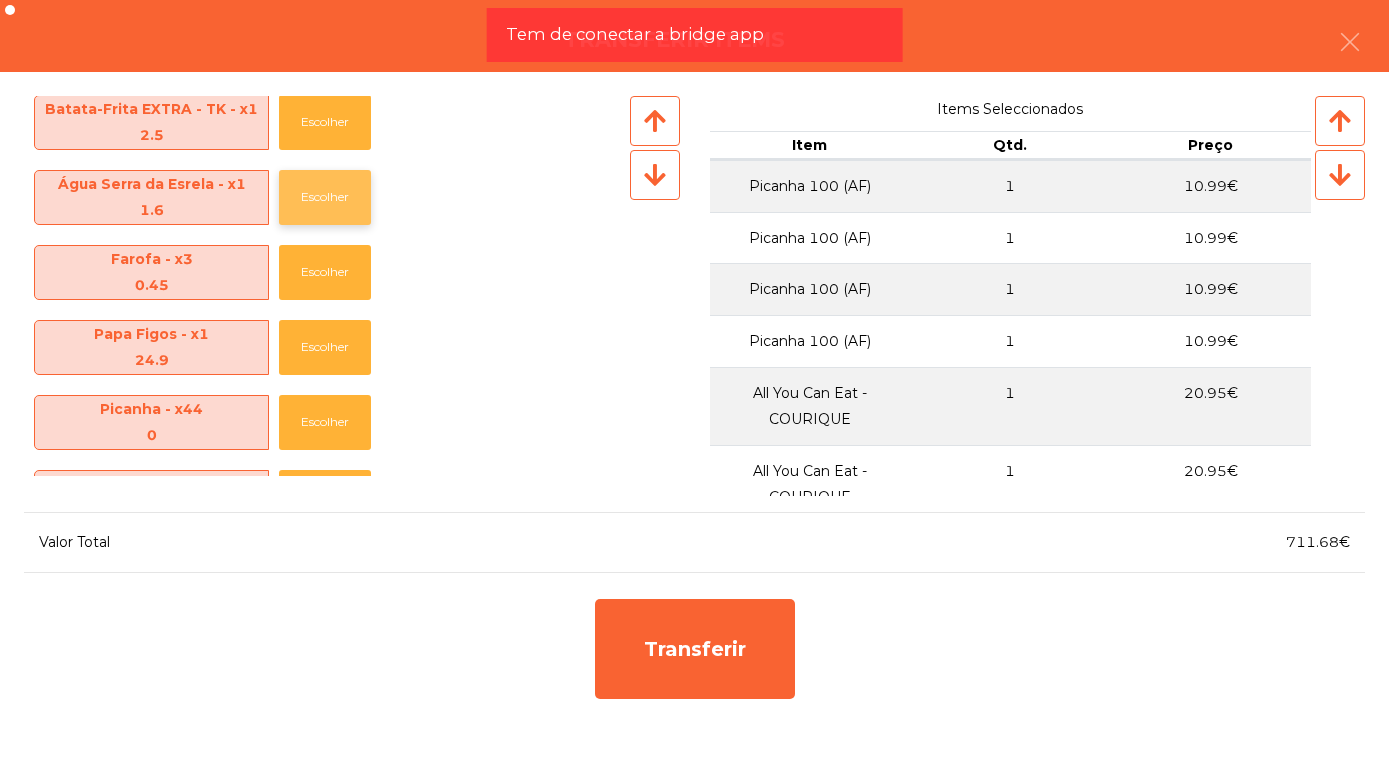 click on "Escolher" 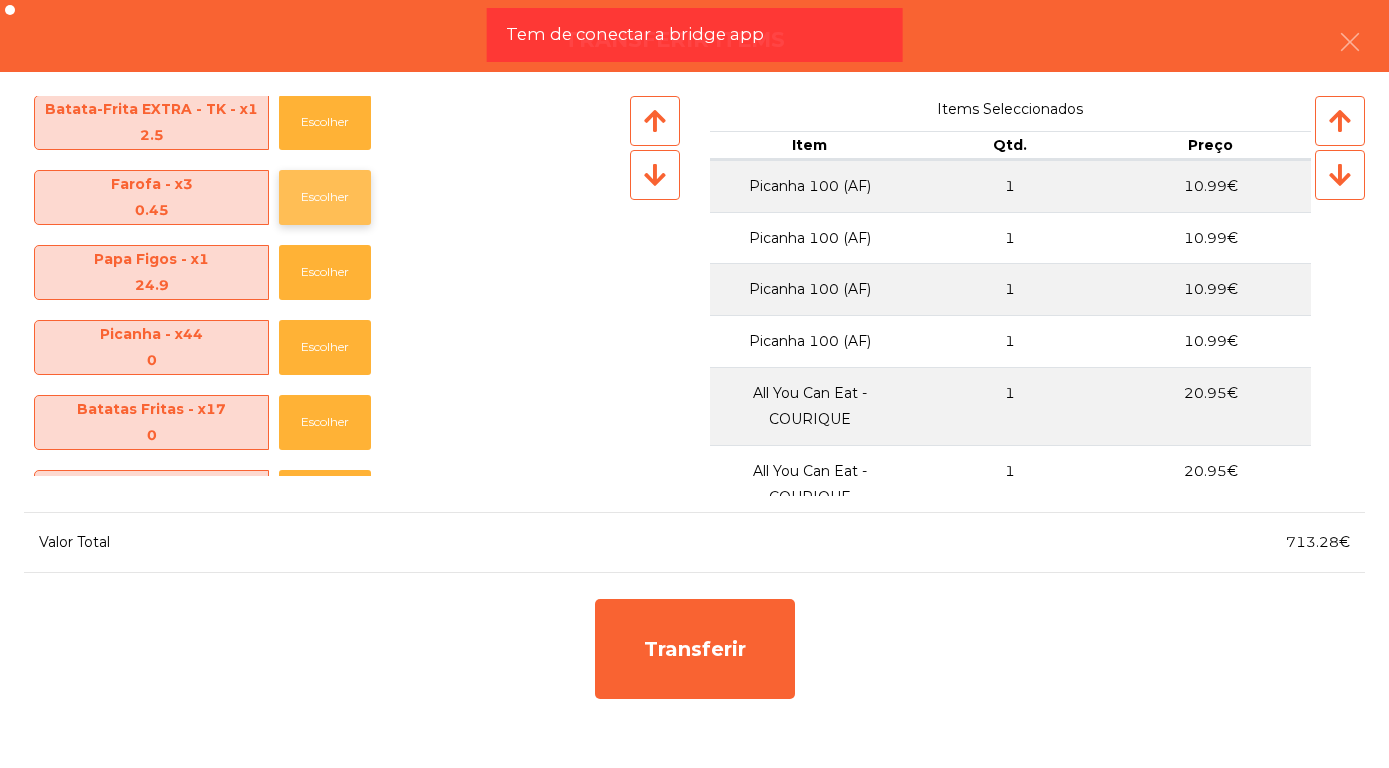 click on "Escolher" 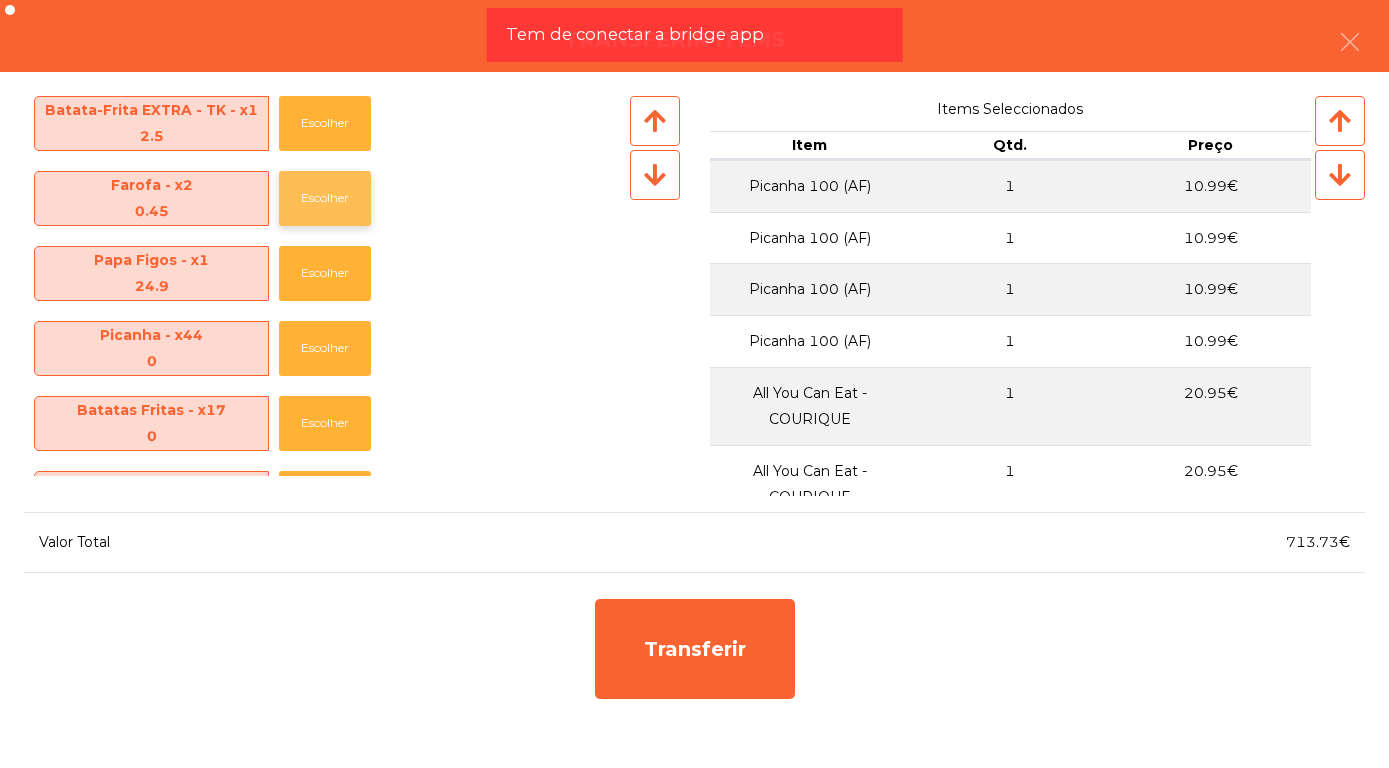 click on "Escolher" 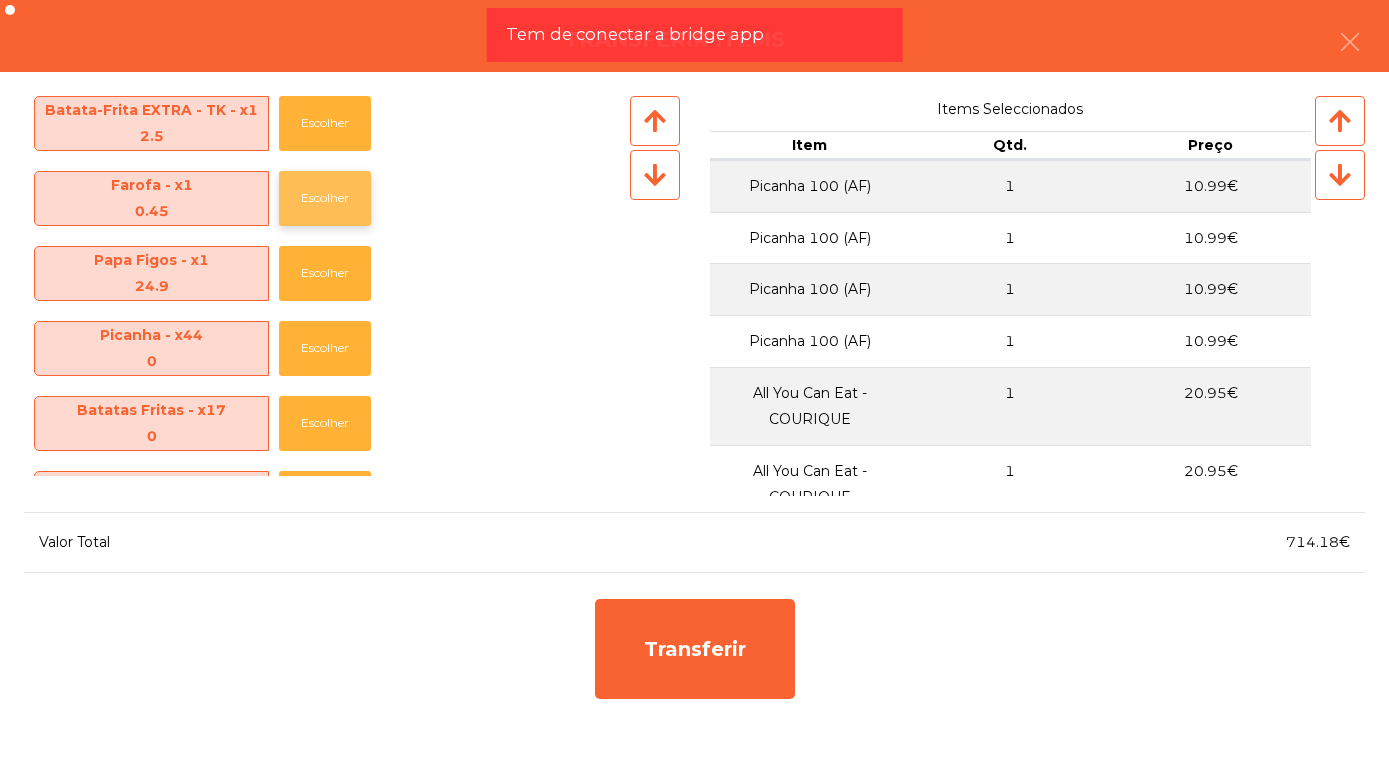 click on "Escolher" 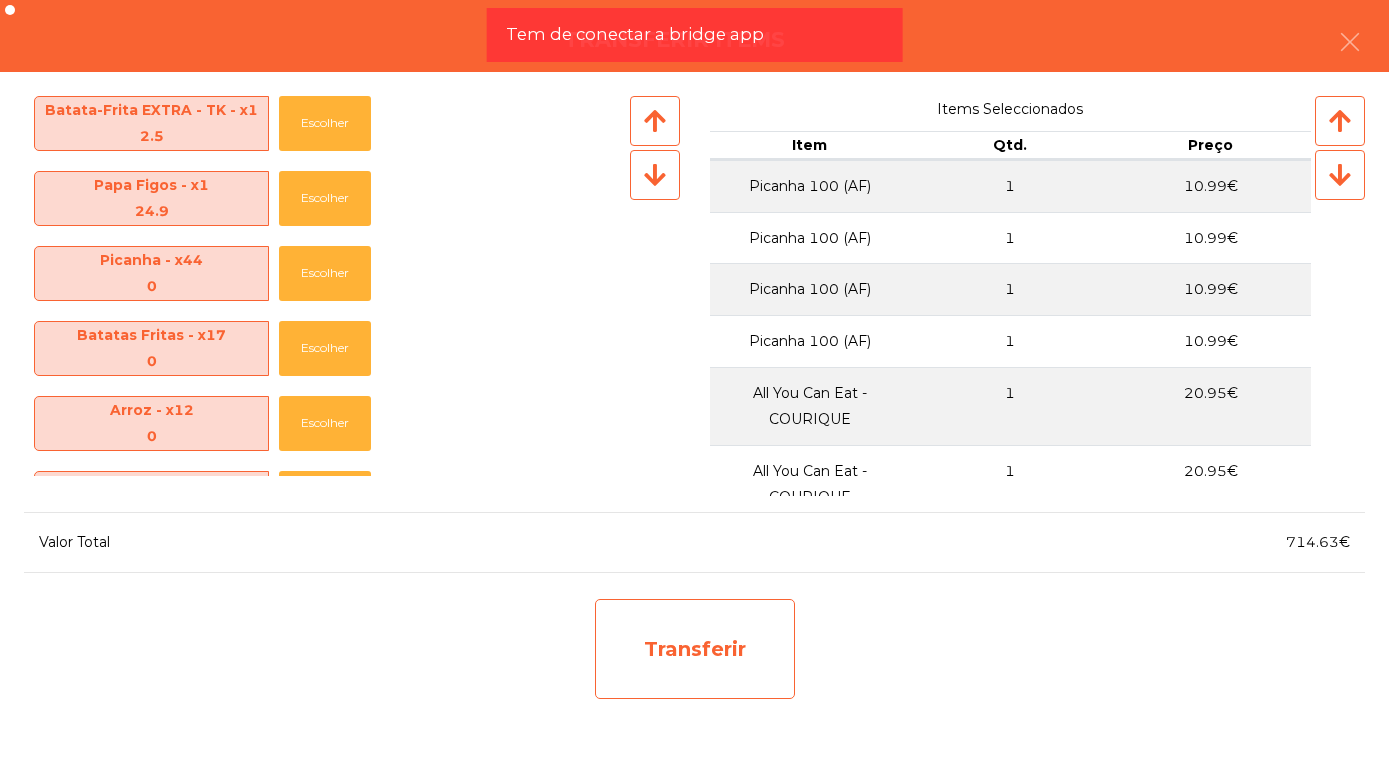 click on "Transferir" 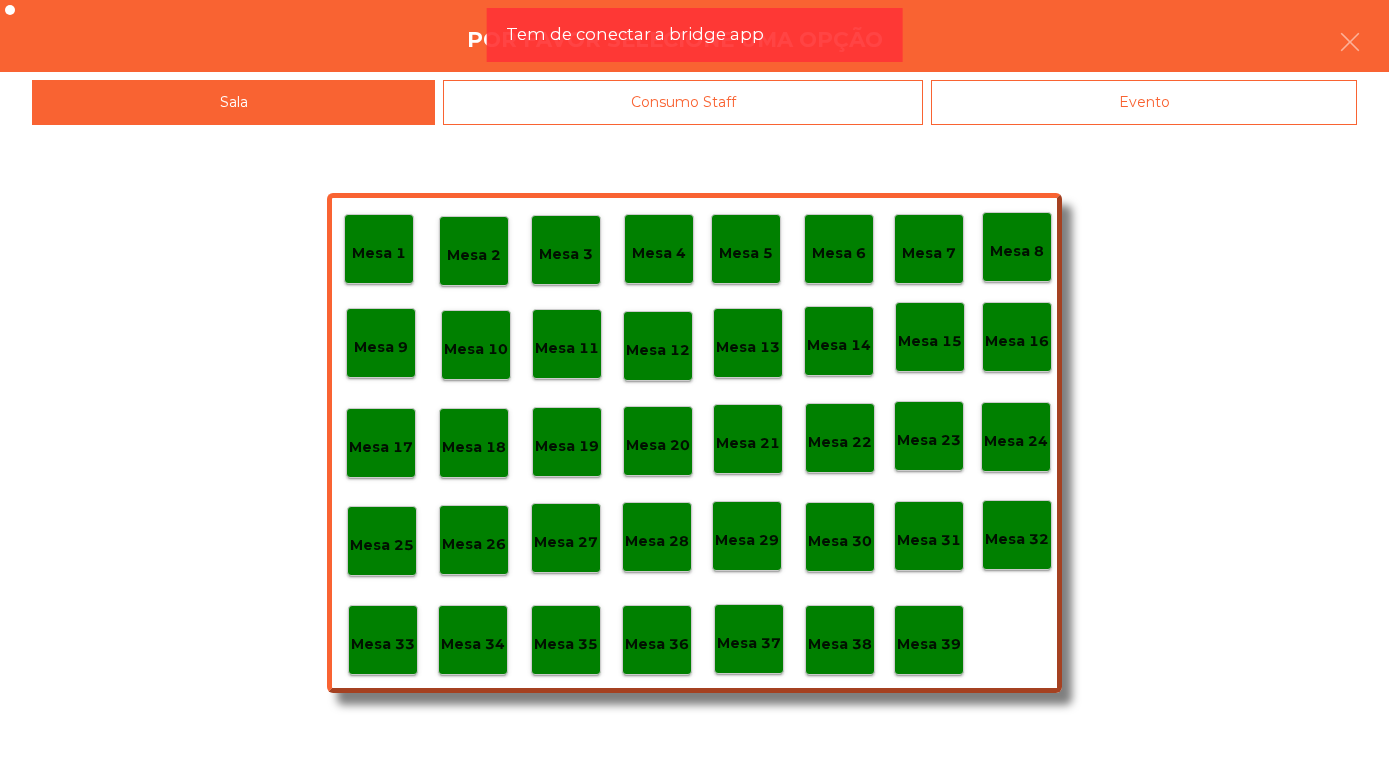 scroll, scrollTop: 11, scrollLeft: 0, axis: vertical 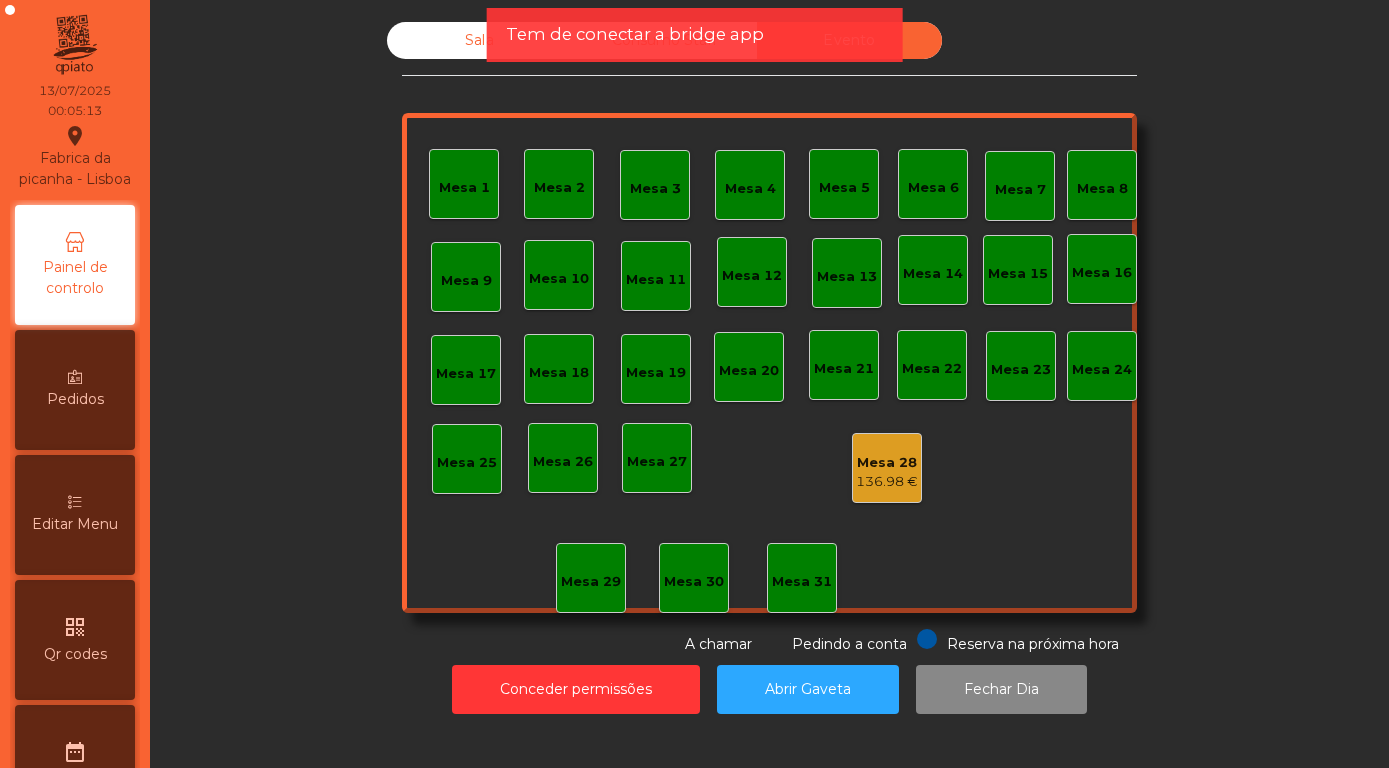 click on "Sala" 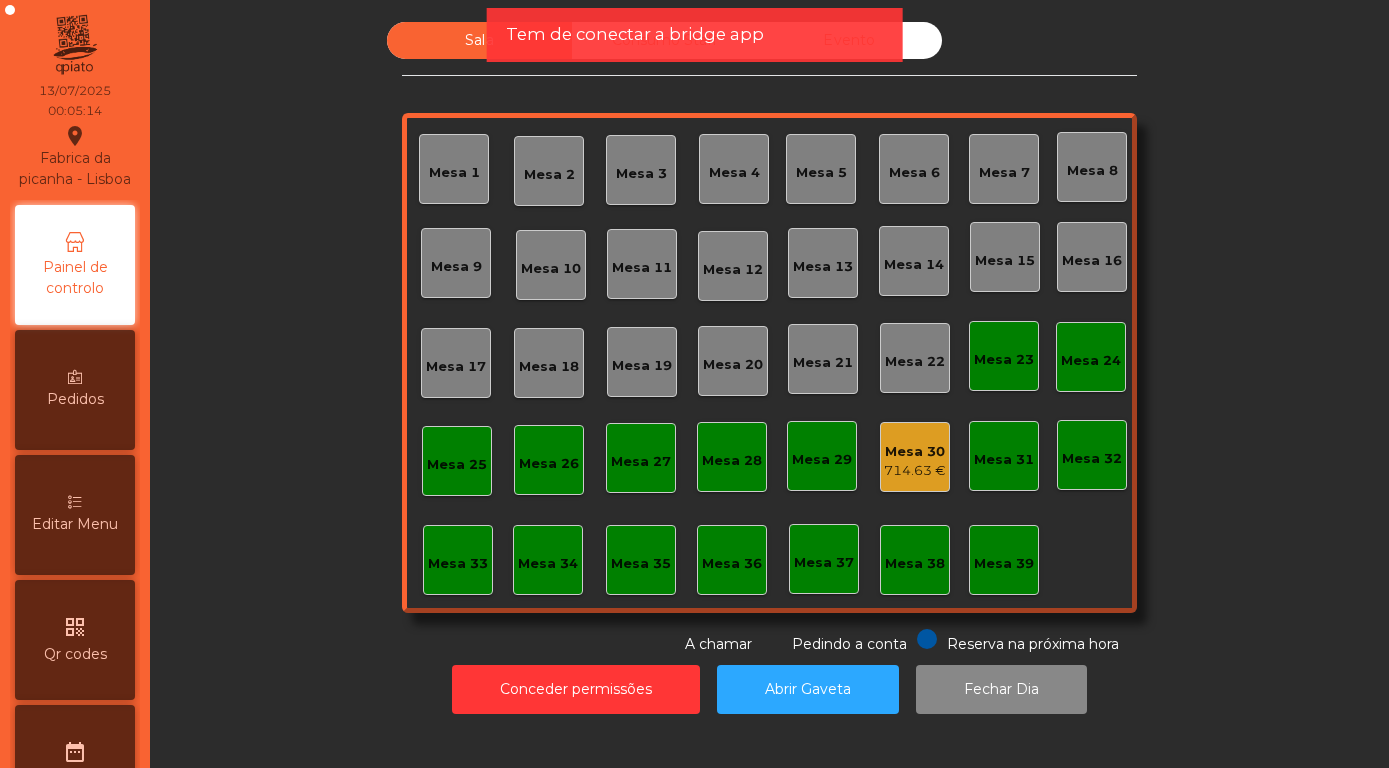 click on "714.63 €" 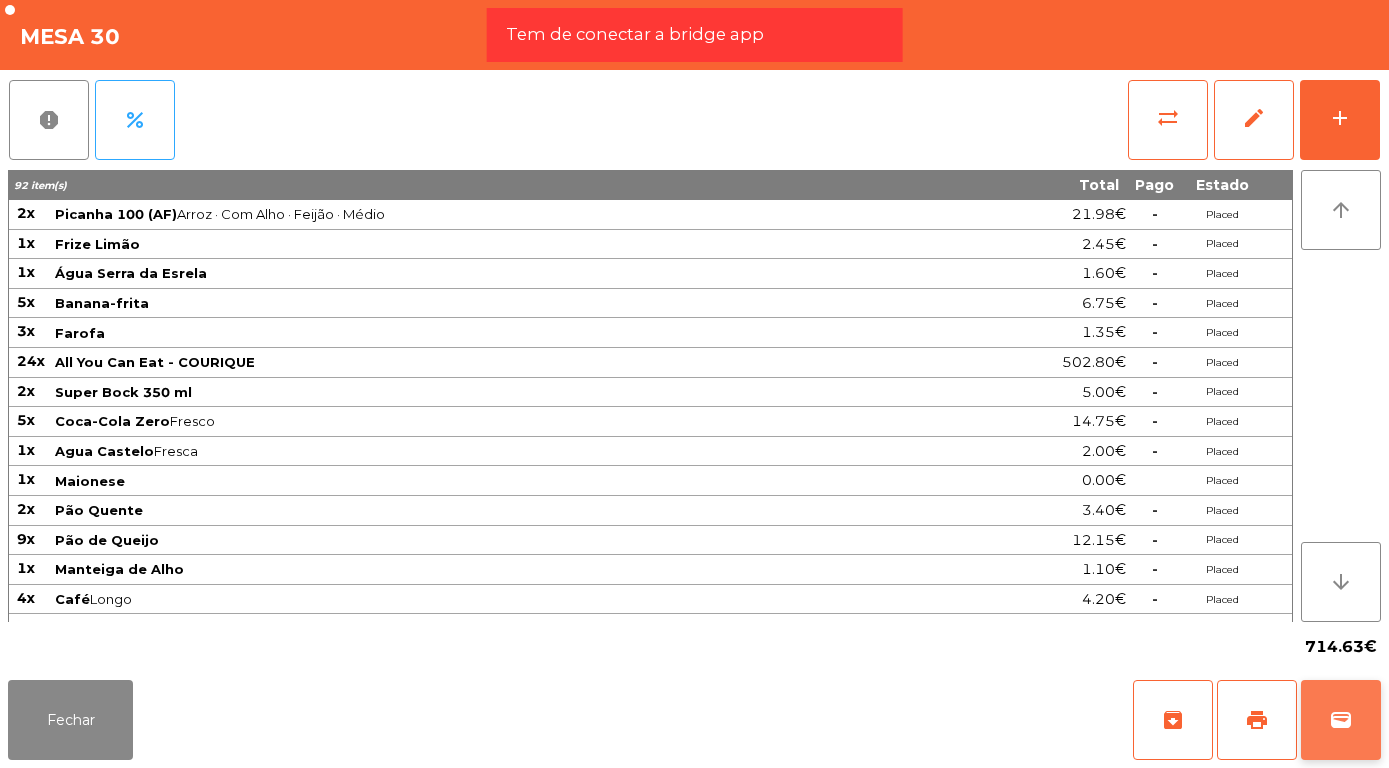 click on "wallet" 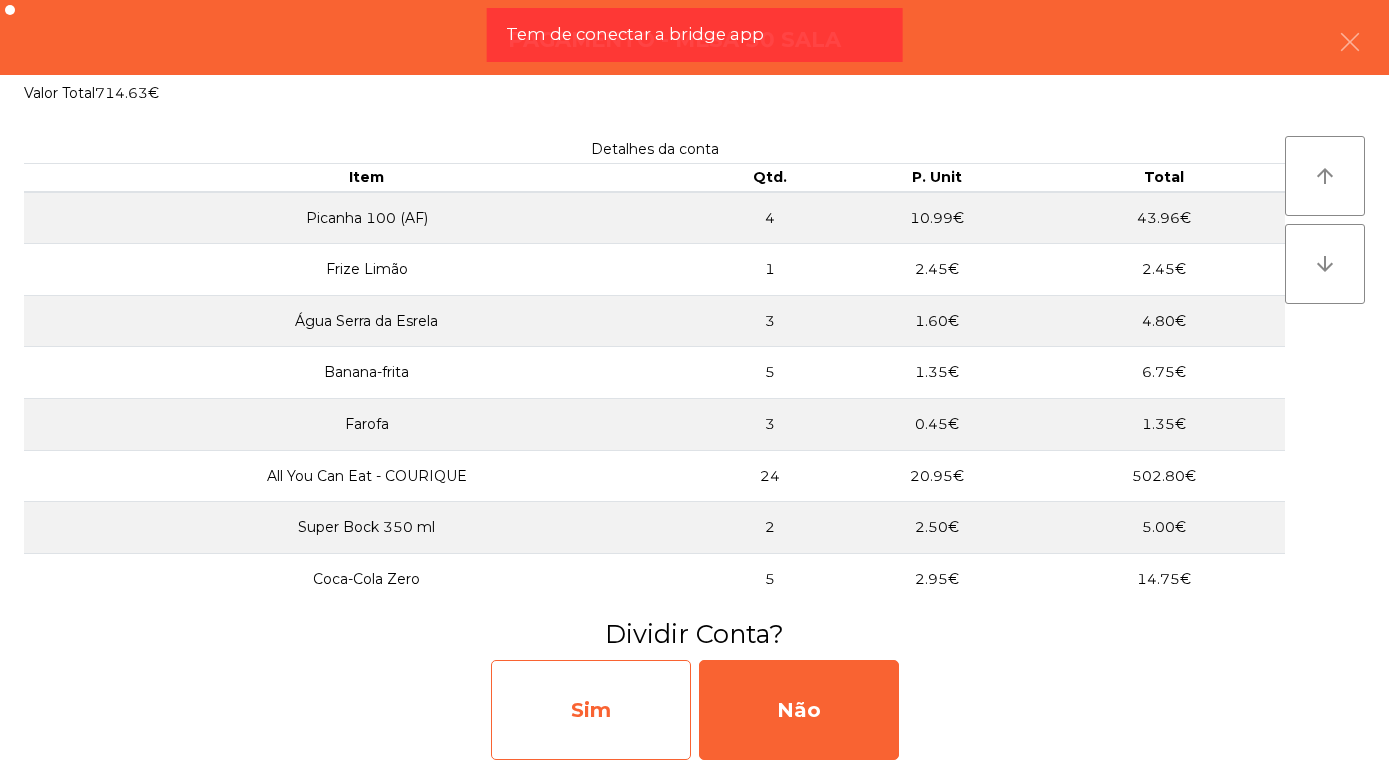 click on "Sim" 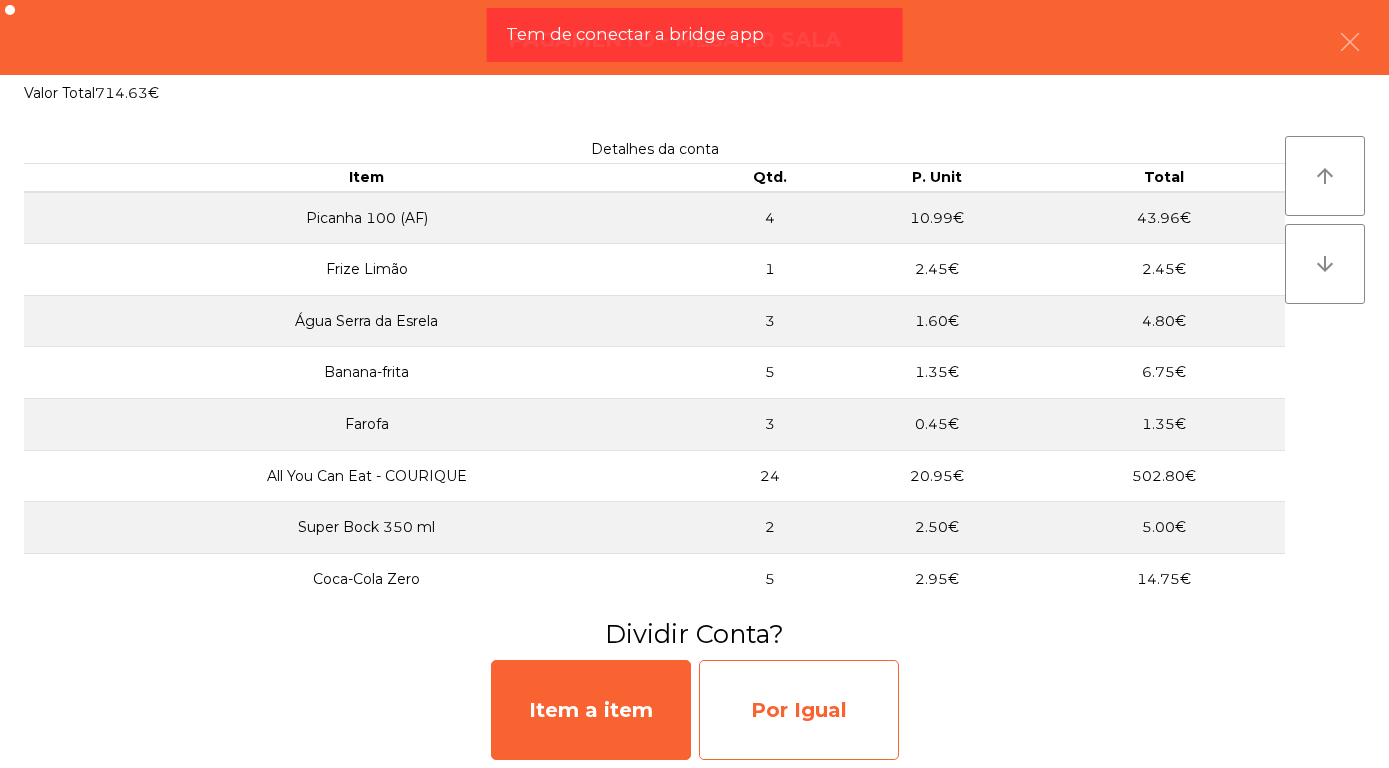 click on "Por Igual" 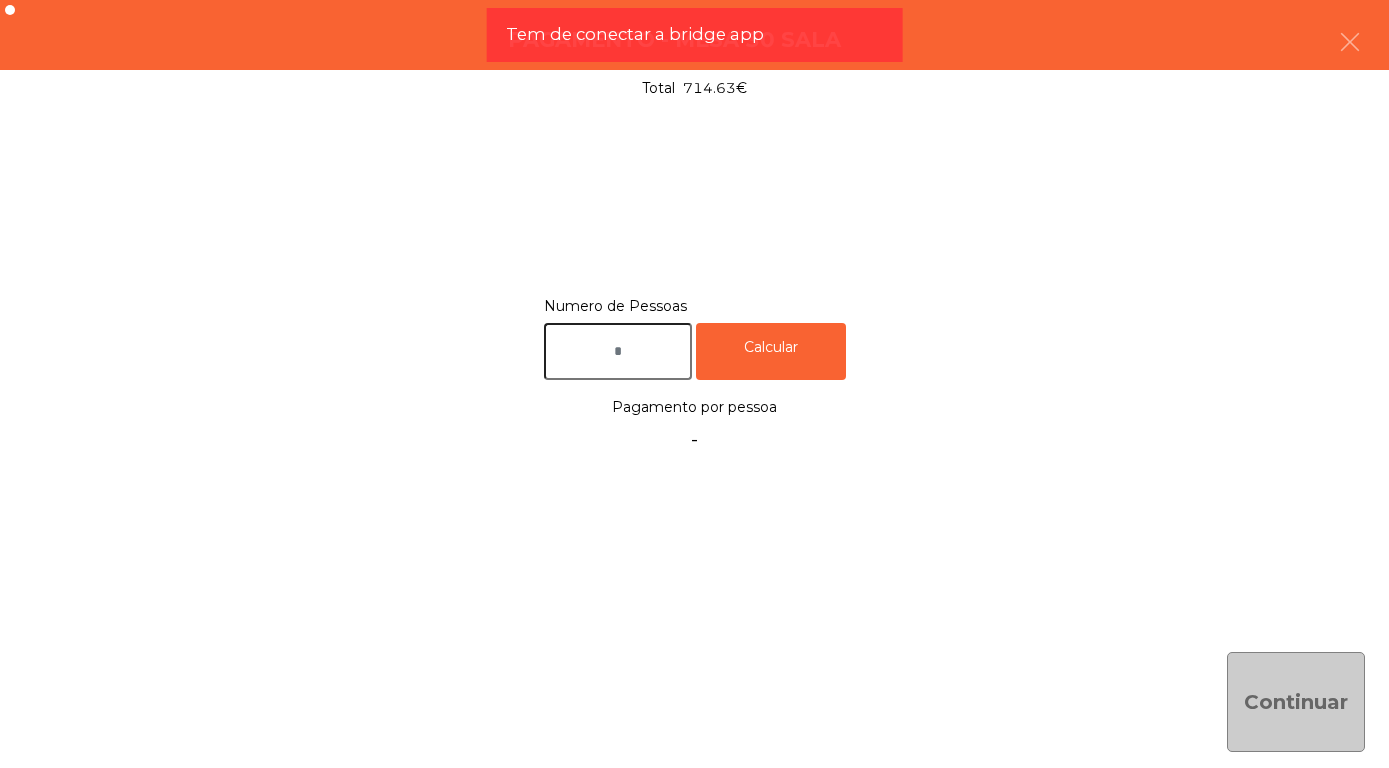 click 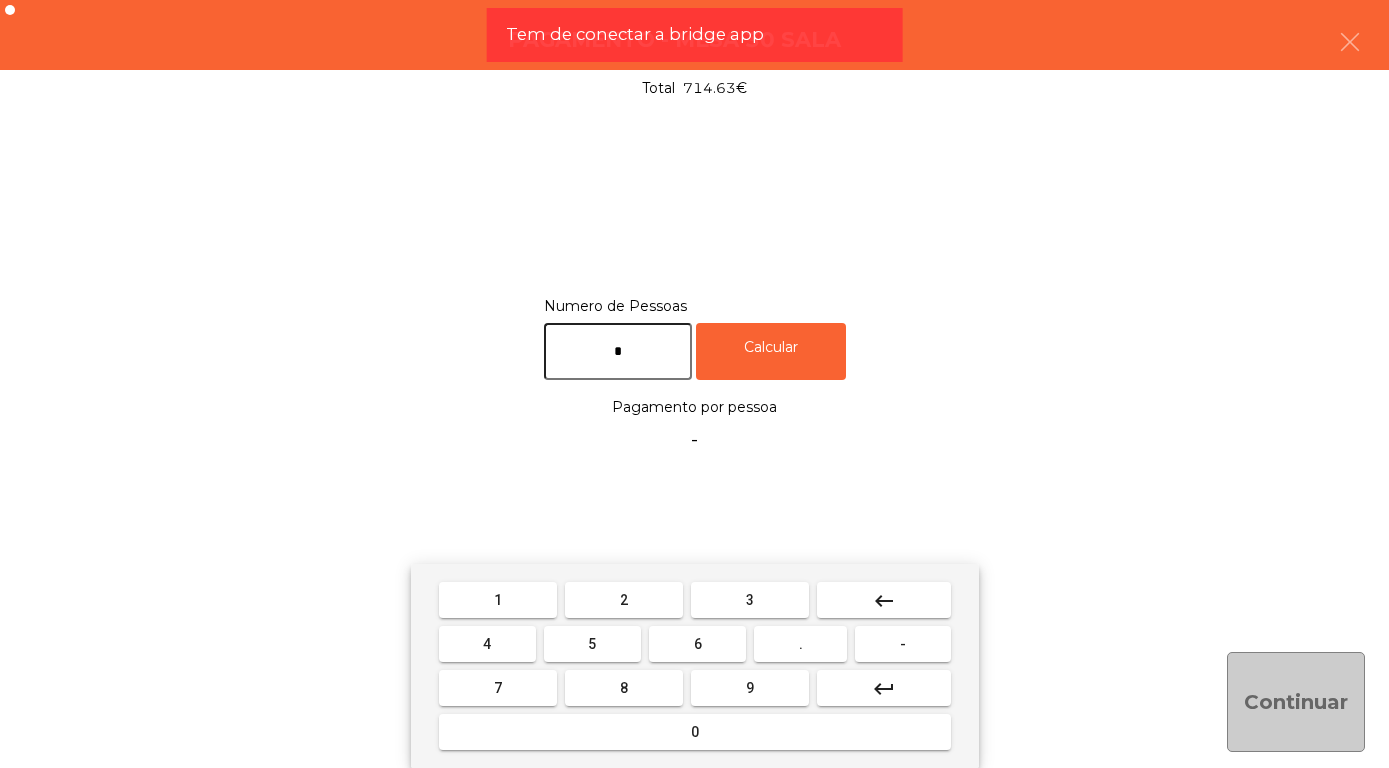 type on "*" 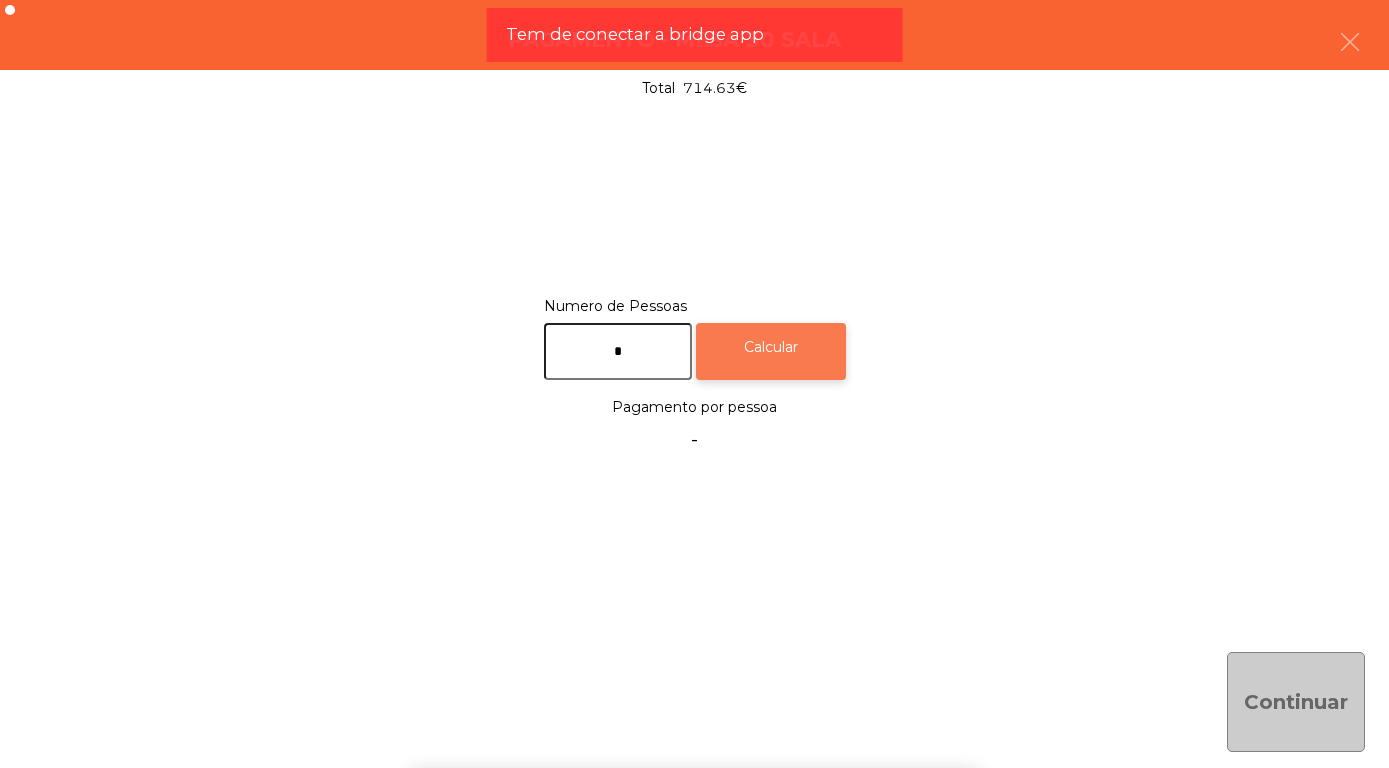 click on "Calcular" 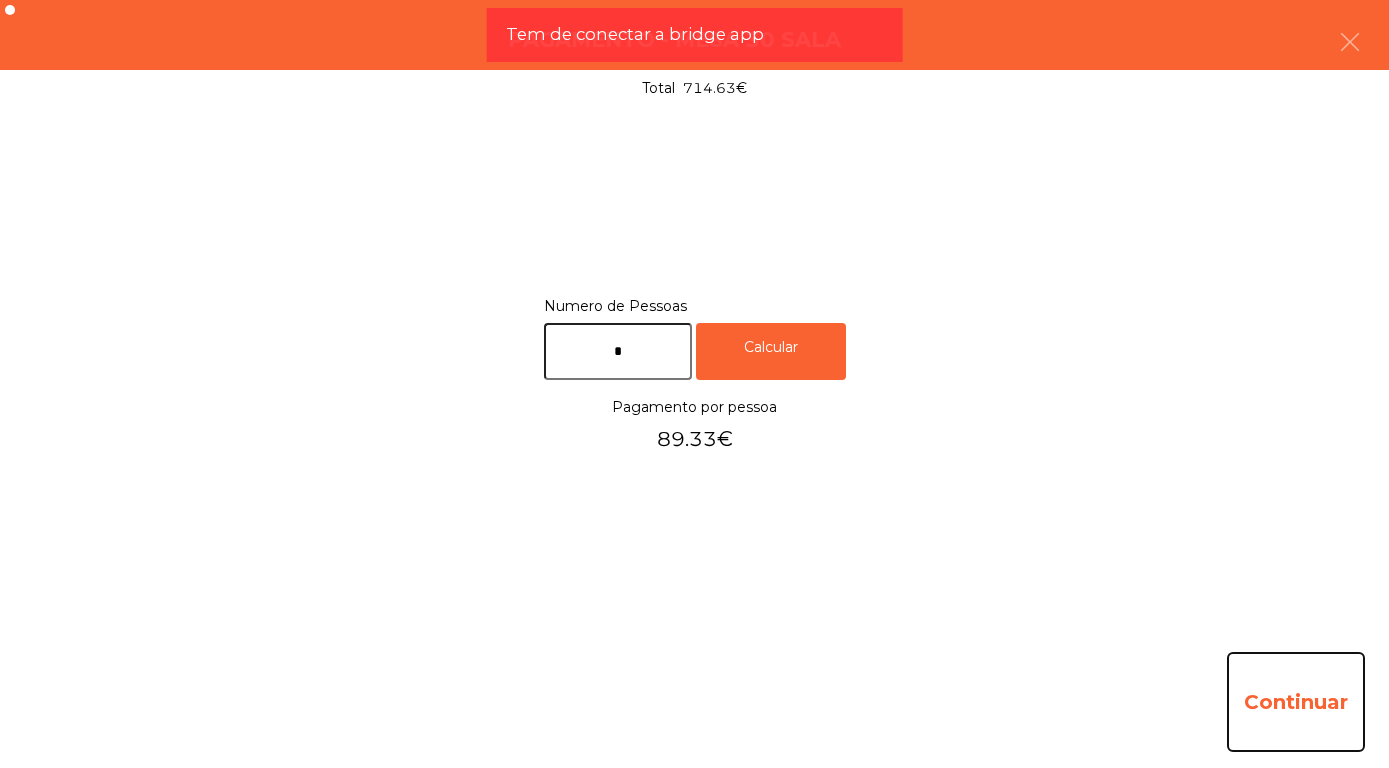 click on "Continuar" 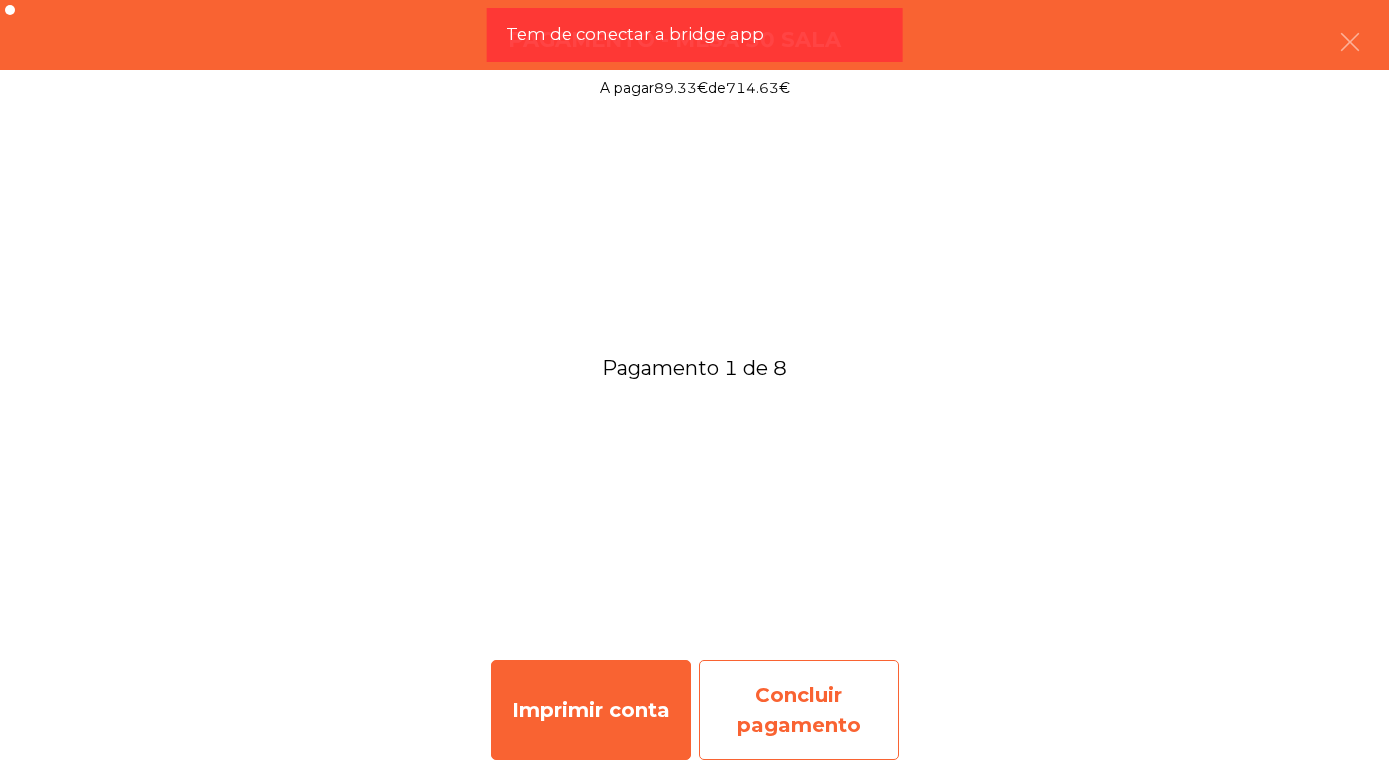 click on "Concluir pagamento" 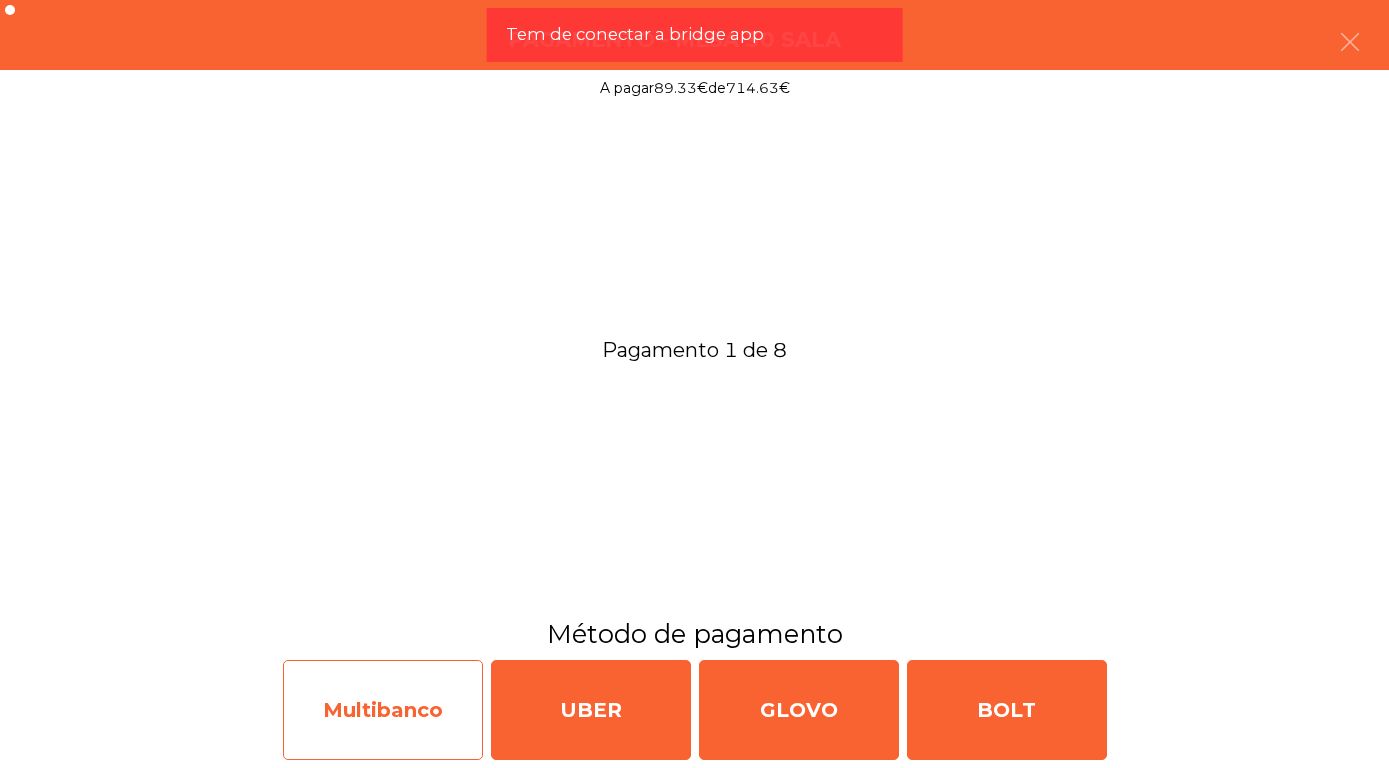 click on "Multibanco" 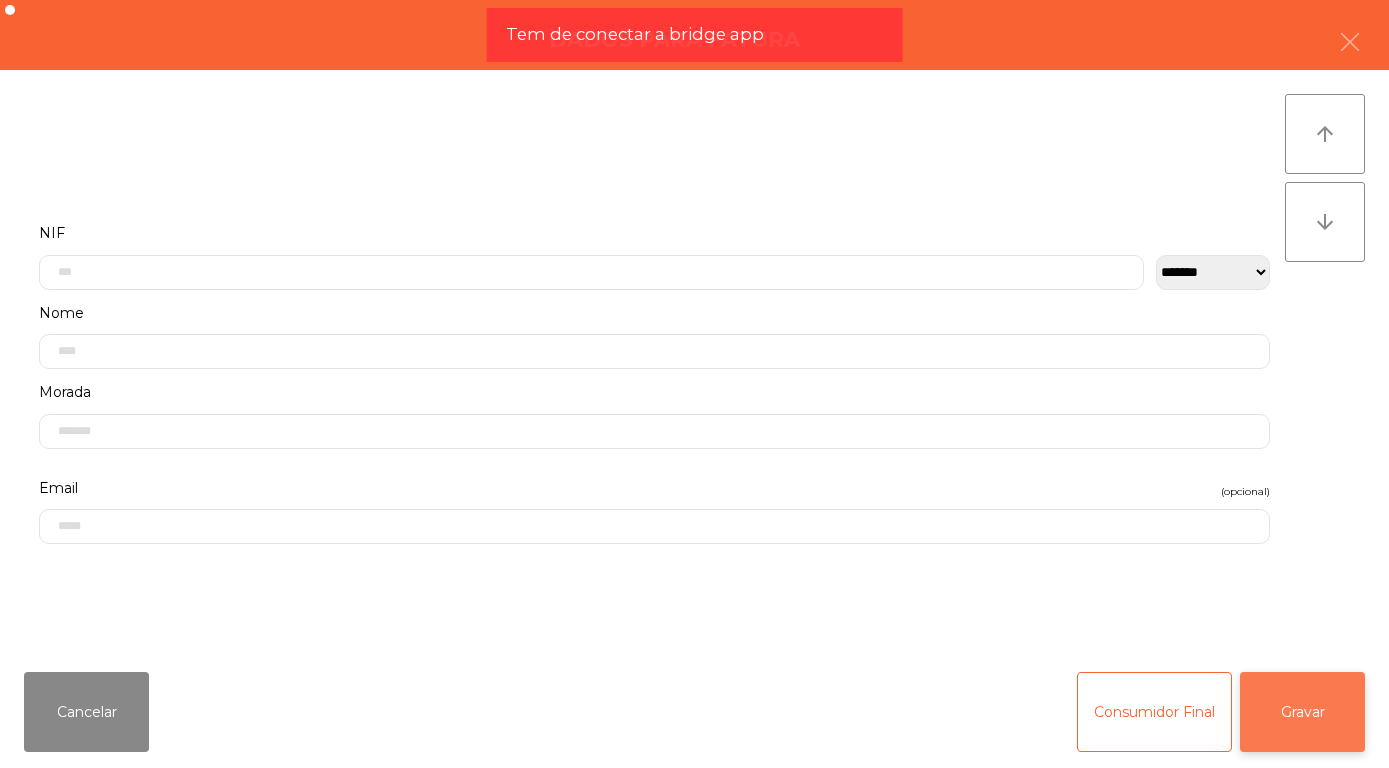 click on "Gravar" 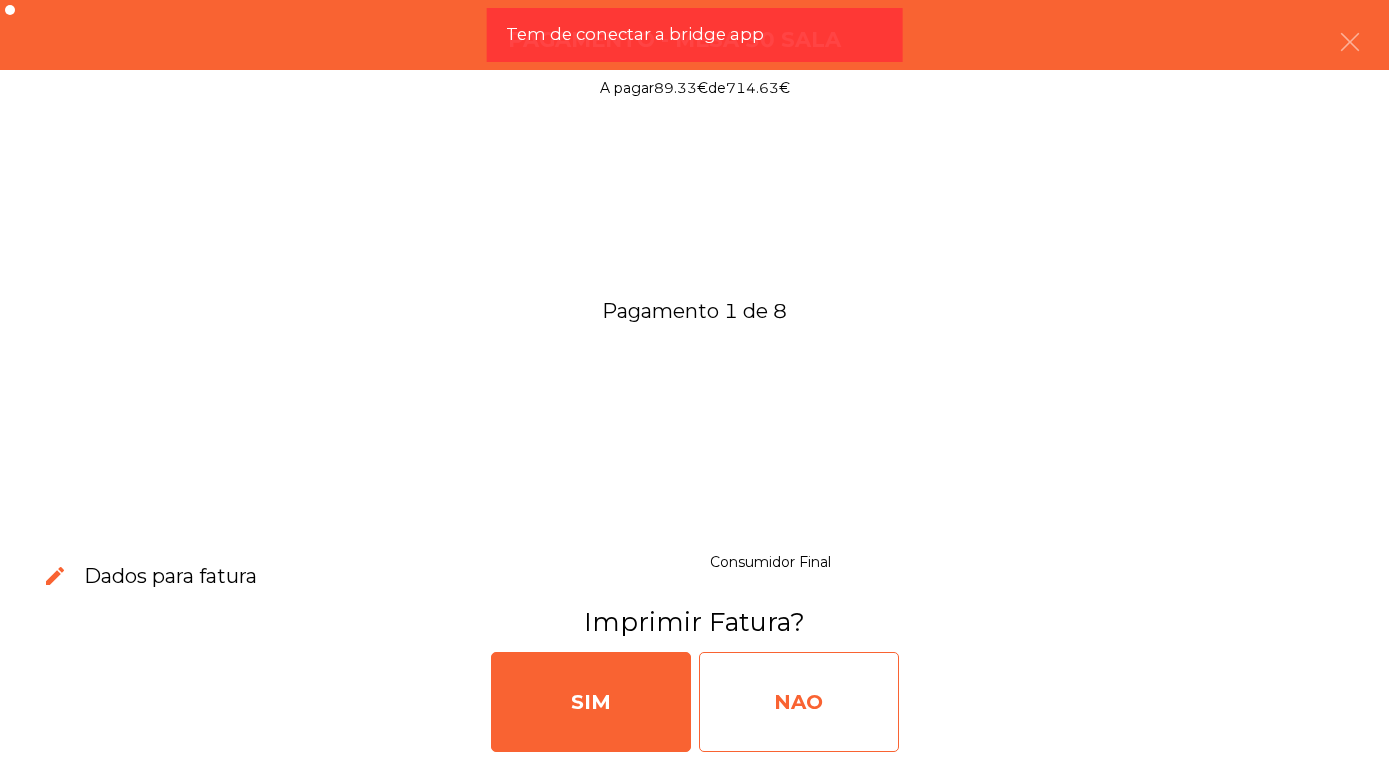 click on "NAO" 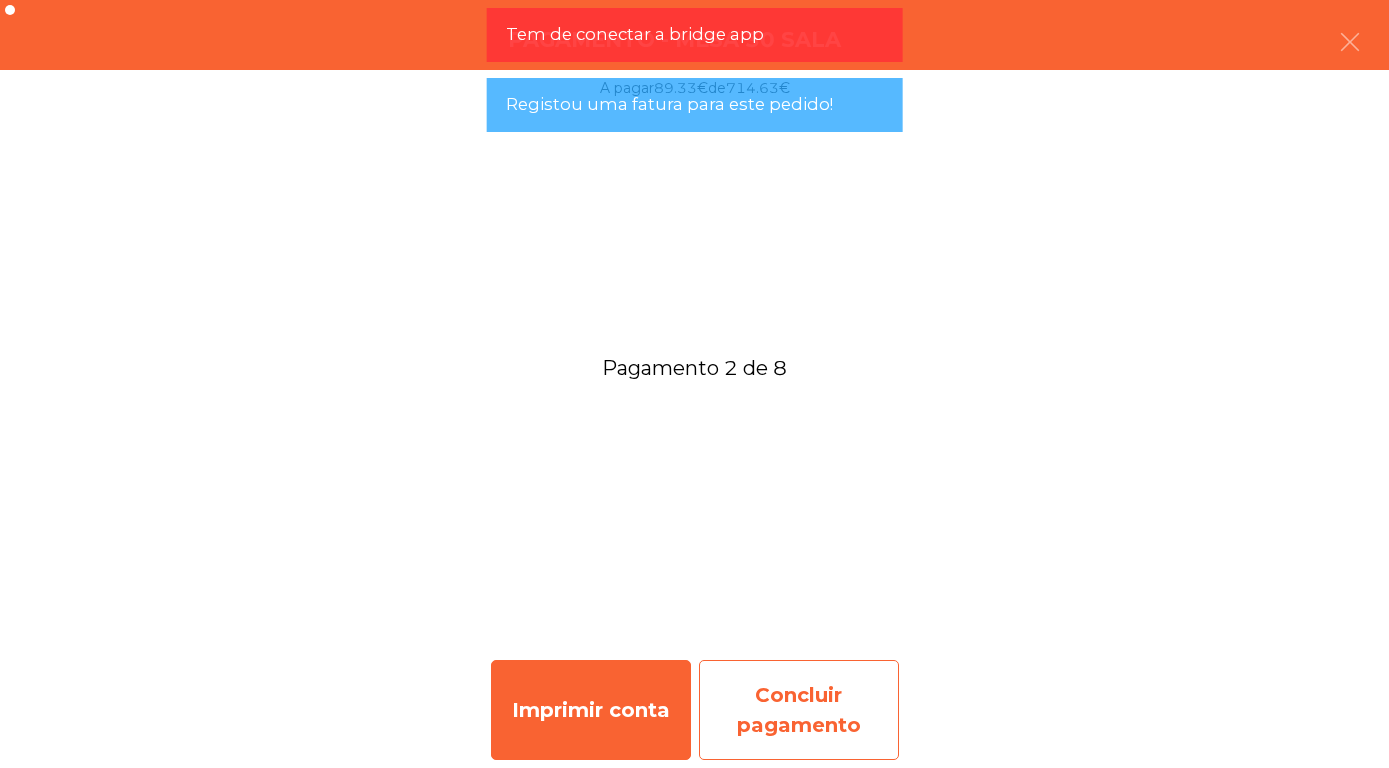 click on "Concluir pagamento" 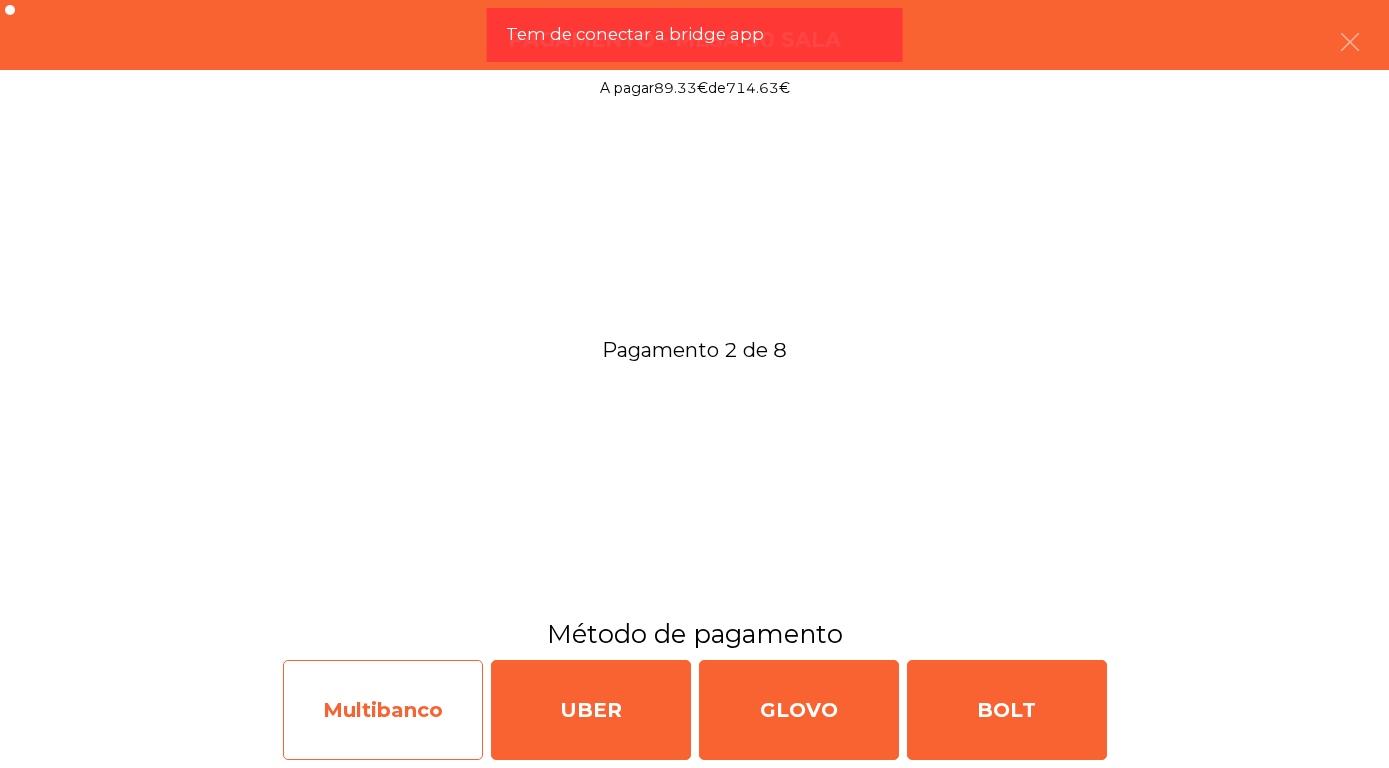 select on "**" 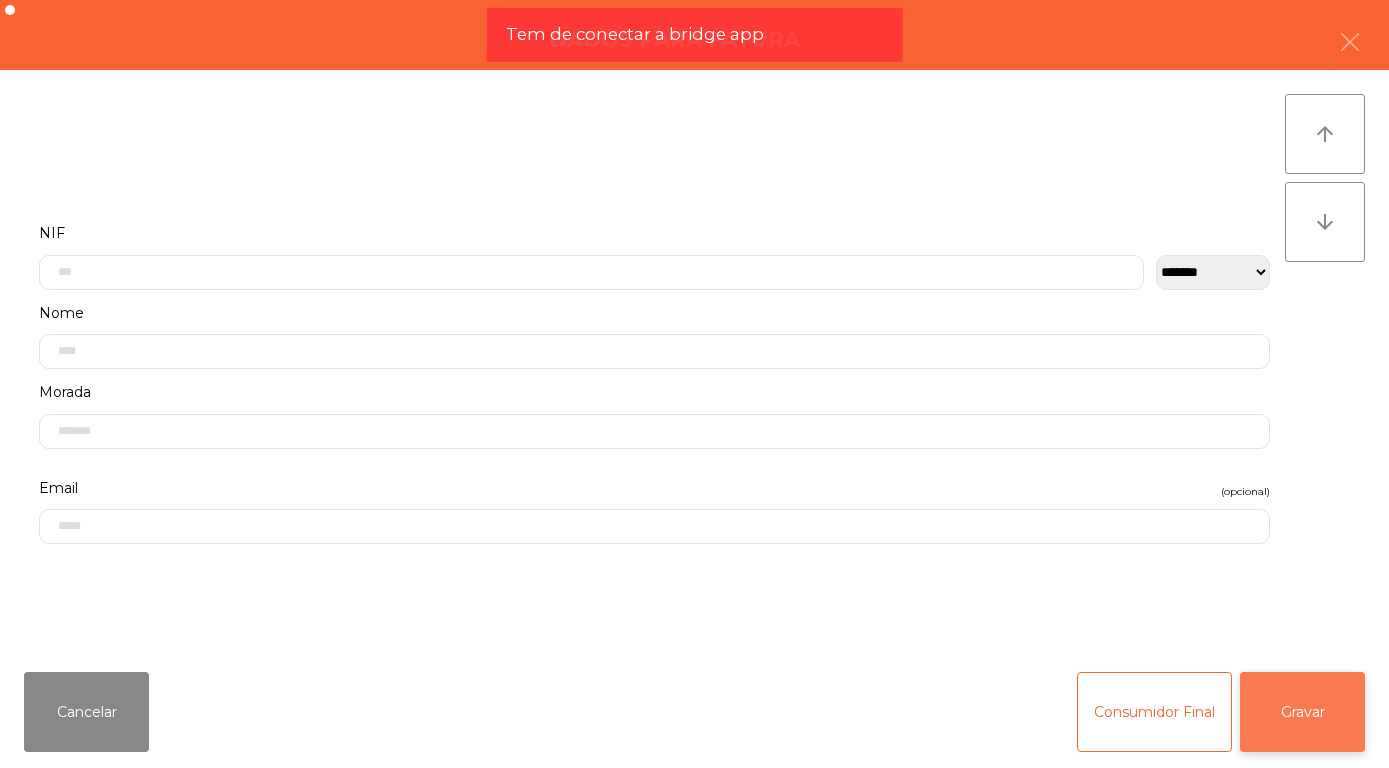click on "Gravar" 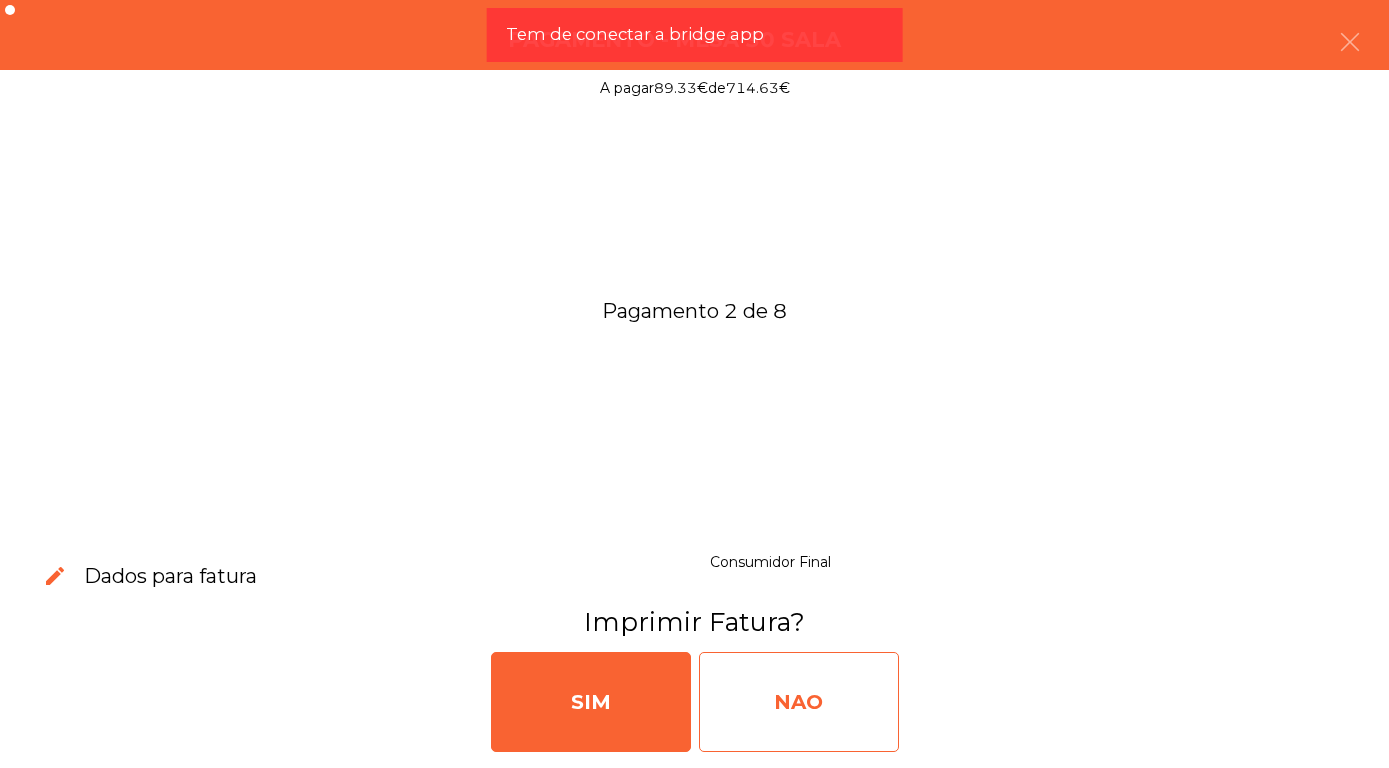 click on "NAO" 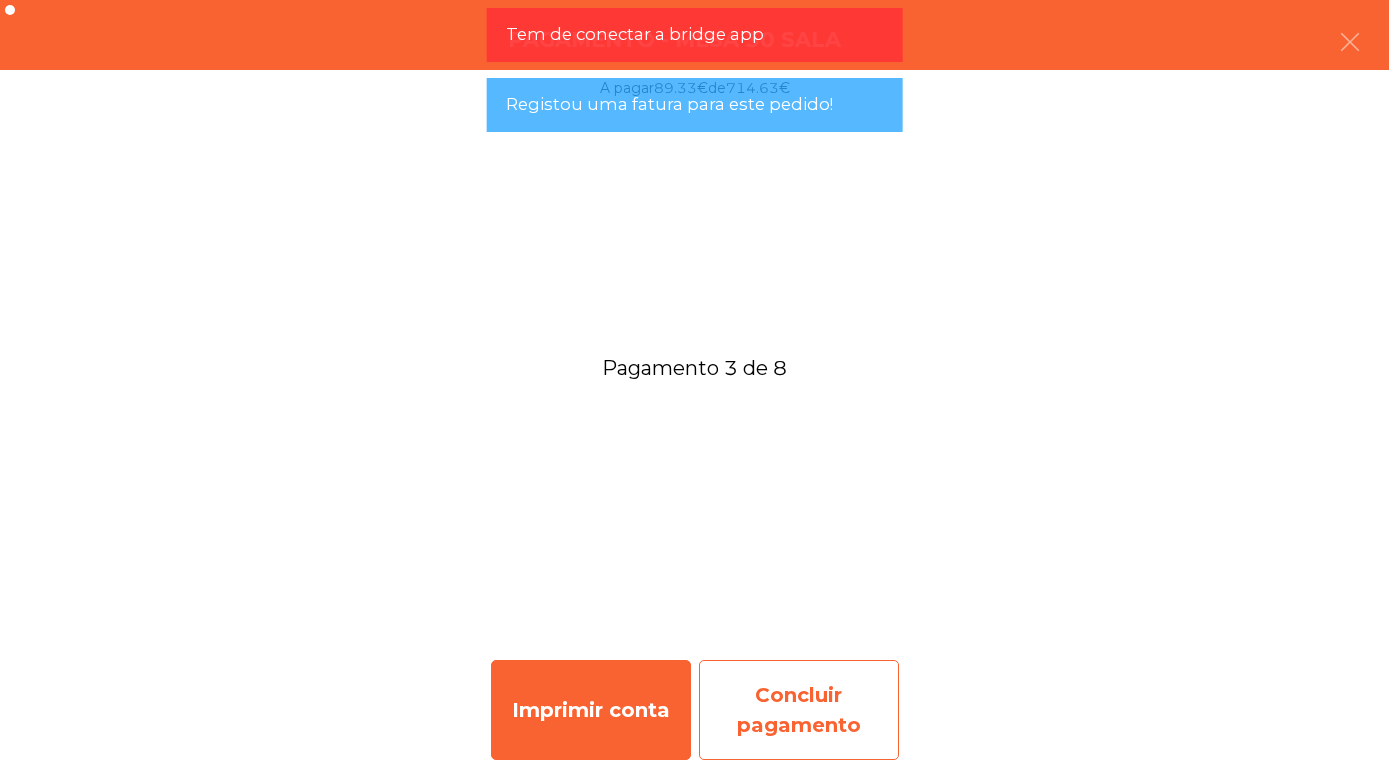 click on "Concluir pagamento" 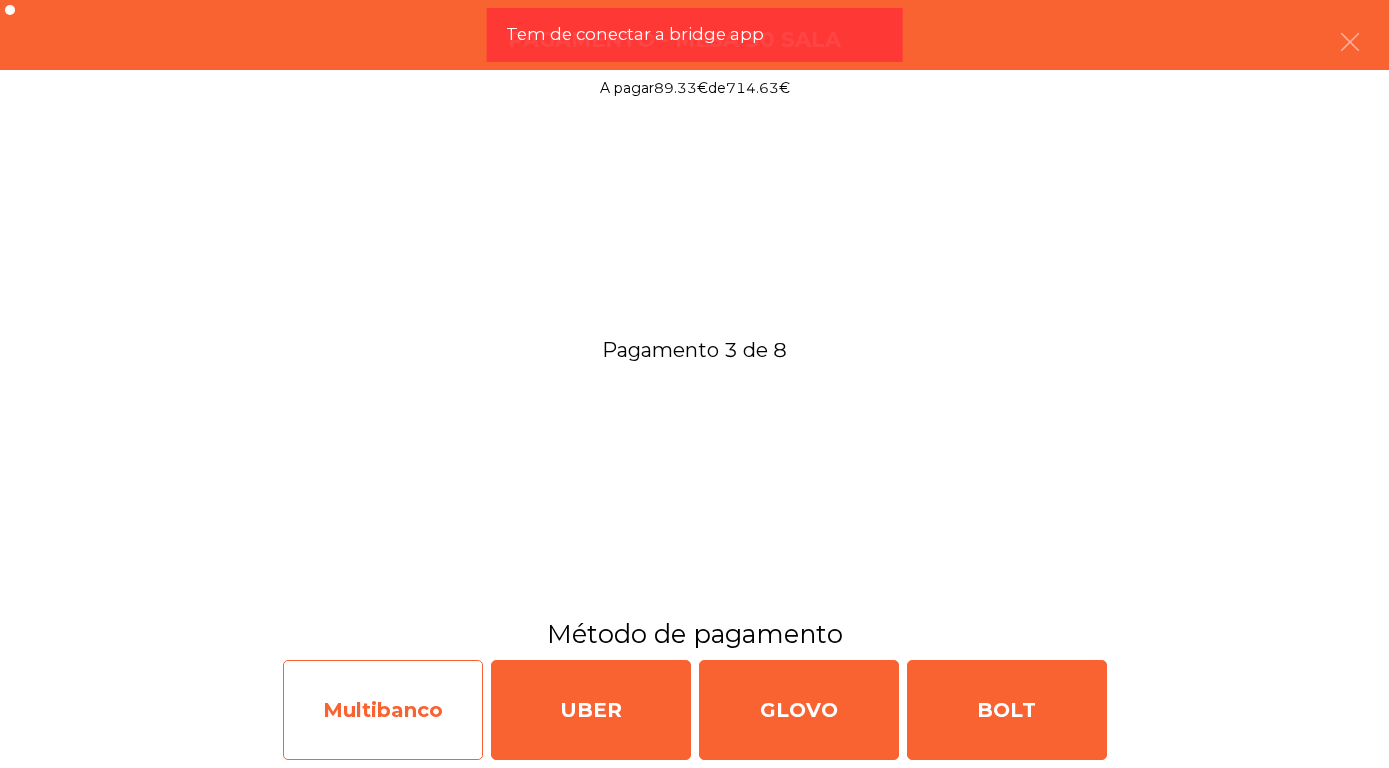 click on "Multibanco" 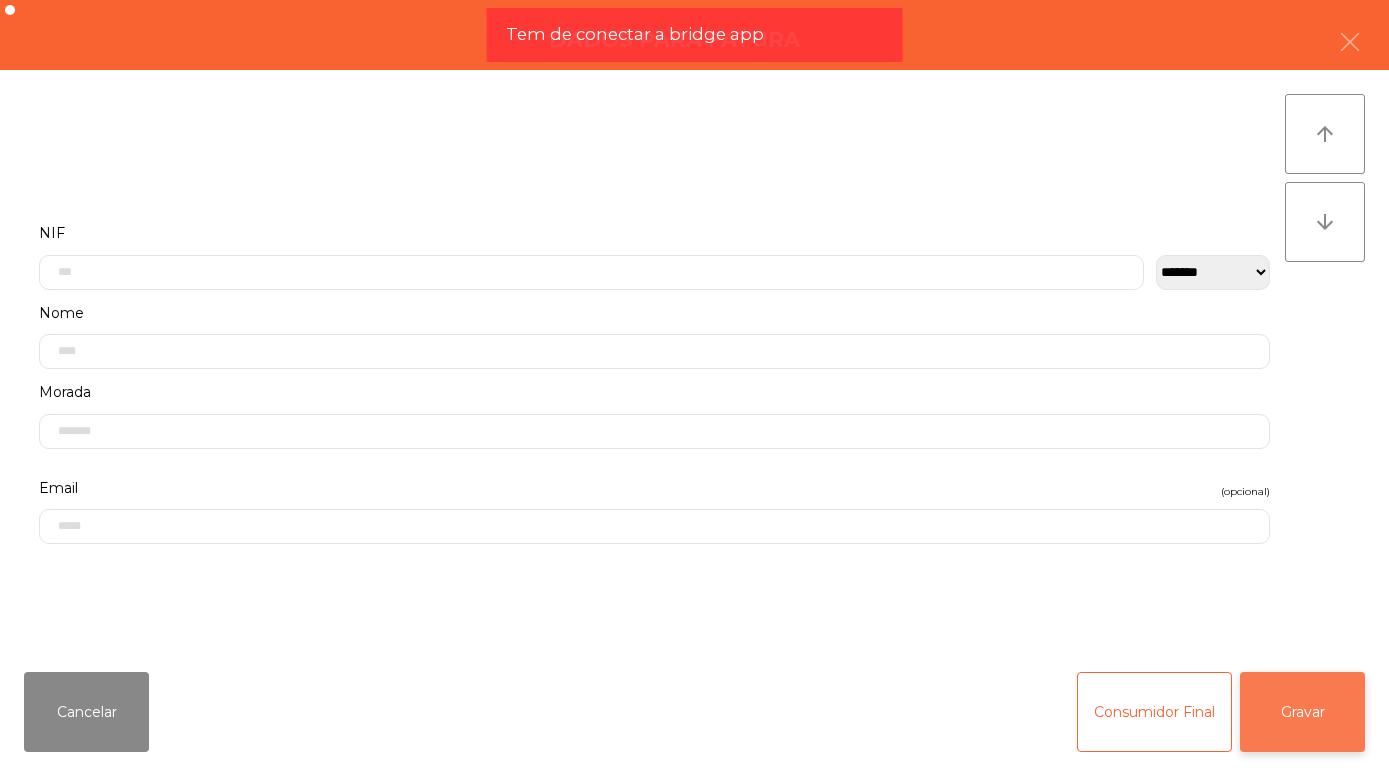 click on "Gravar" 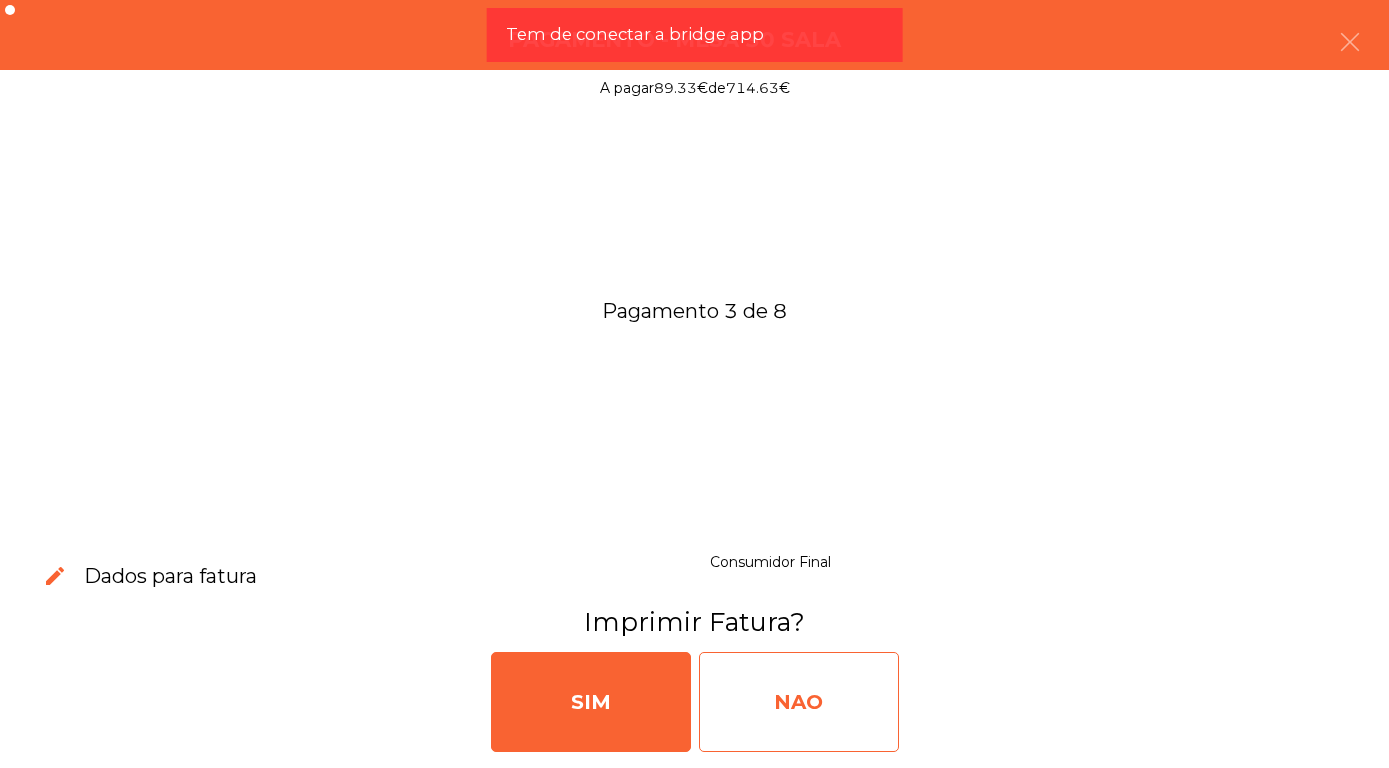 click on "NAO" 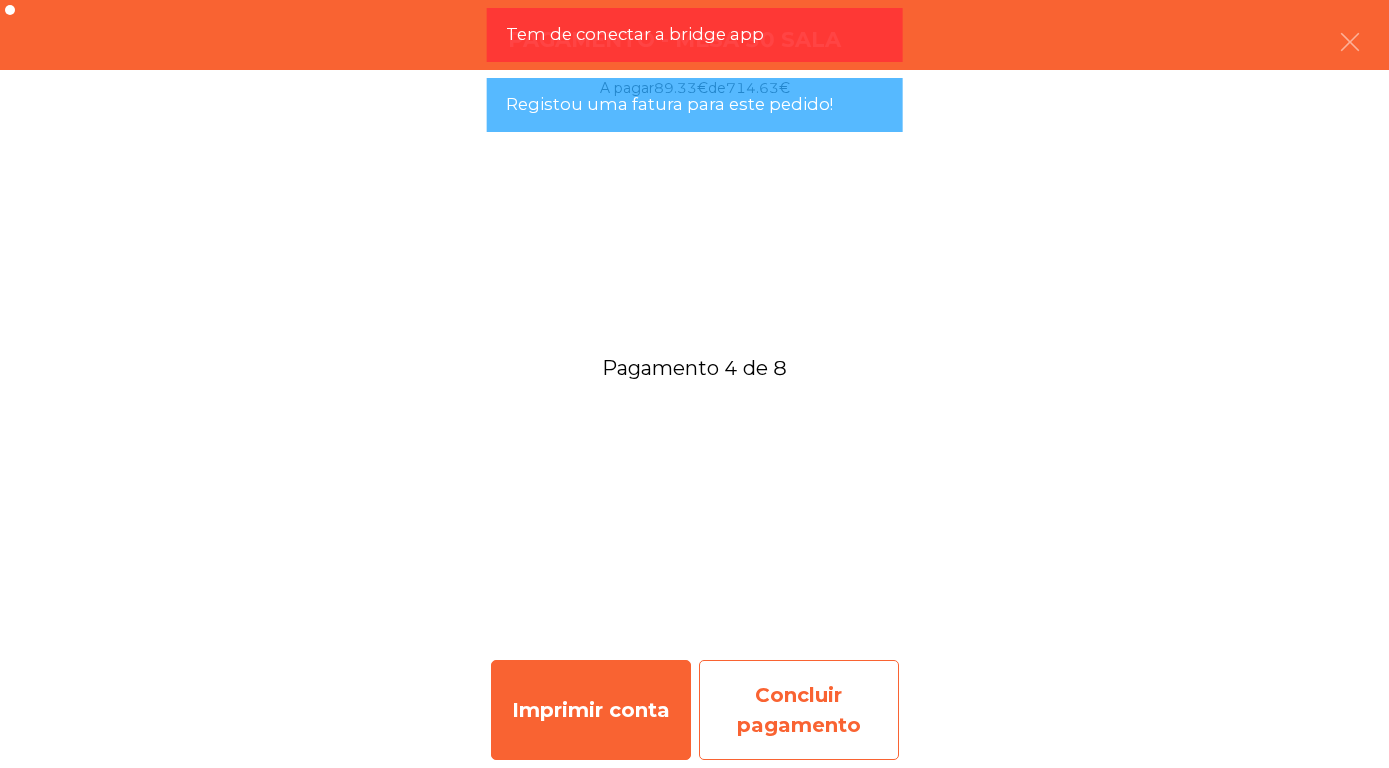 click on "Concluir pagamento" 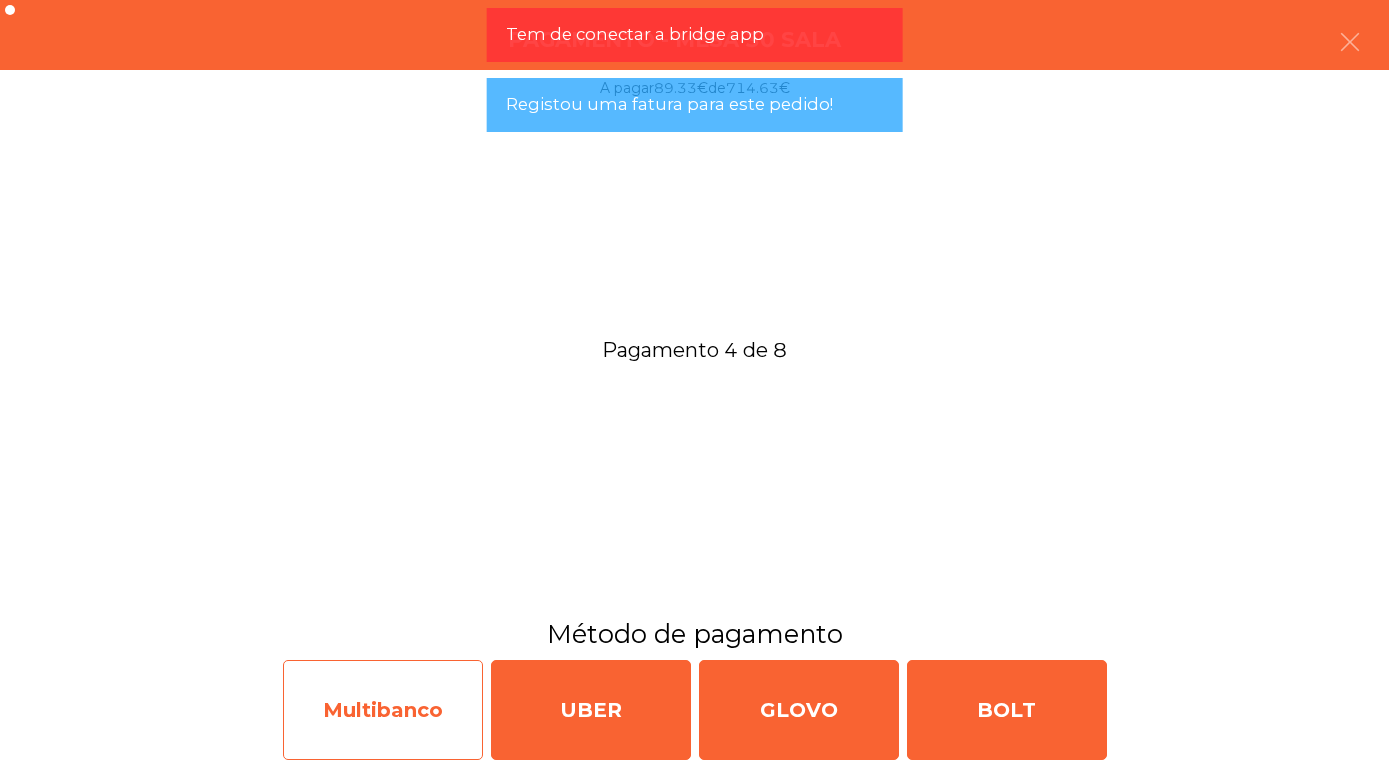 click on "Multibanco" 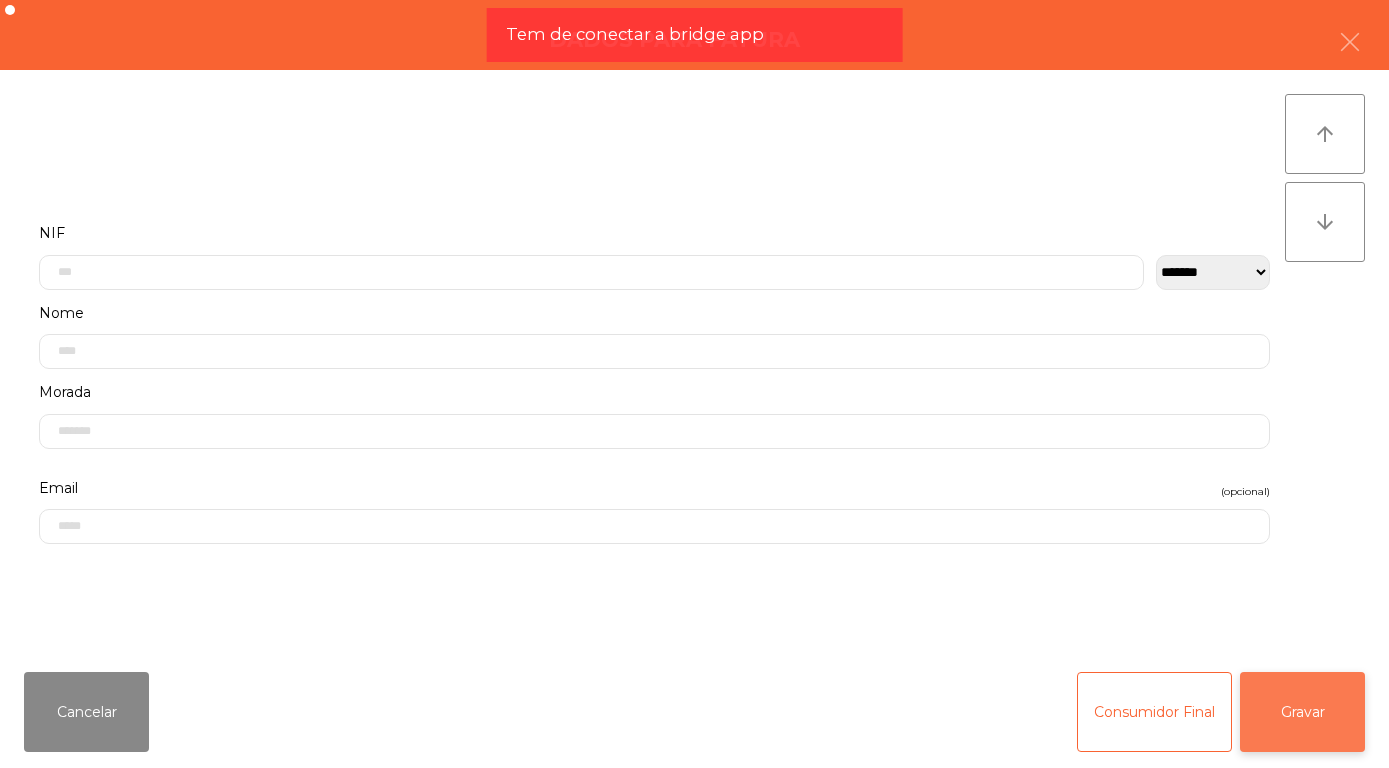 click on "Gravar" 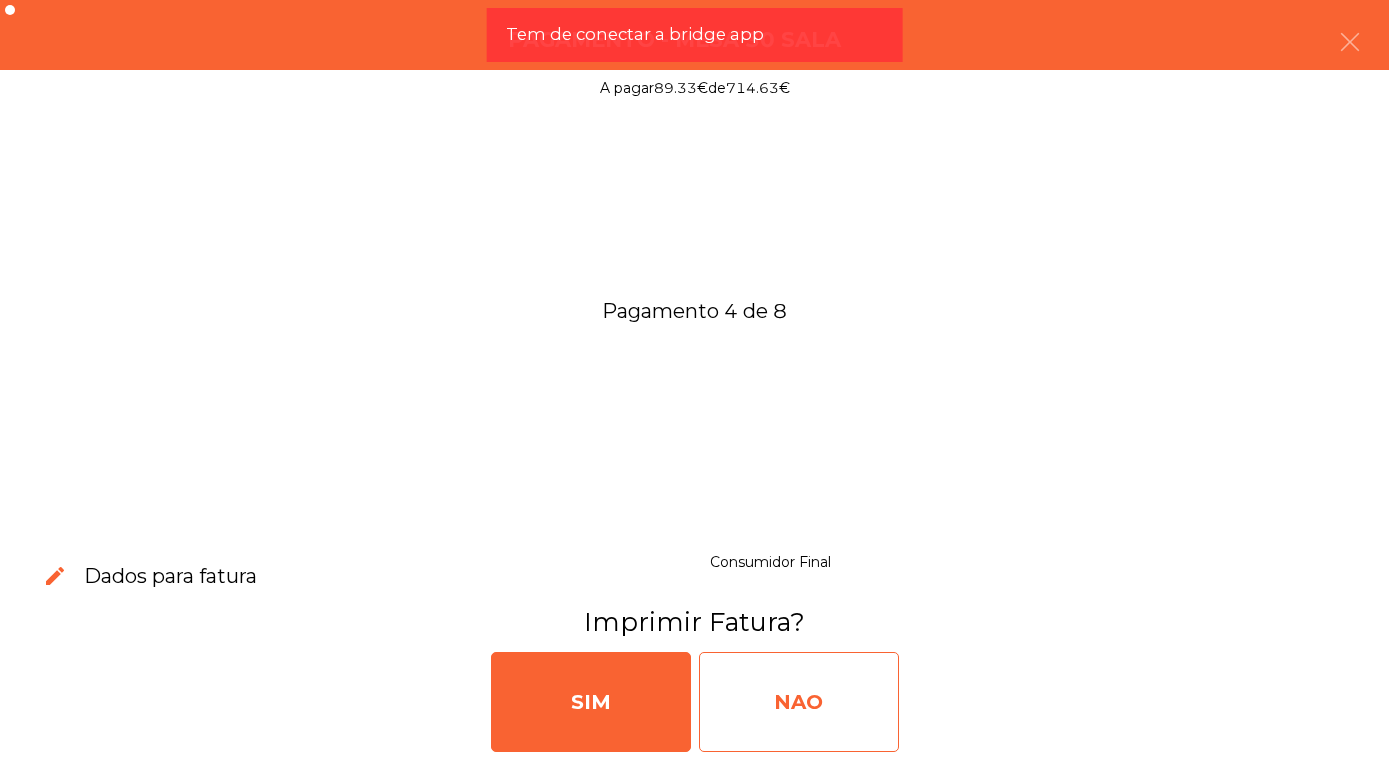 click on "NAO" 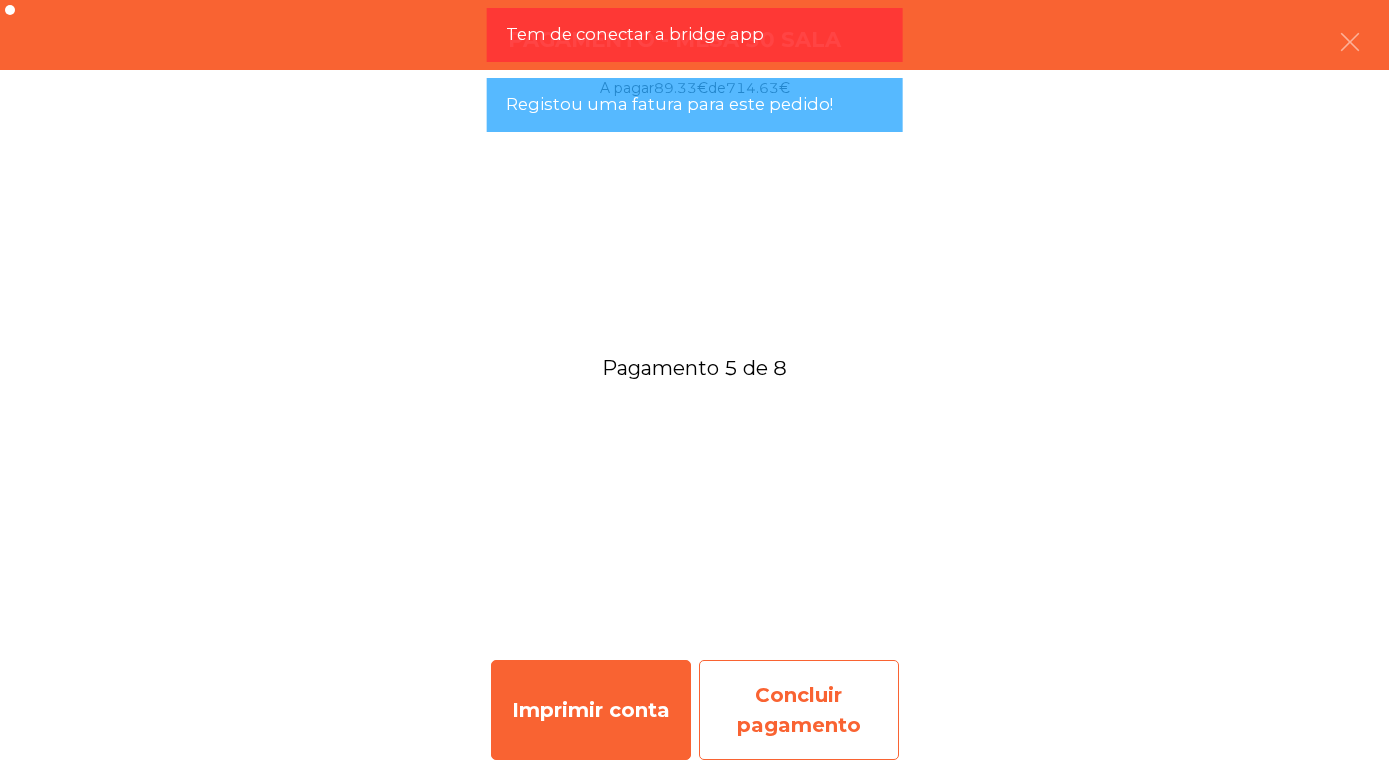 click on "Concluir pagamento" 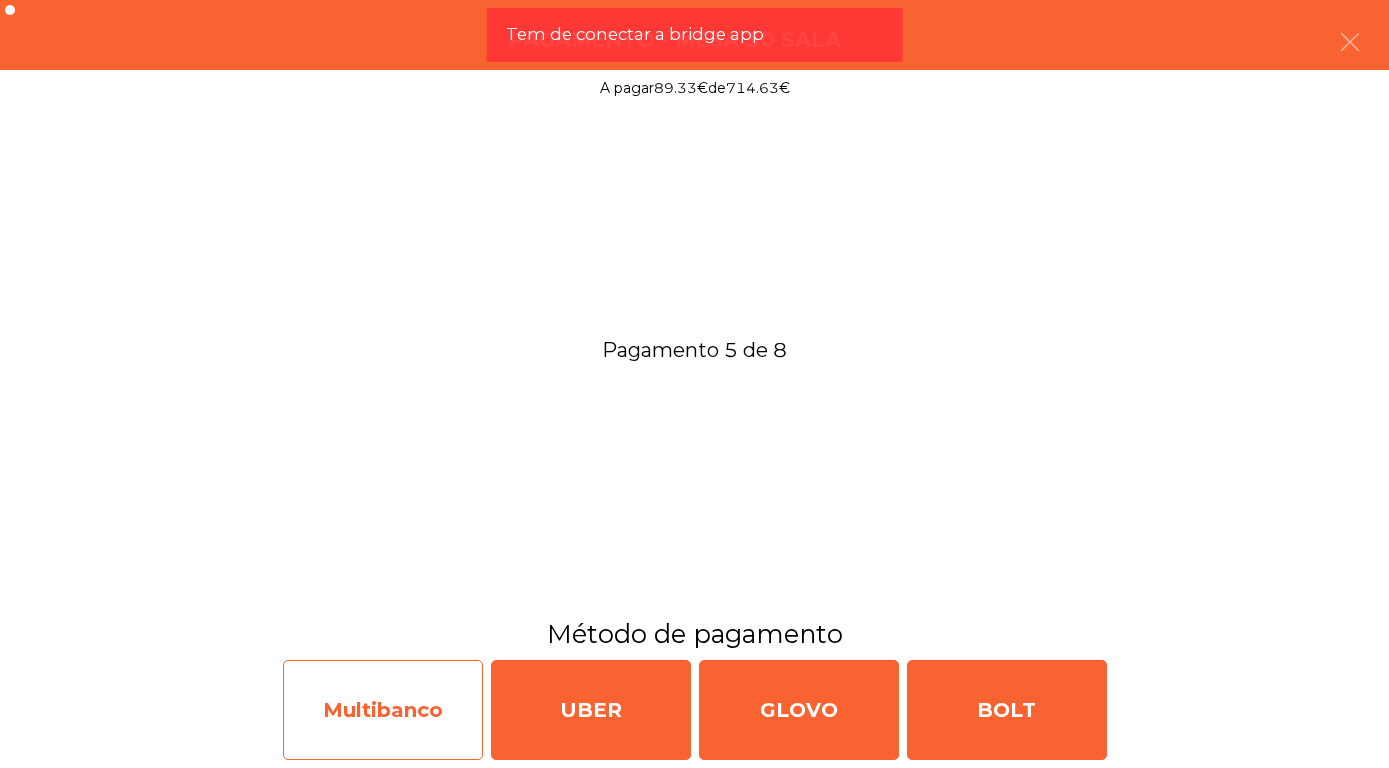 click on "Multibanco" 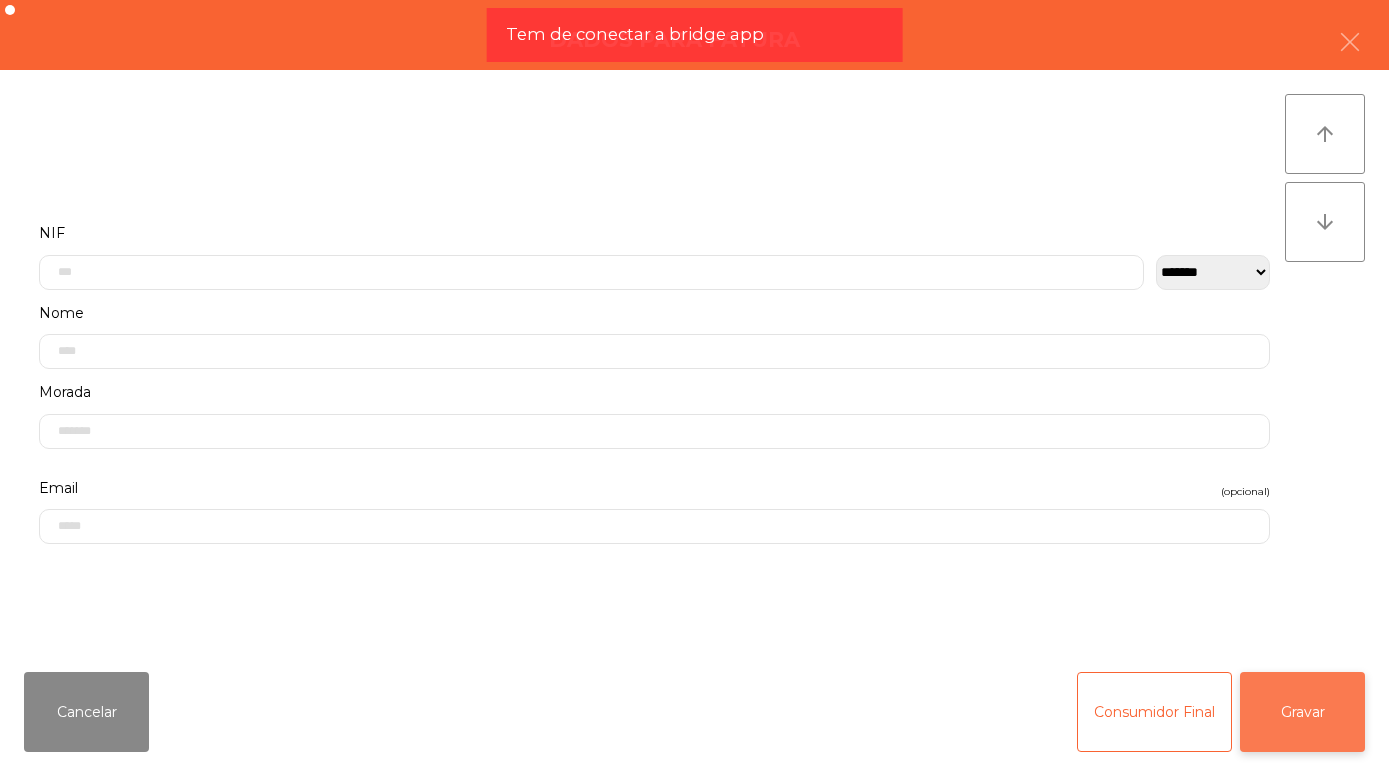 click on "Gravar" 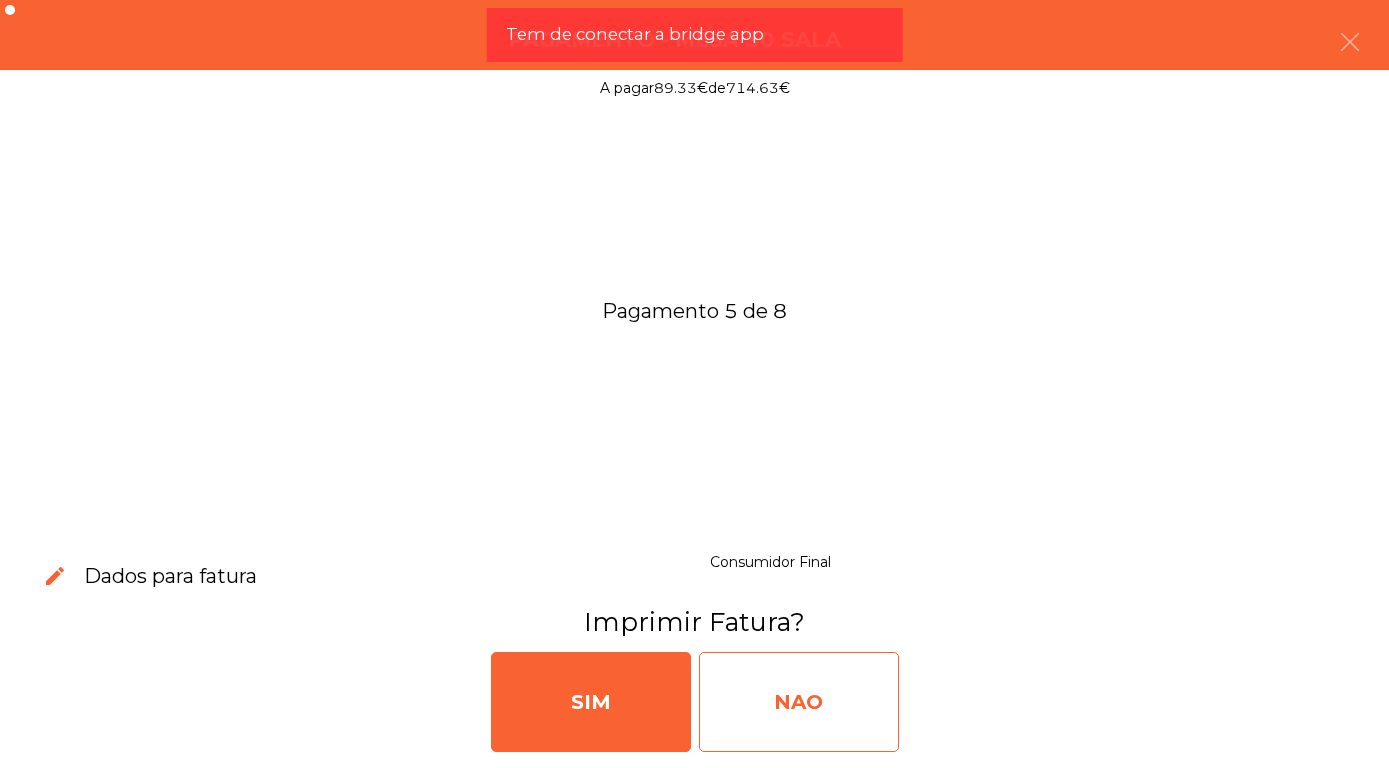 click on "NAO" 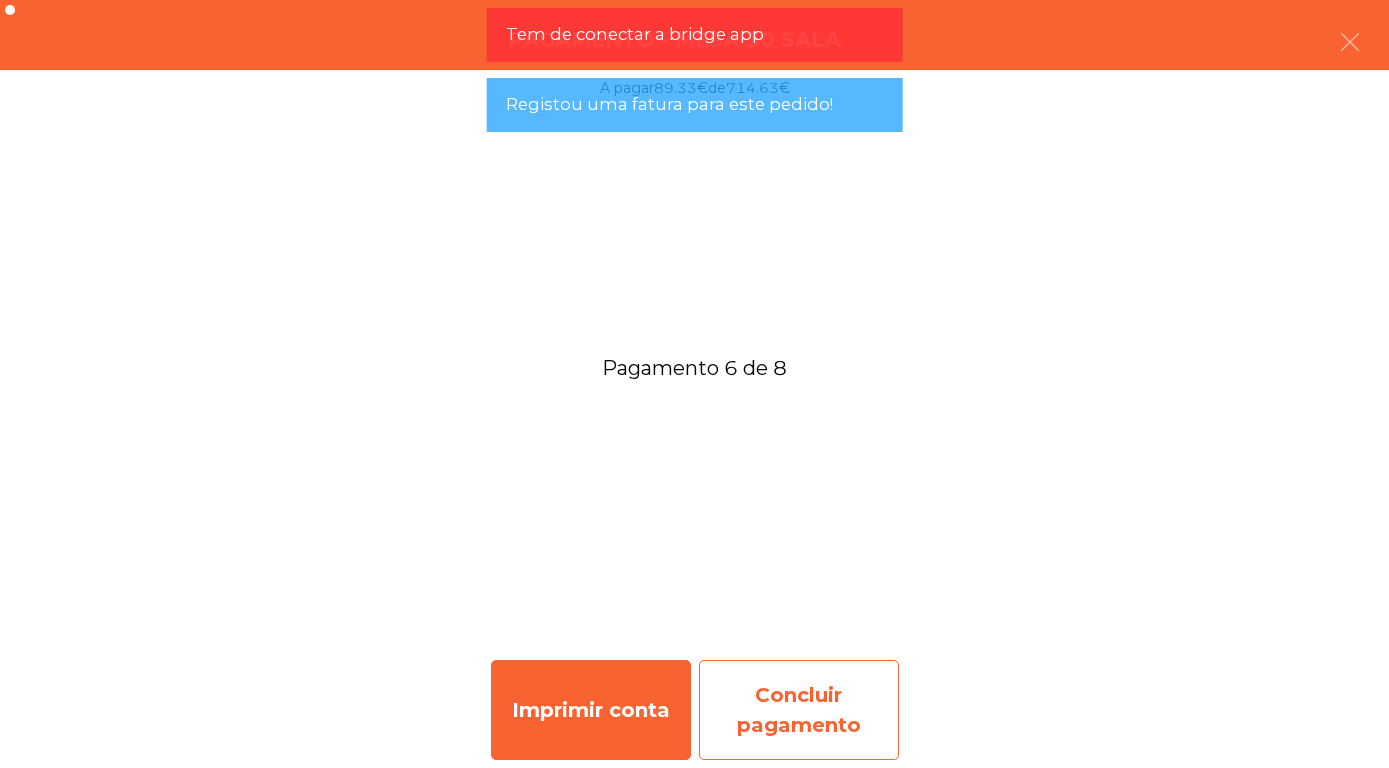 click on "Concluir pagamento" 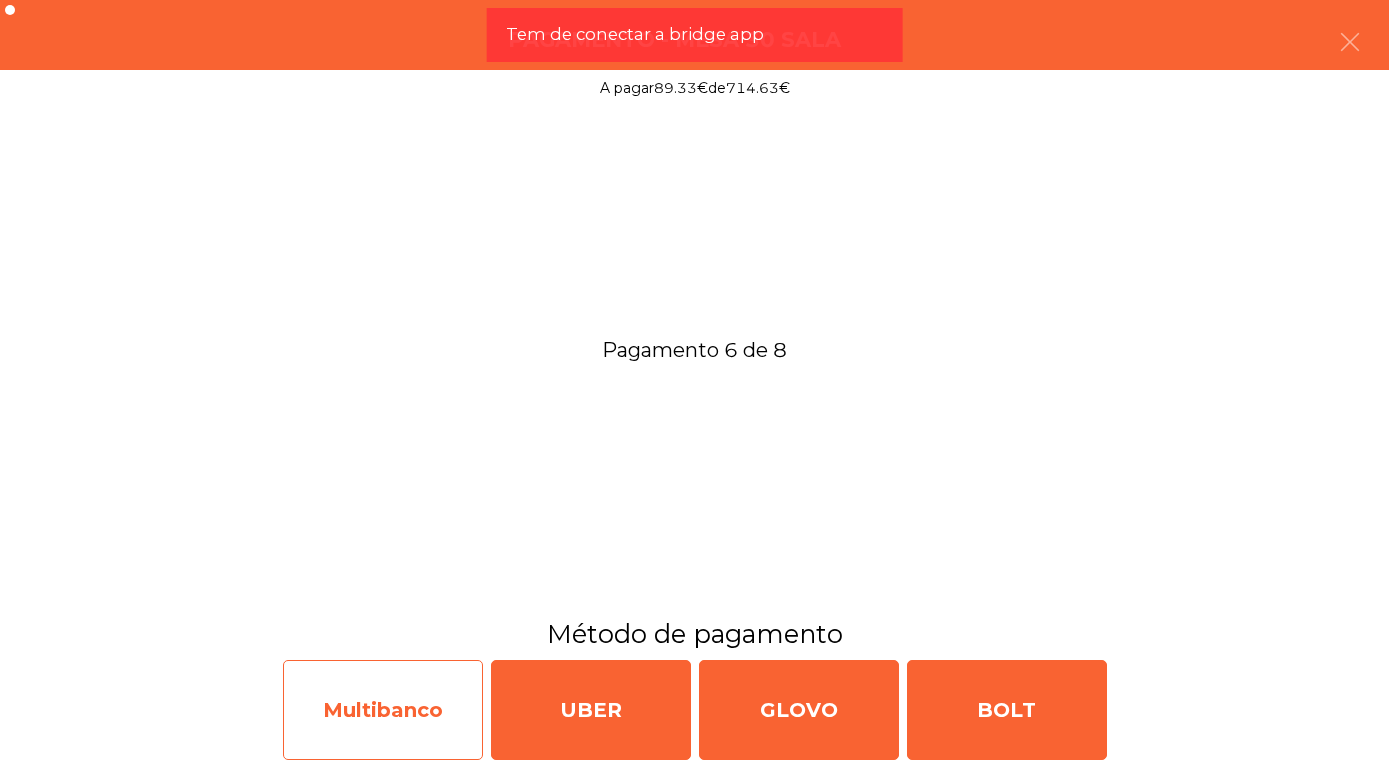 click on "Multibanco" 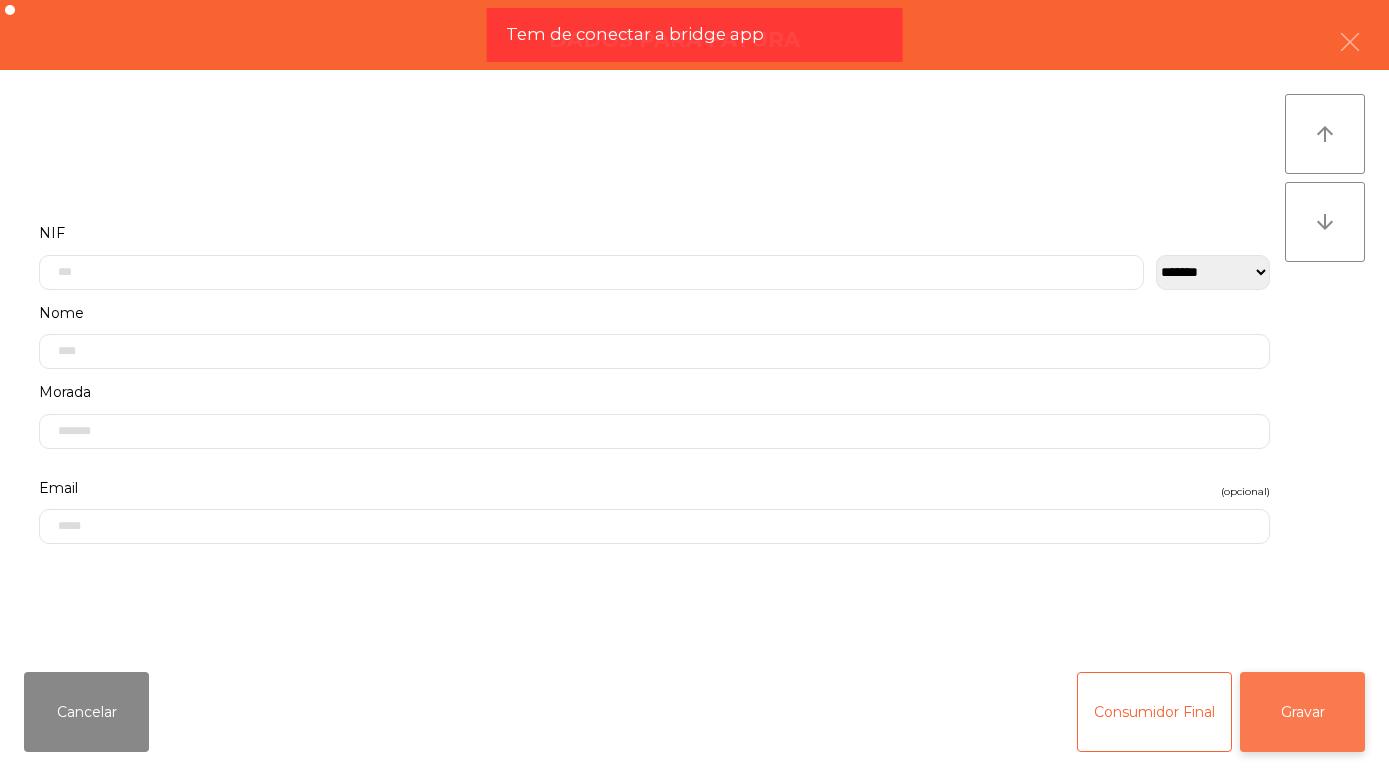 click on "Gravar" 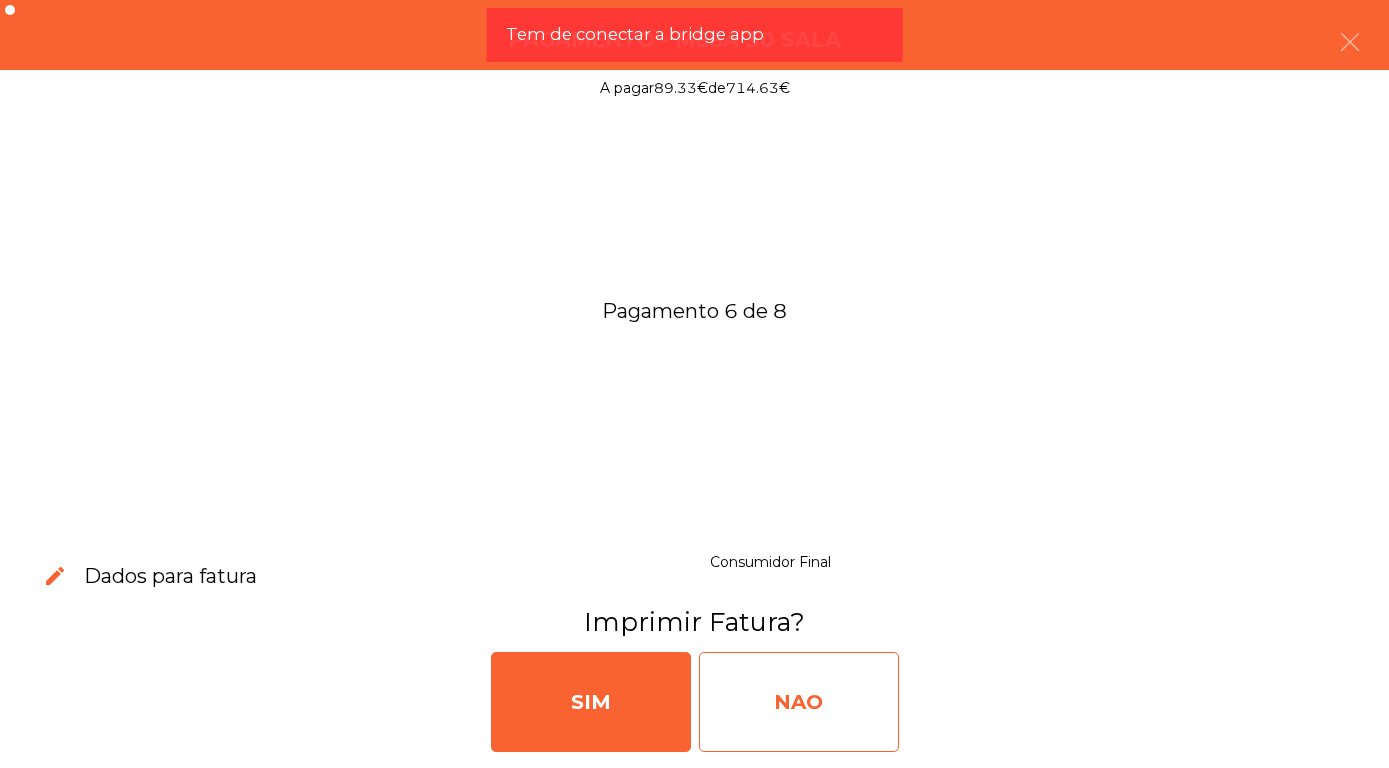 click on "NAO" 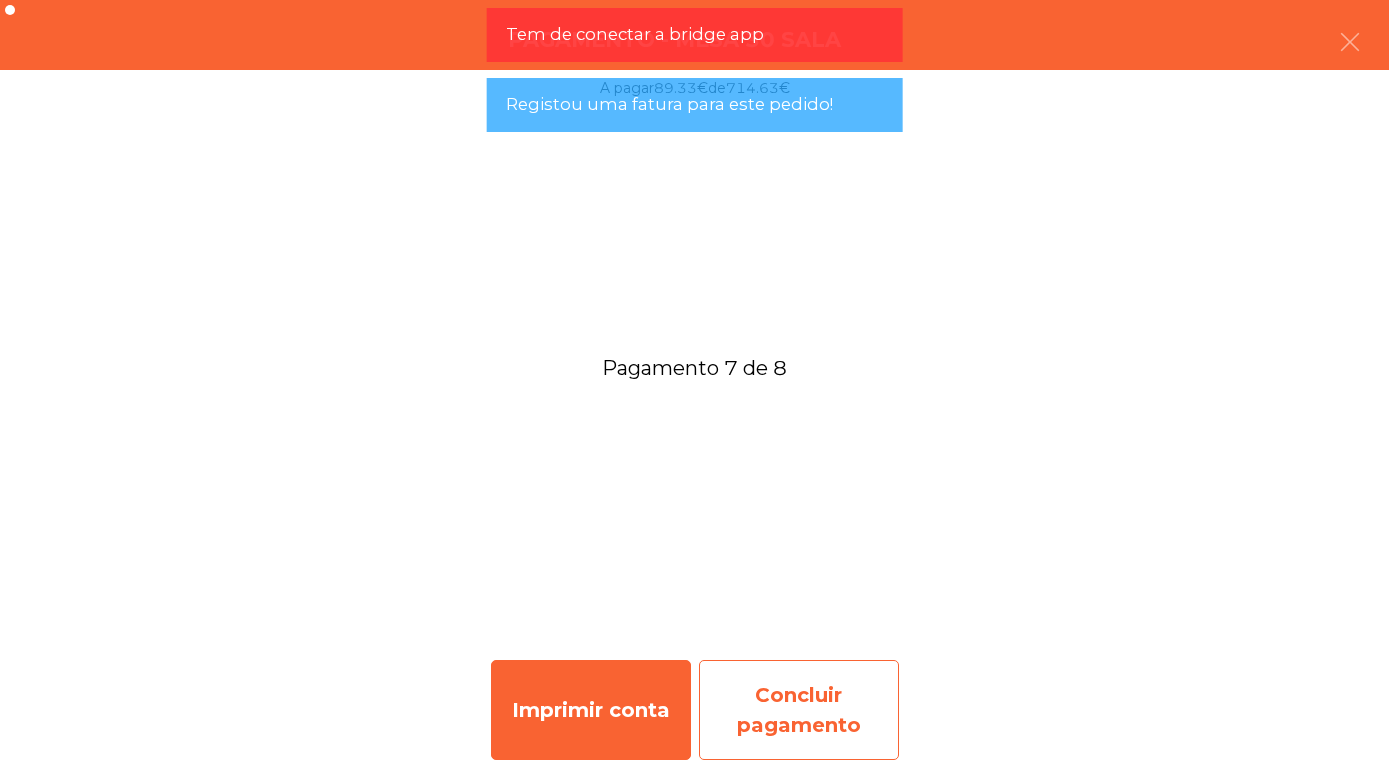 click on "Concluir pagamento" 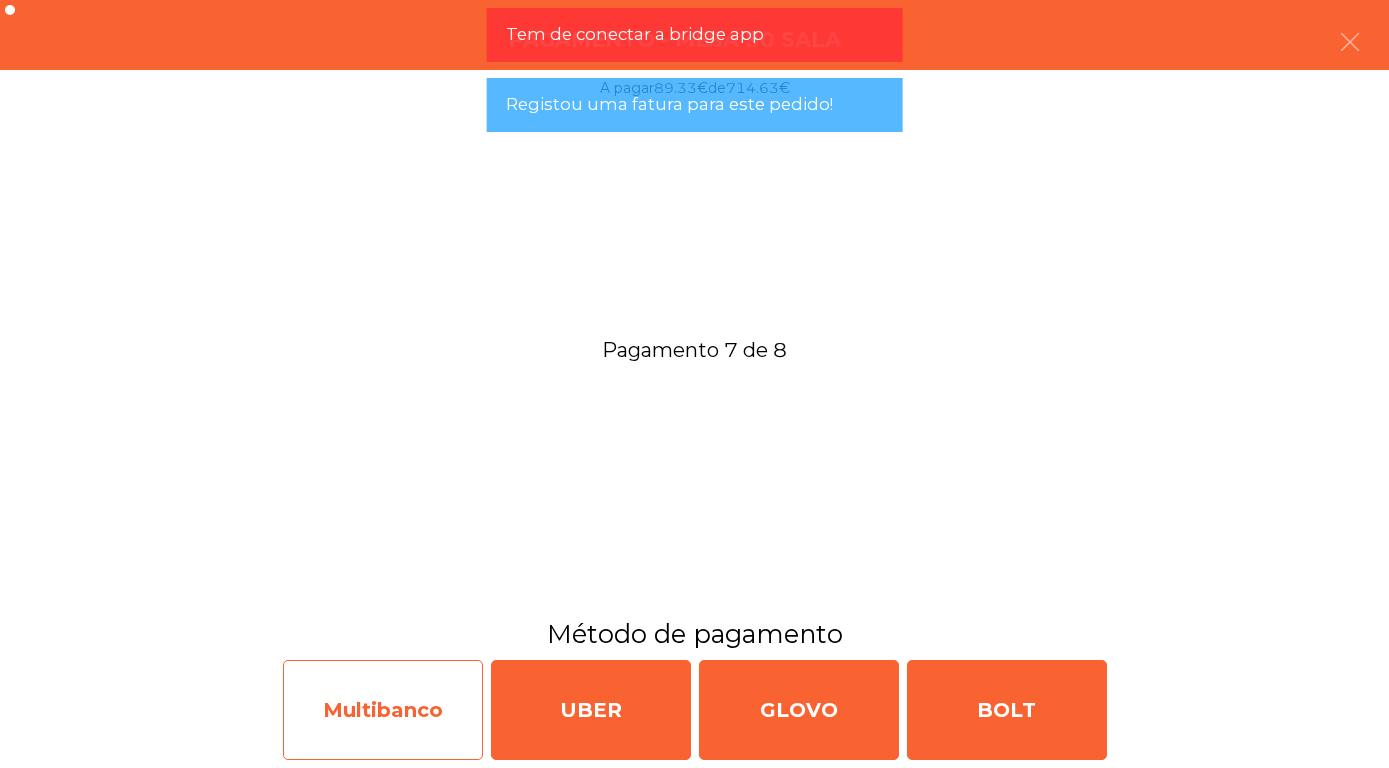 click on "Multibanco" 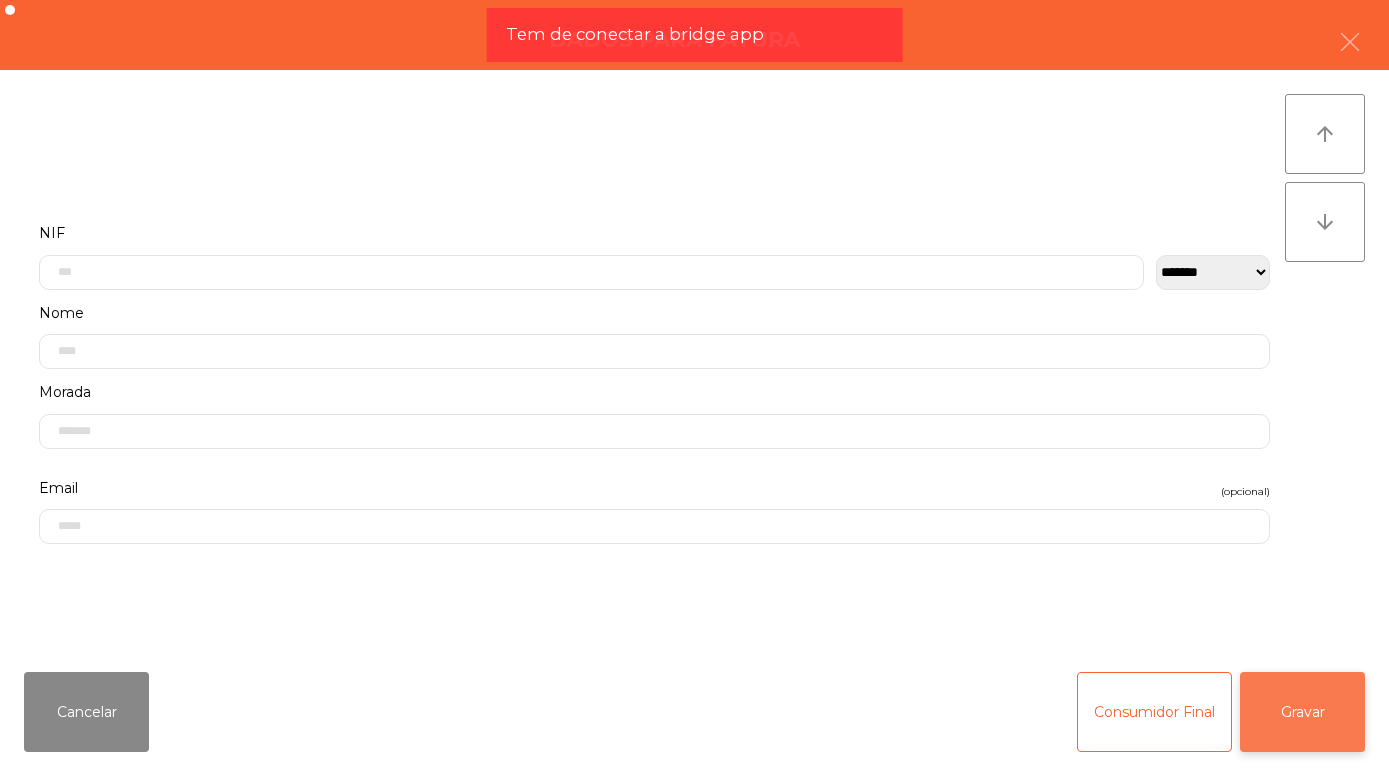 click on "Gravar" 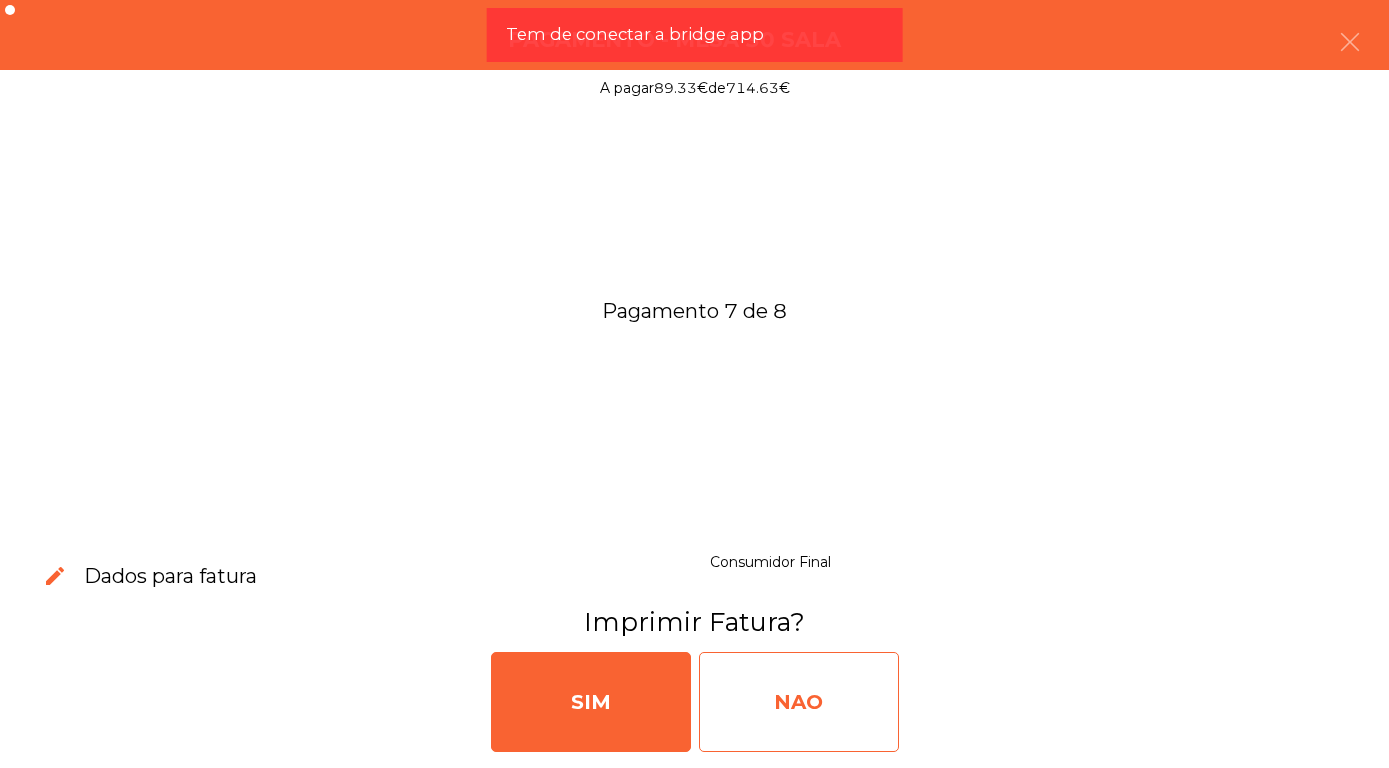 click on "NAO" 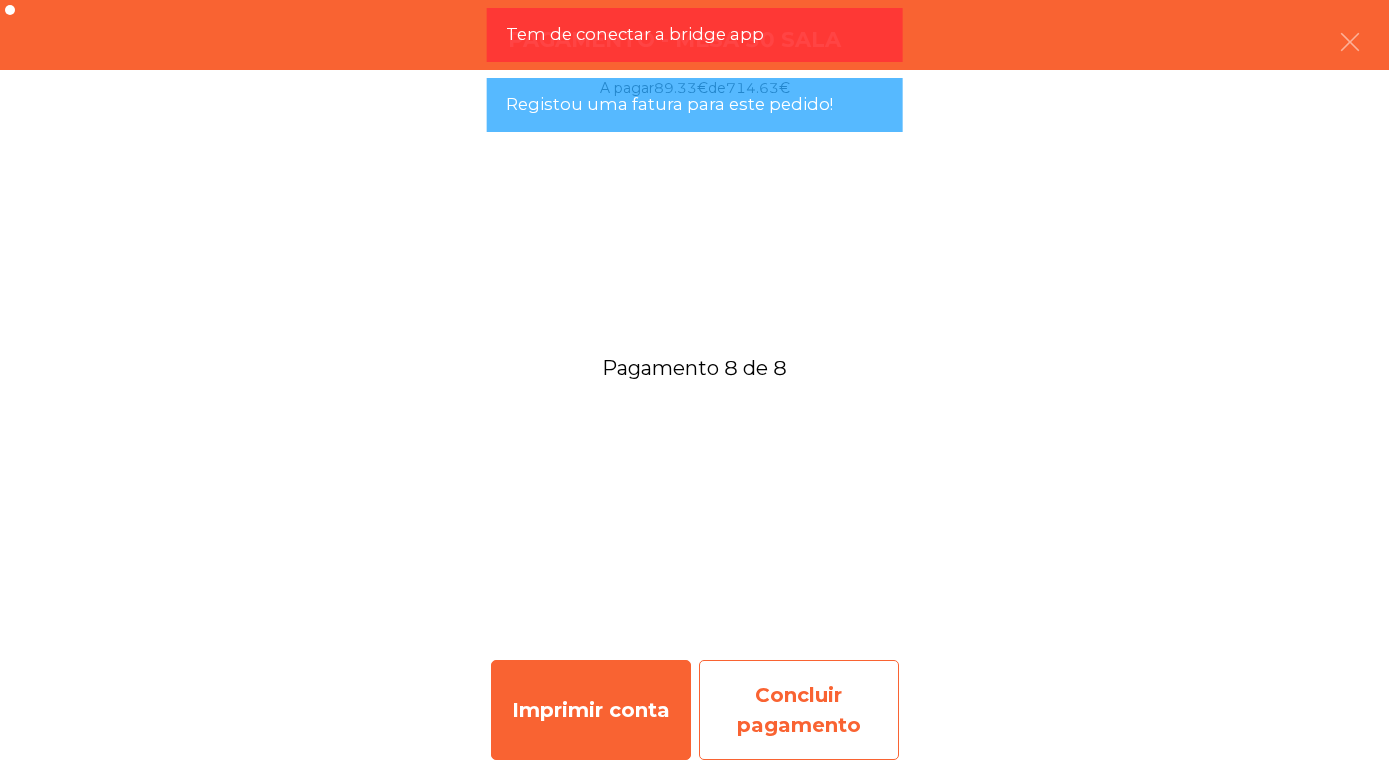click on "Concluir pagamento" 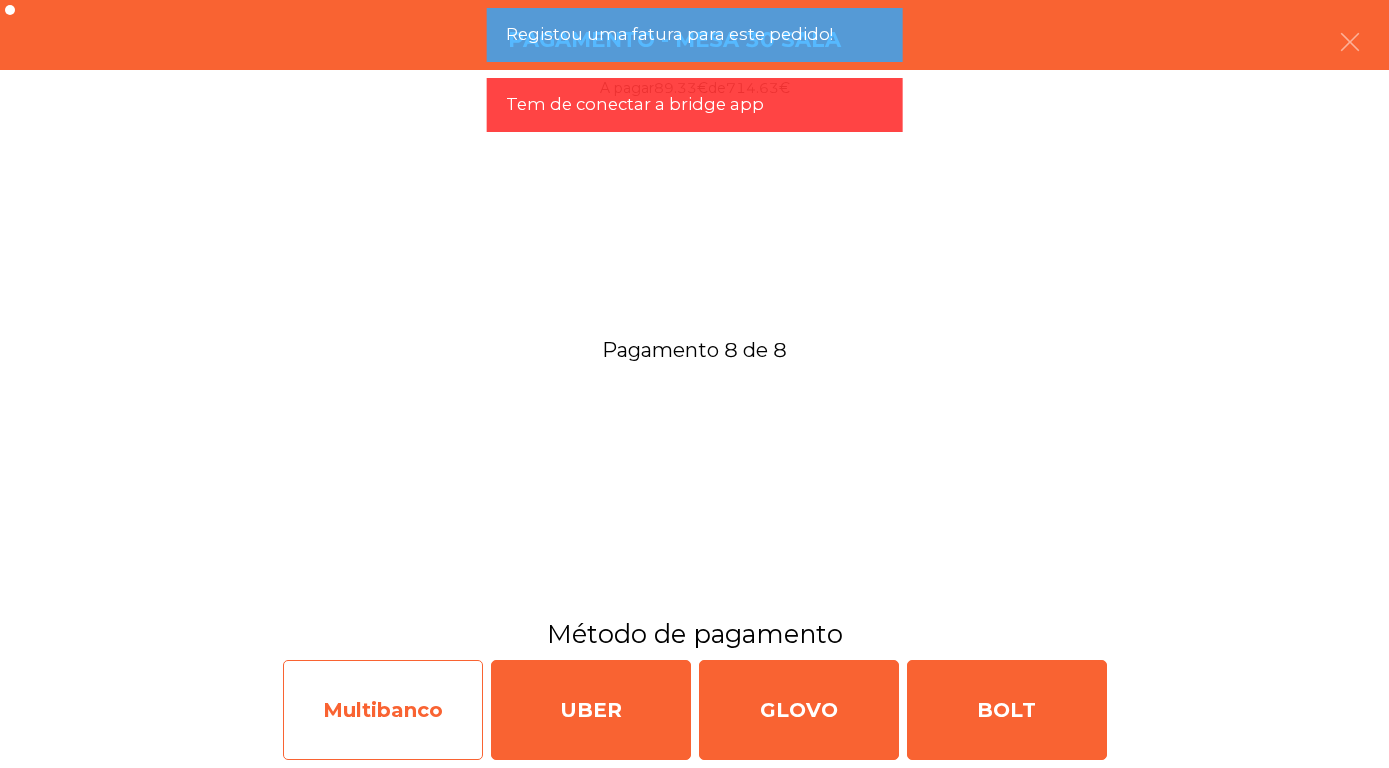 click on "Multibanco" 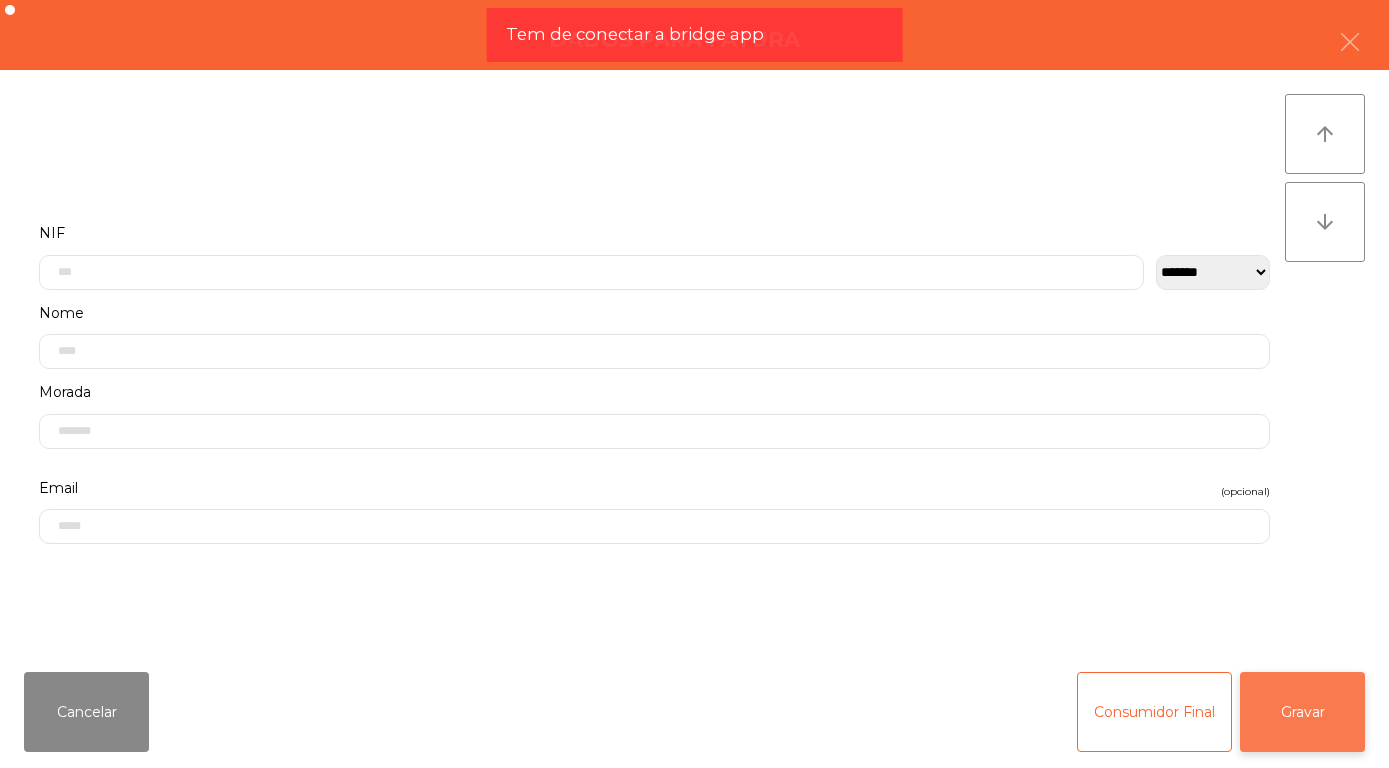 click on "Gravar" 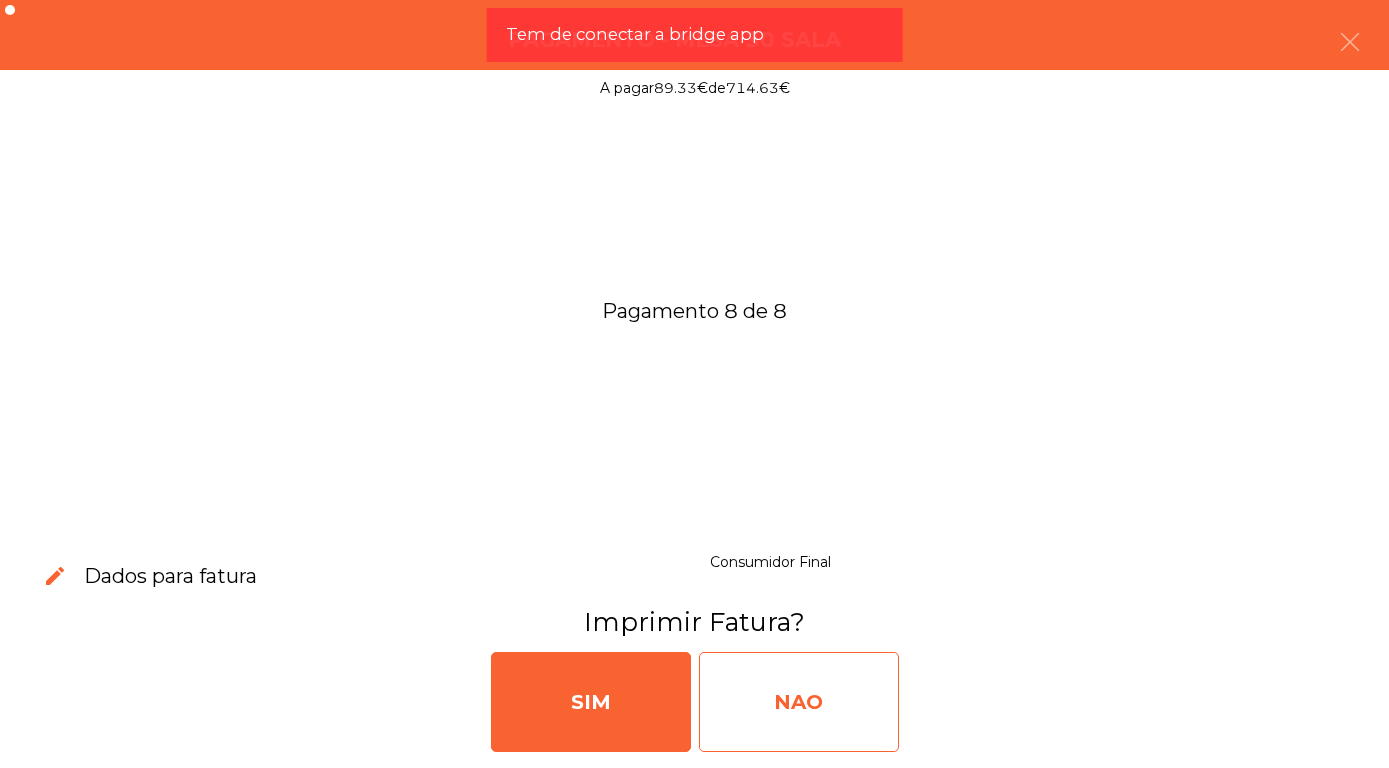 click on "NAO" 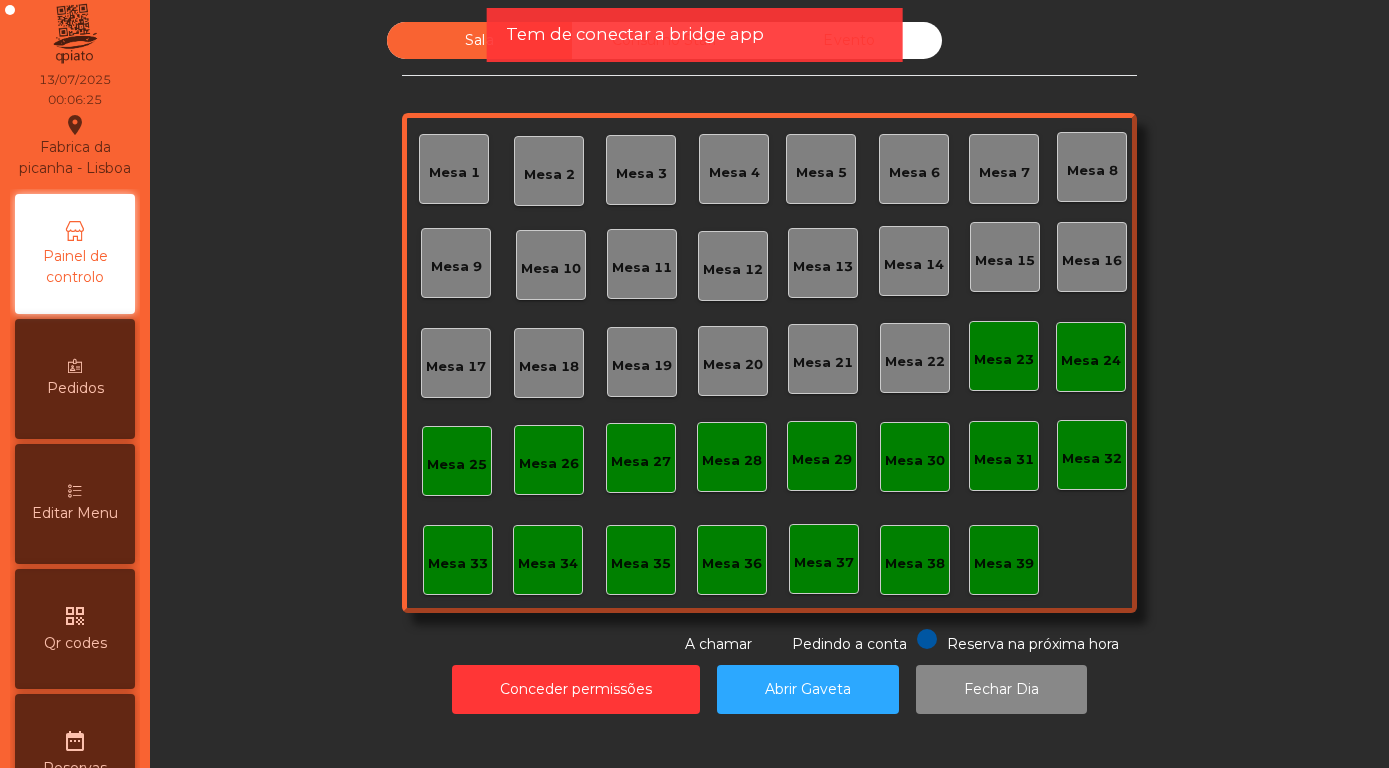 scroll, scrollTop: 0, scrollLeft: 0, axis: both 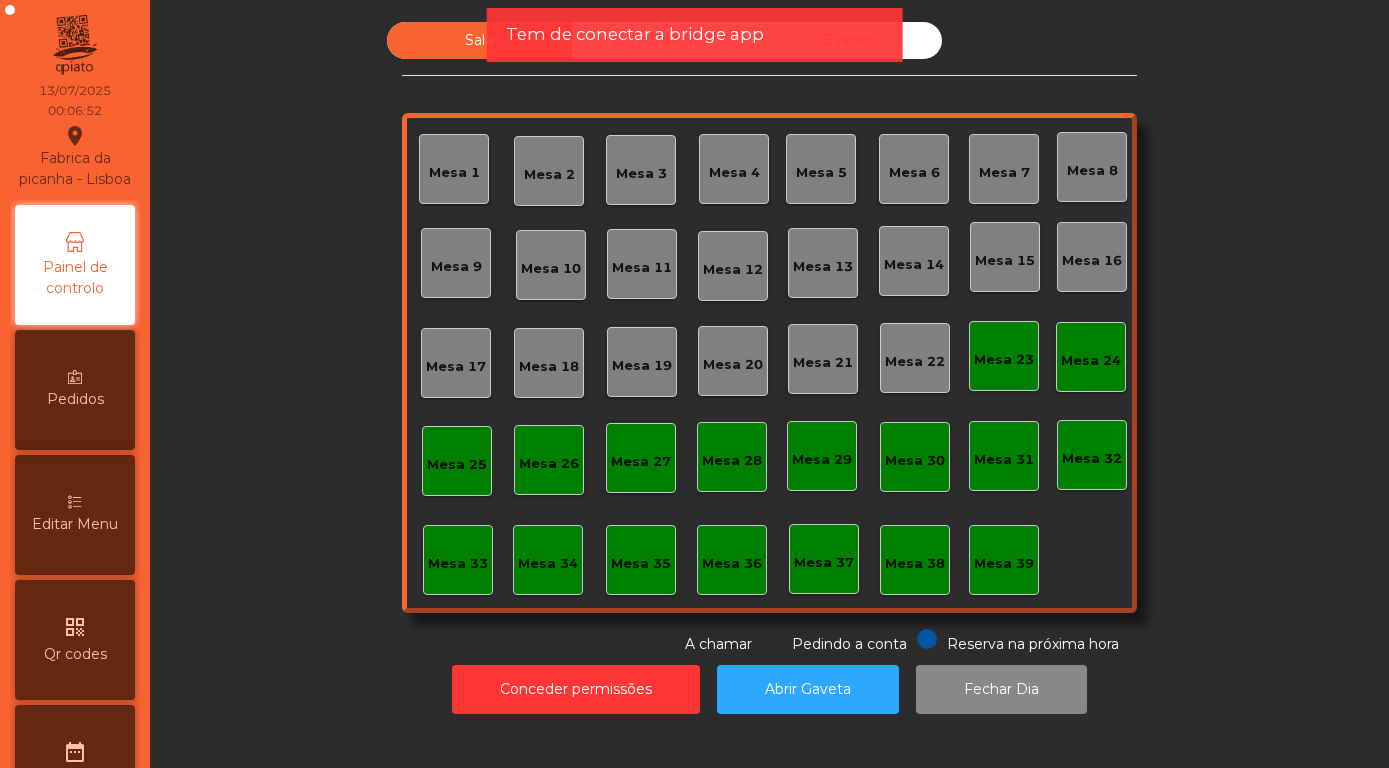 click on "Sala   Consumo Staff   Evento   Mesa 1   Mesa 2   Mesa 3   Mesa 4   Mesa 5   Mesa 6   Mesa 7   Mesa 8   Mesa 9   Mesa 10   Mesa 11   Mesa 12   Mesa 13   Mesa 14   Mesa 15   Mesa 16   Mesa 17   Mesa 18   Mesa 19   Mesa 20   Mesa 21   Mesa 22   Mesa 23   Mesa 24   Mesa 25   Mesa 26   Mesa 27   Mesa 28   Mesa 29   Mesa 30   Mesa 31   Mesa 32   Mesa 33   Mesa 34   Mesa 35   Mesa 36   Mesa 37   Mesa 38   Mesa 39  Reserva na próxima hora Pedindo a conta A chamar" 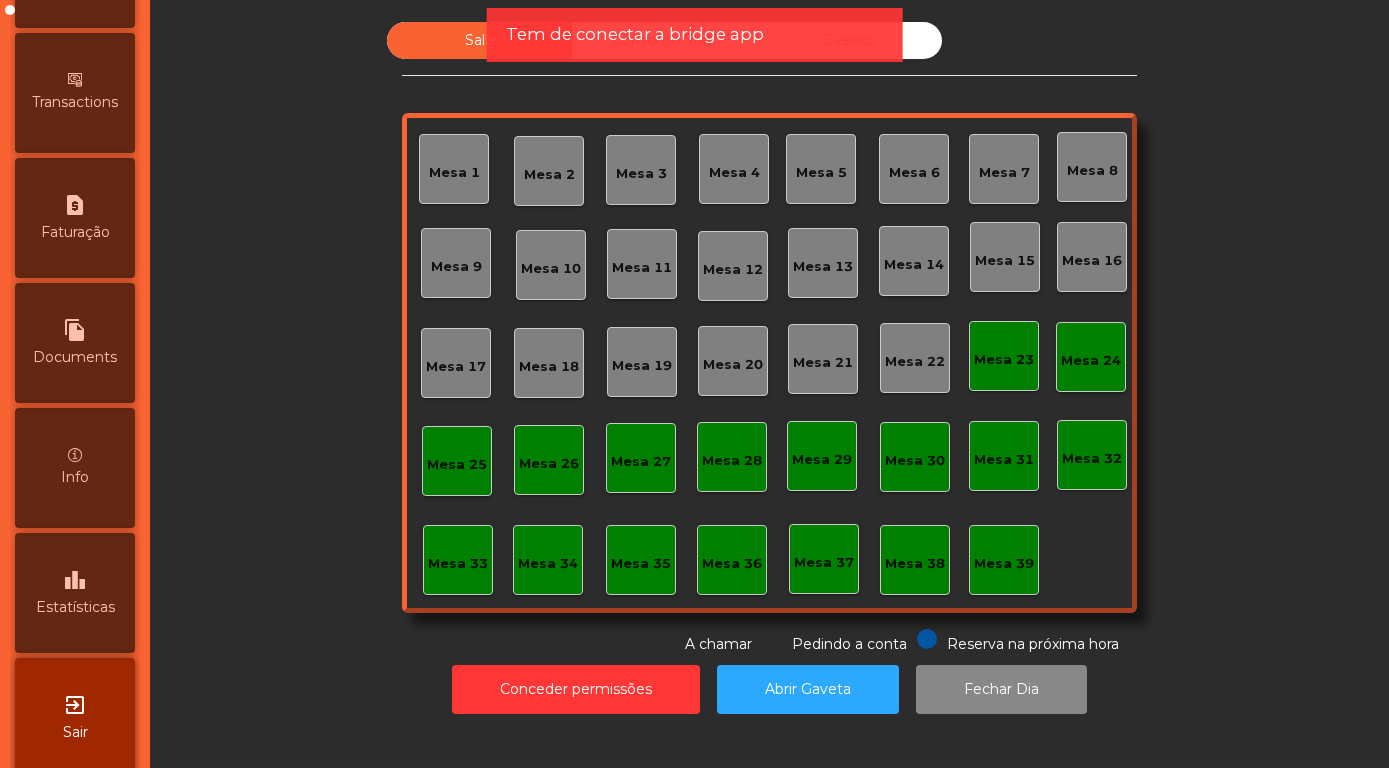 scroll, scrollTop: 948, scrollLeft: 0, axis: vertical 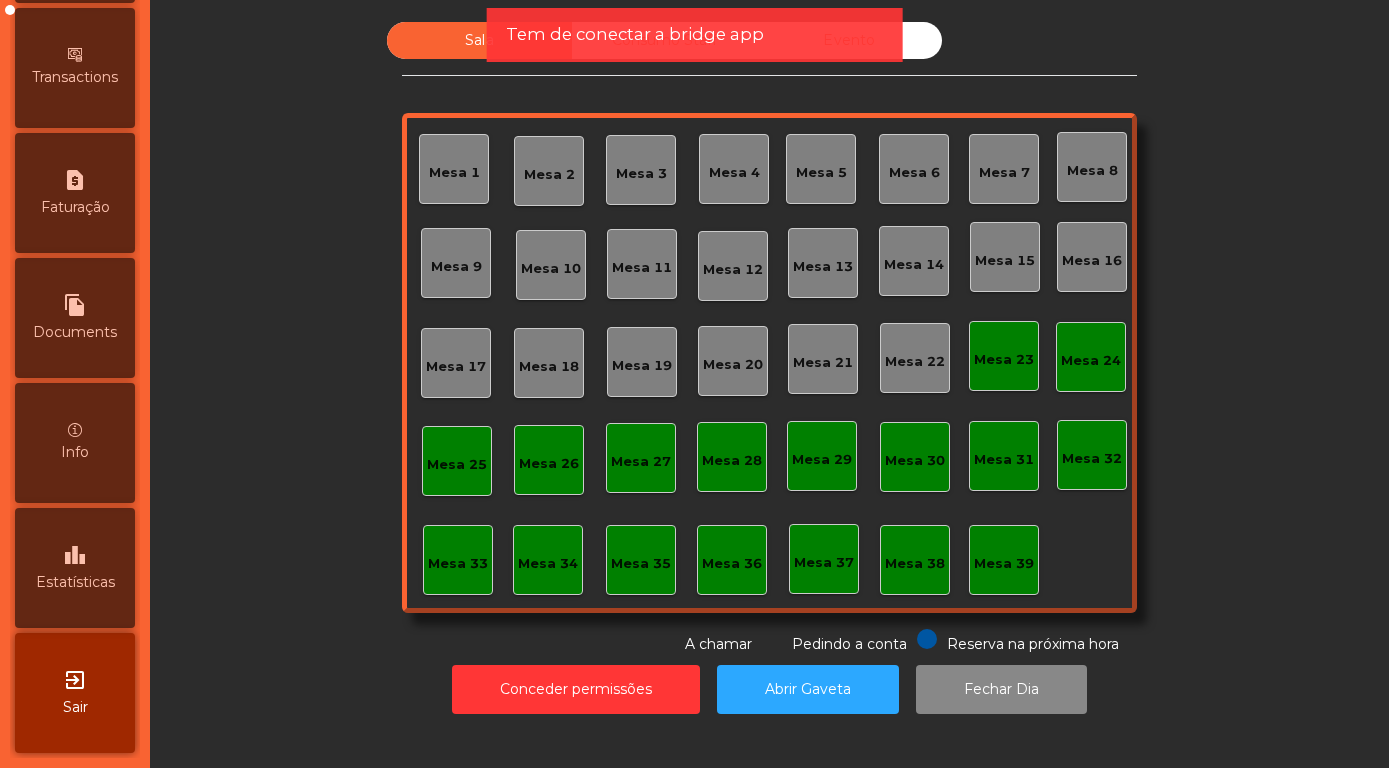 click on "leaderboard  Estatísticas" at bounding box center (75, 568) 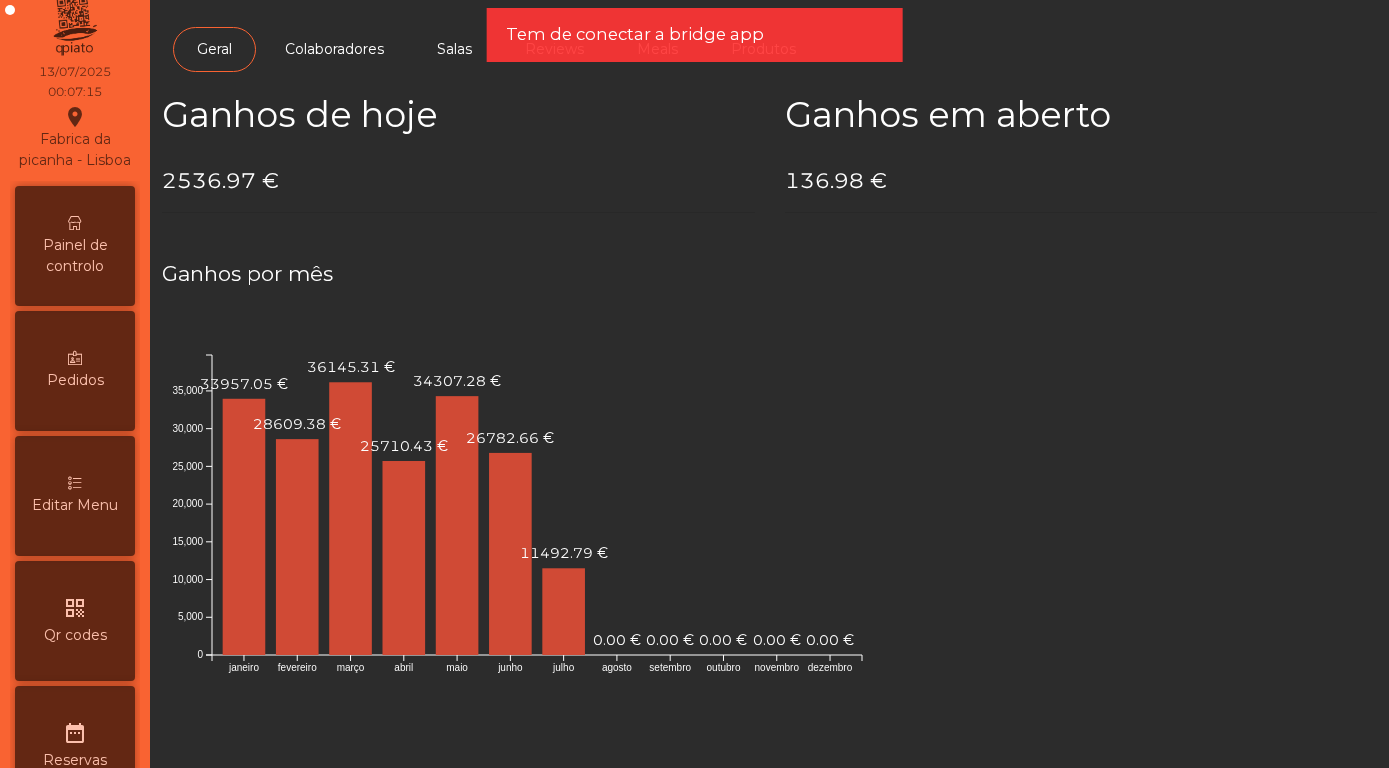 scroll, scrollTop: 0, scrollLeft: 0, axis: both 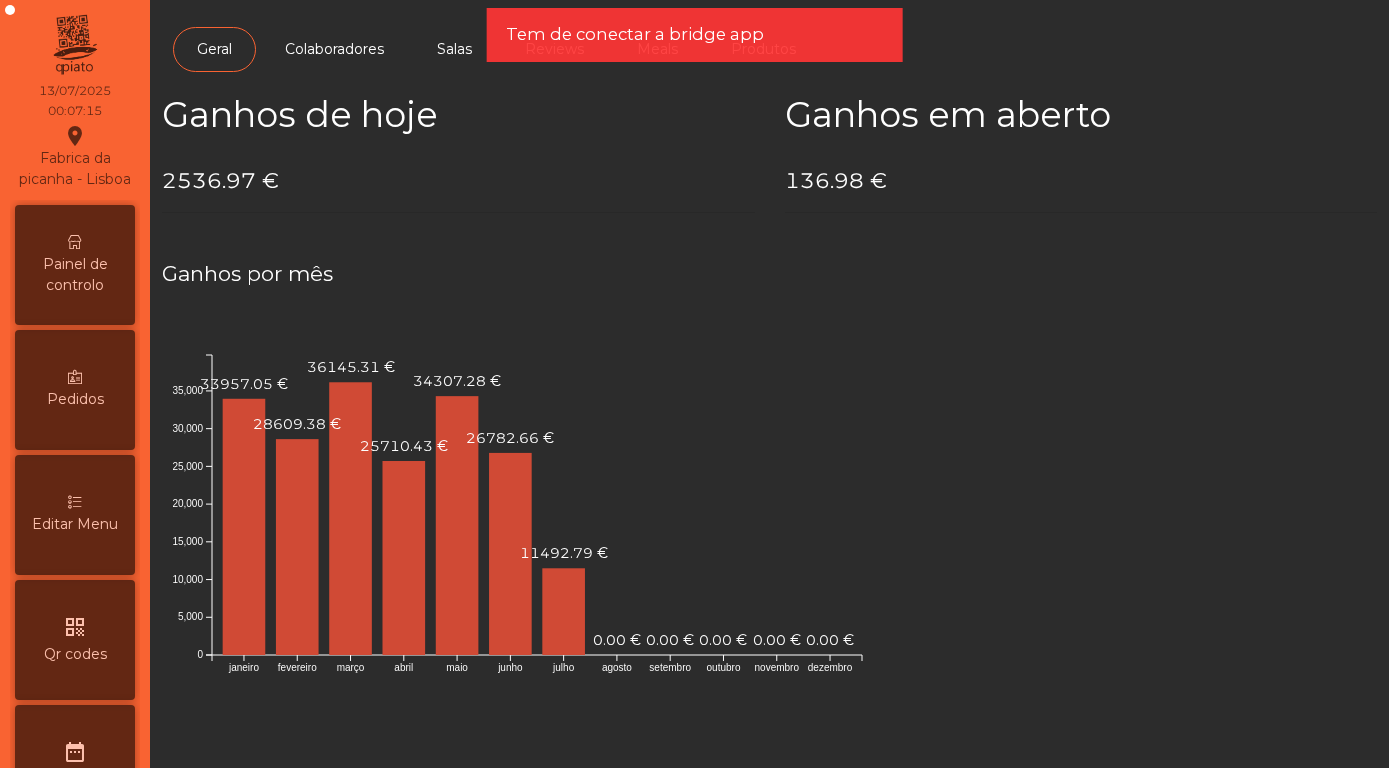 click on "Painel de controlo" at bounding box center (75, 275) 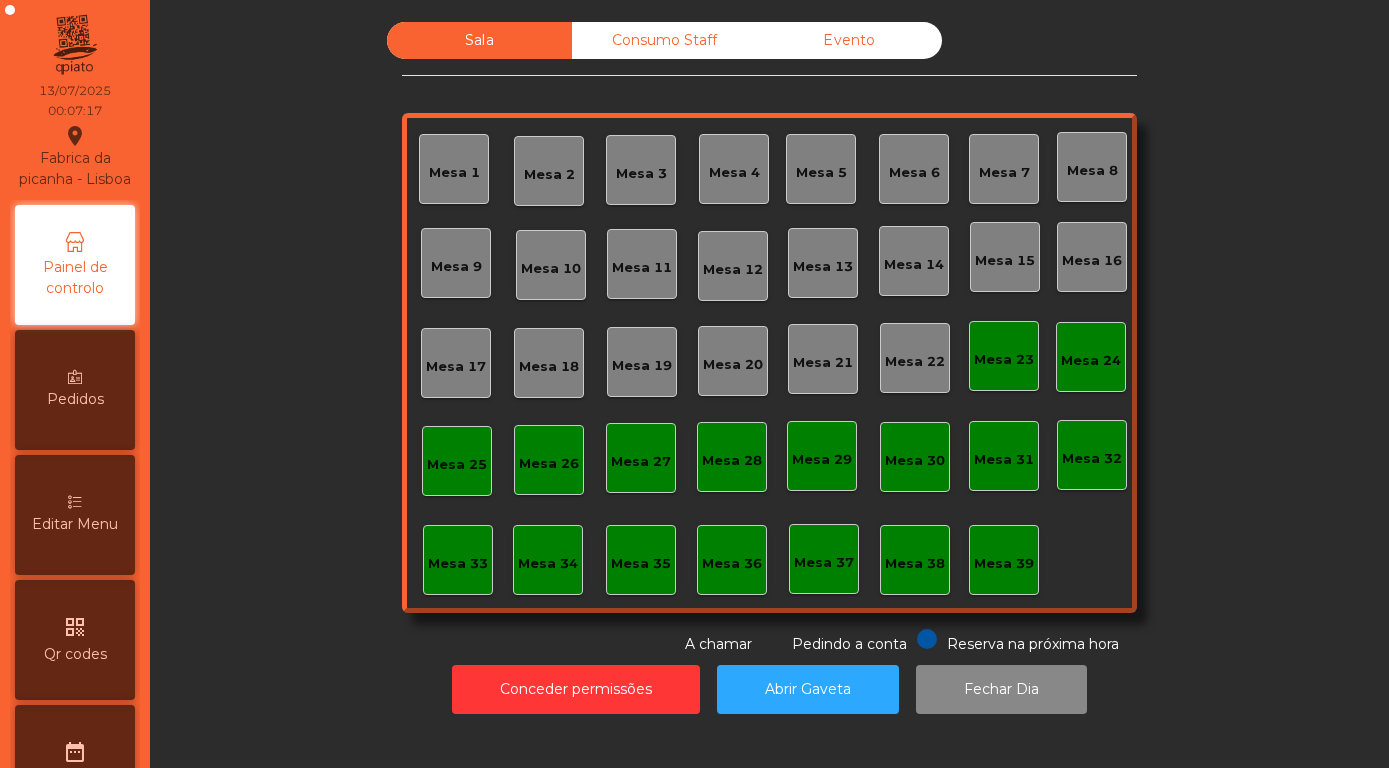 click on "Evento" 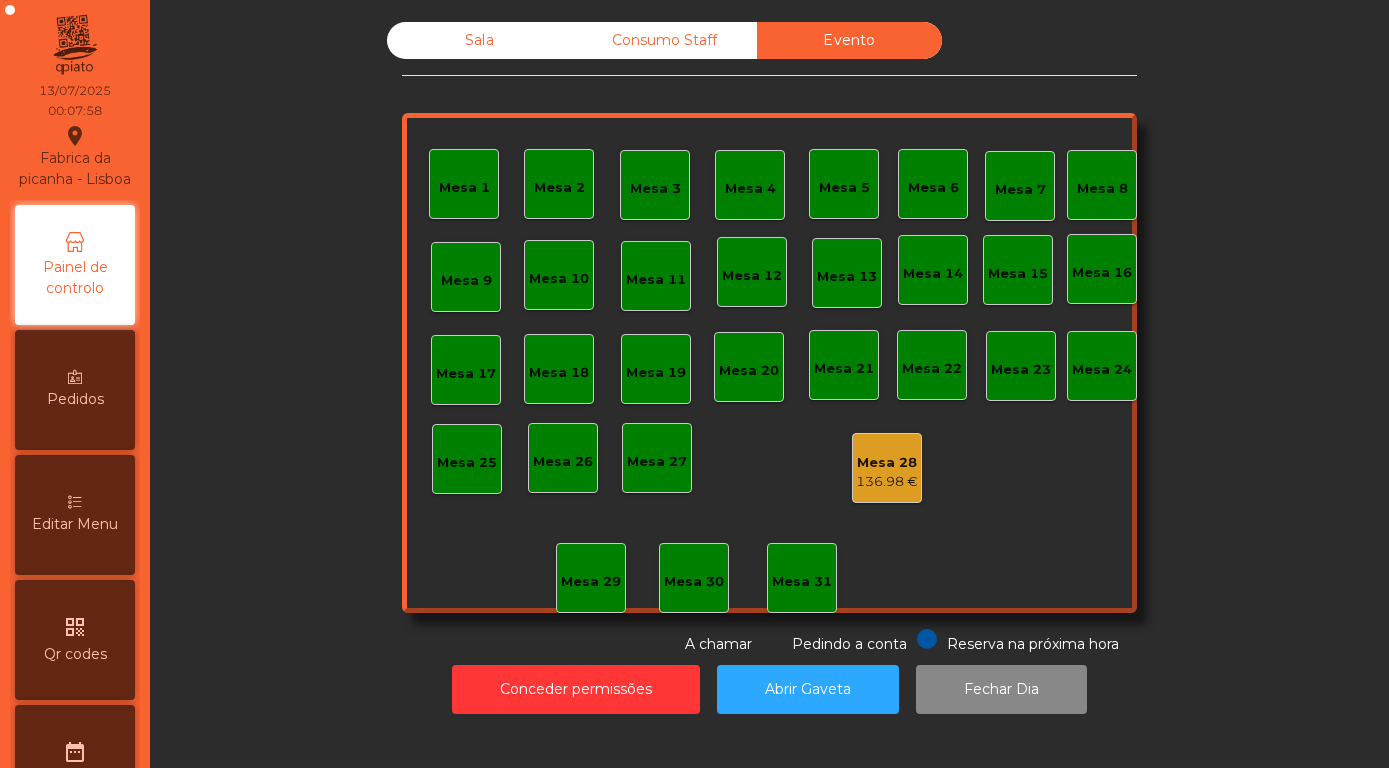 click on "136.98 €" 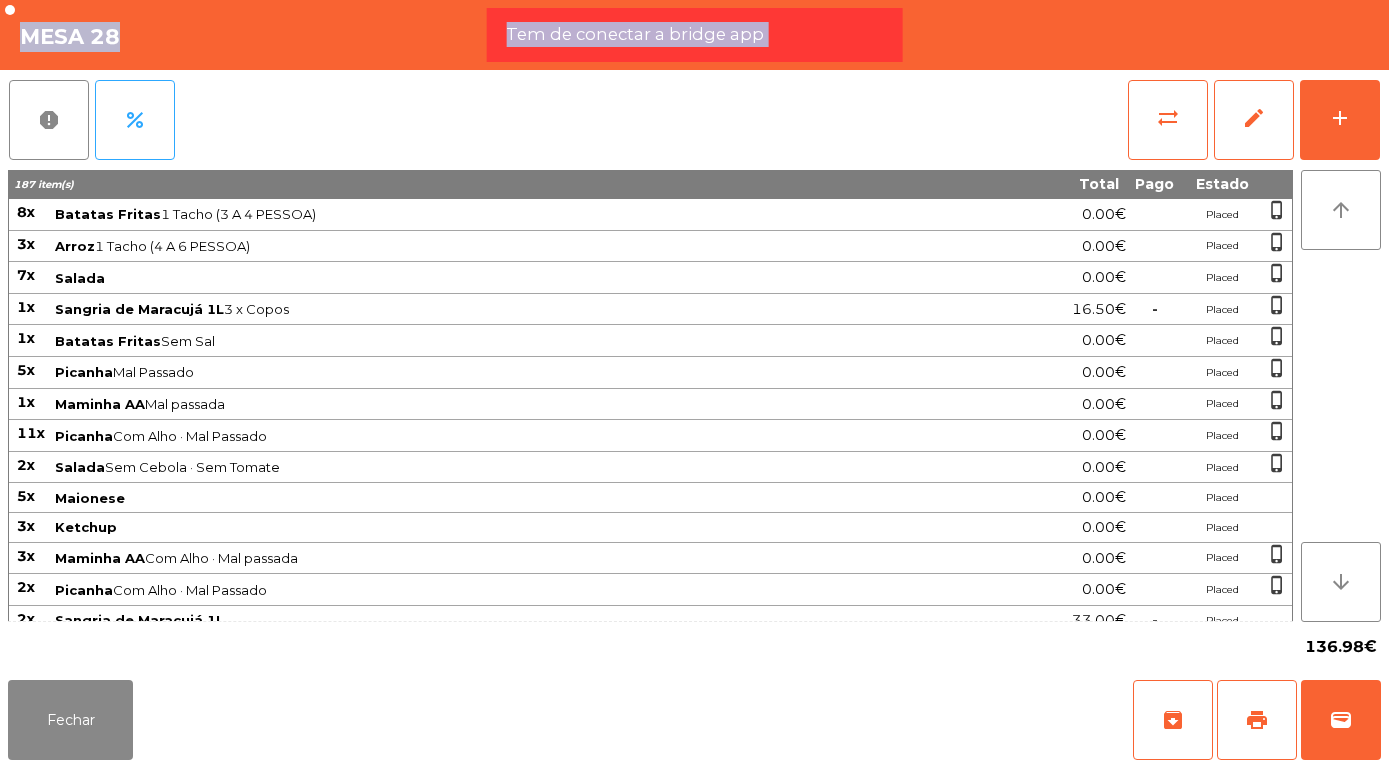 scroll, scrollTop: 1082, scrollLeft: 0, axis: vertical 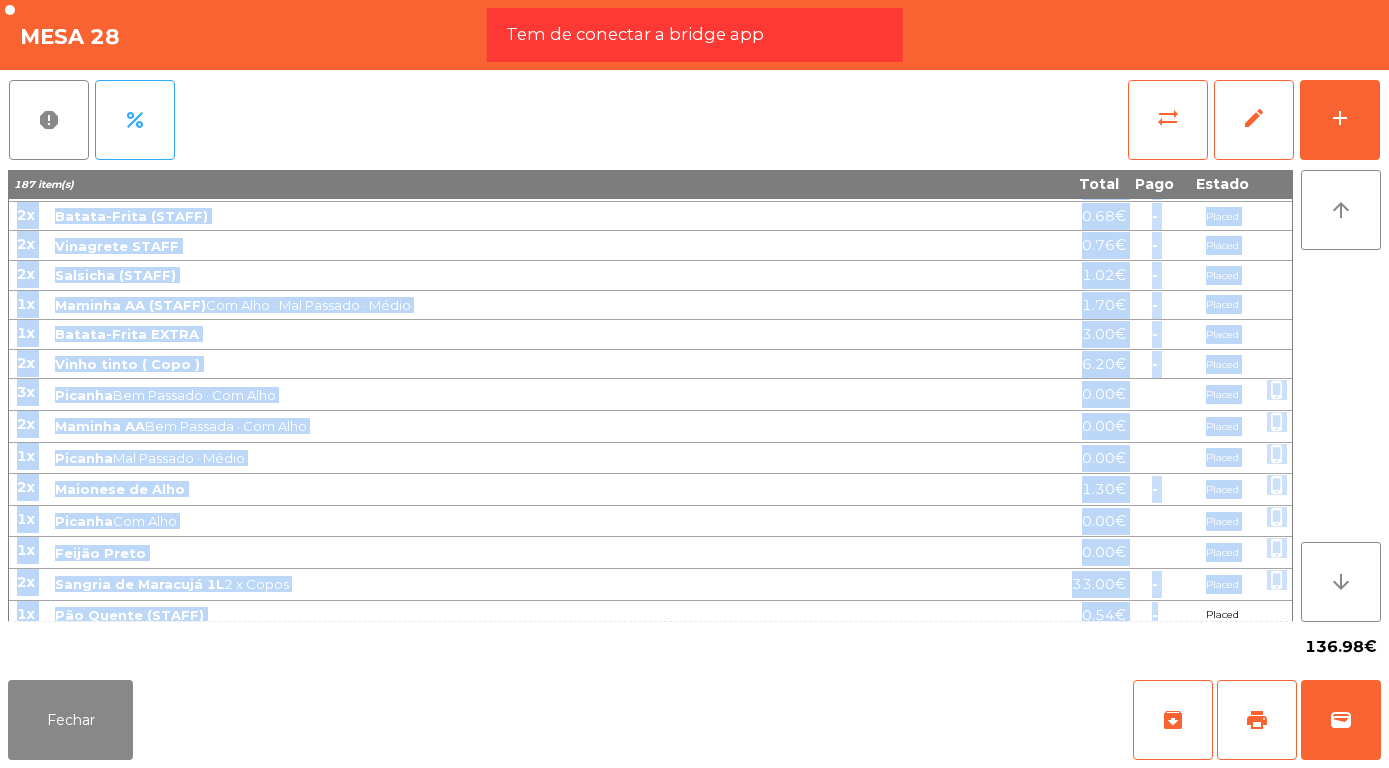 drag, startPoint x: 18, startPoint y: 207, endPoint x: 1130, endPoint y: 608, distance: 1182.0935 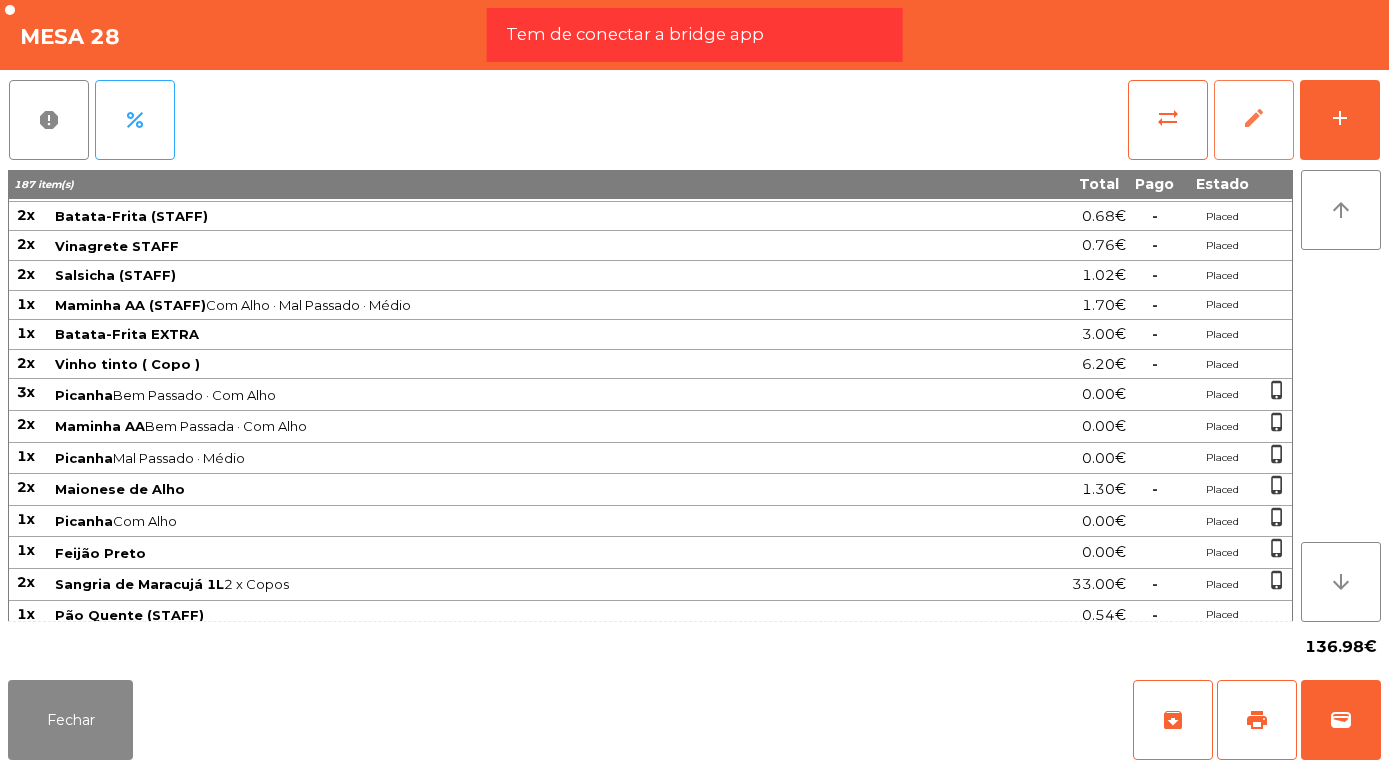 click on "edit" 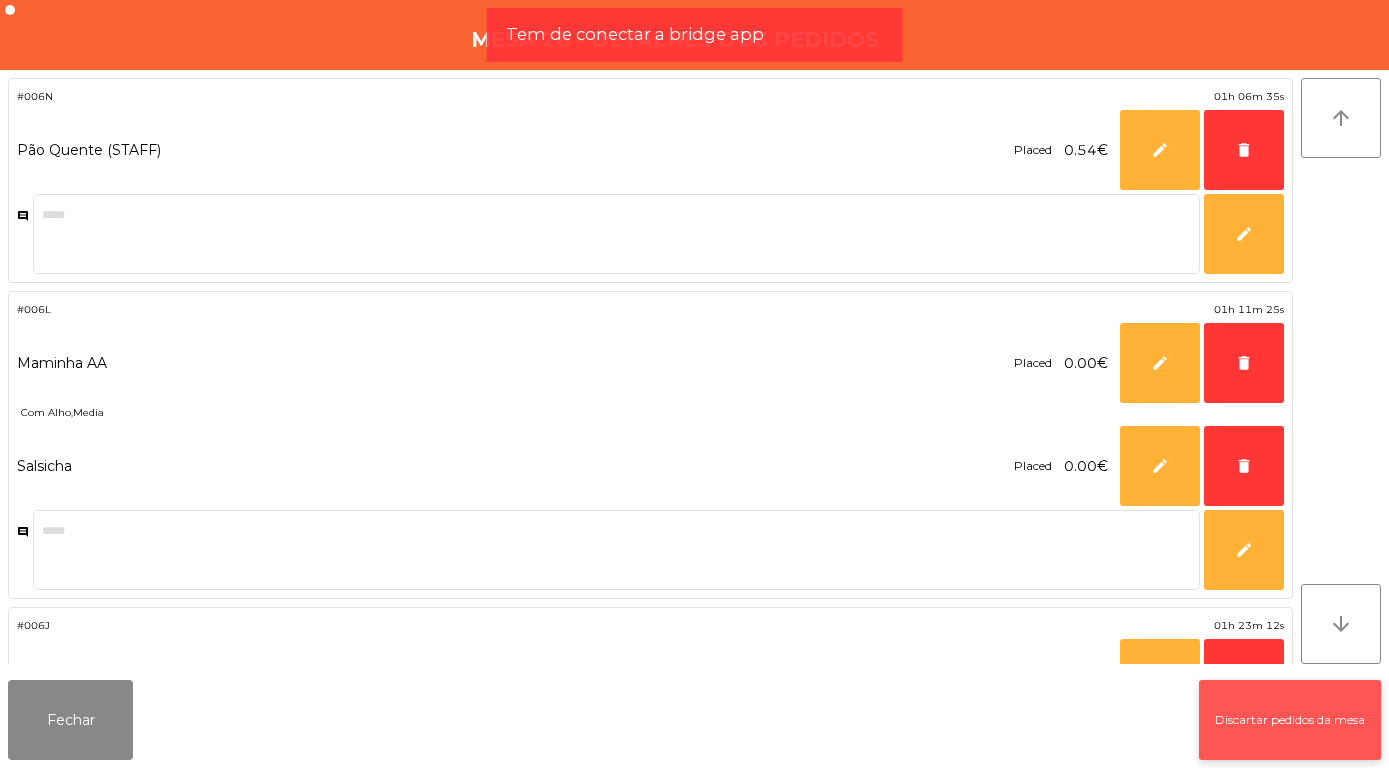click on "Discartar pedidos da mesa" 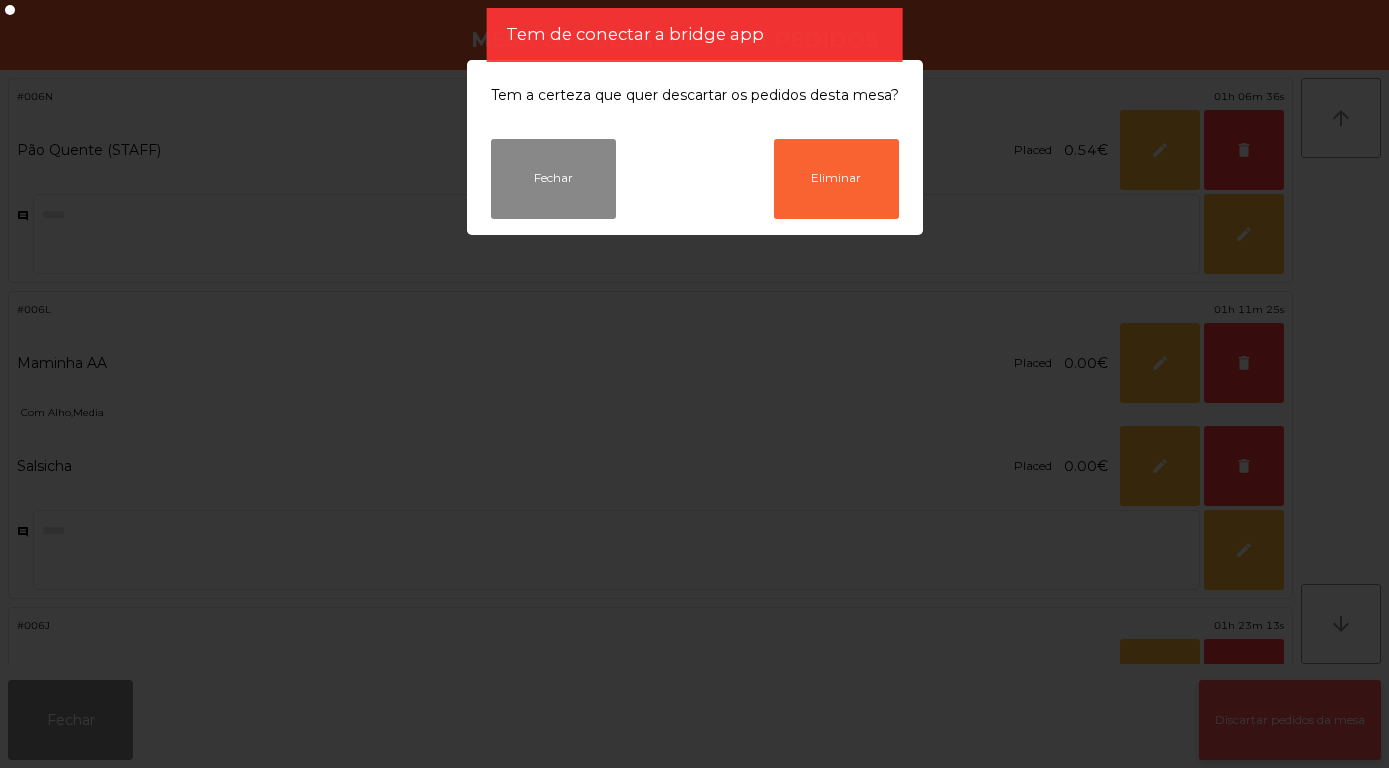scroll, scrollTop: 1082, scrollLeft: 0, axis: vertical 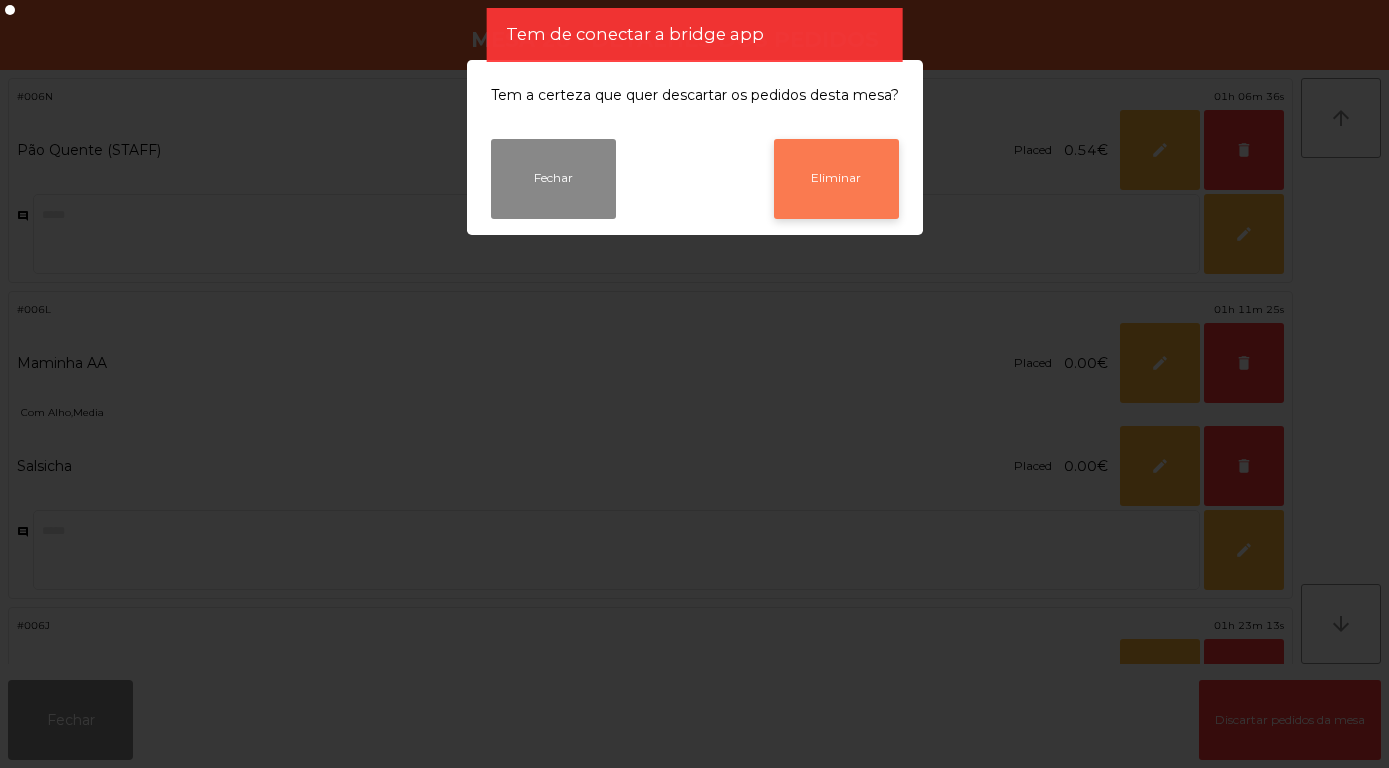 click on "Eliminar" 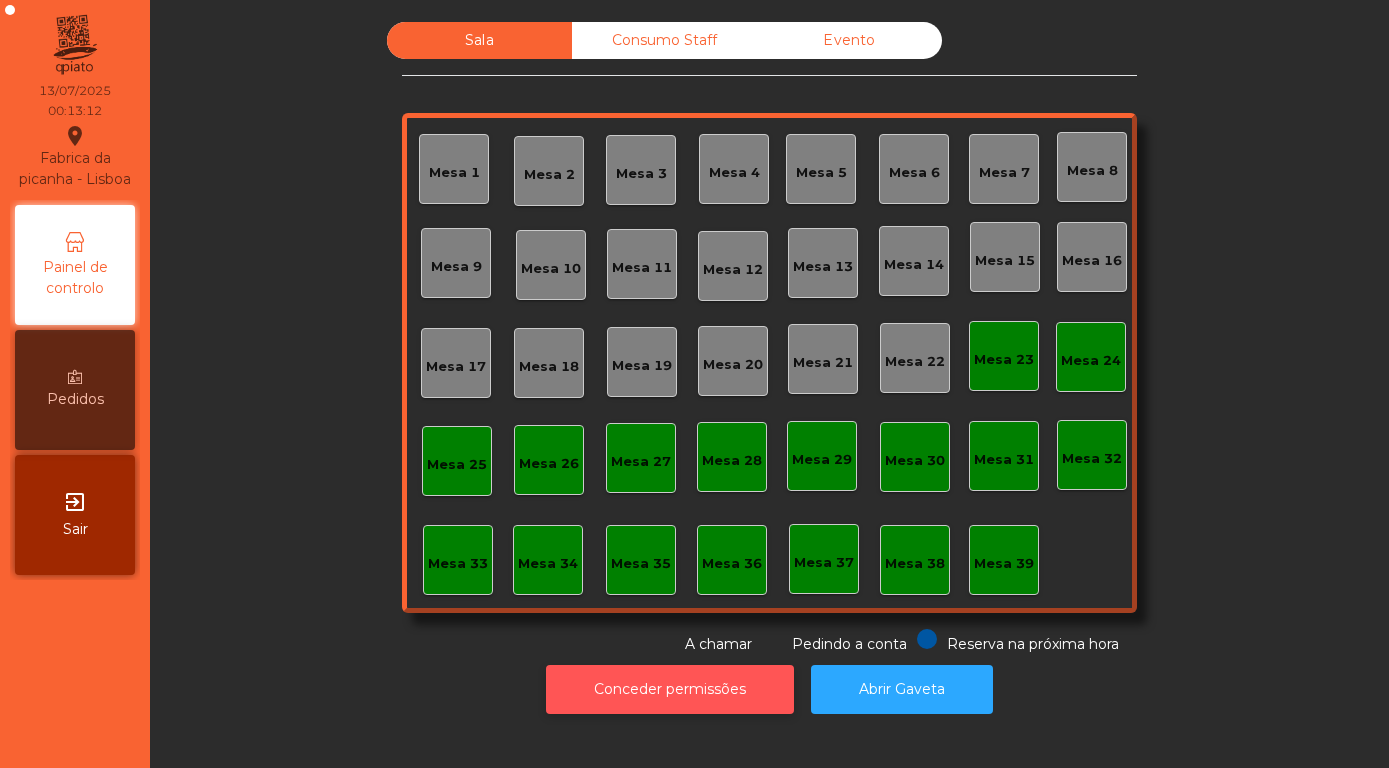 scroll, scrollTop: 0, scrollLeft: 0, axis: both 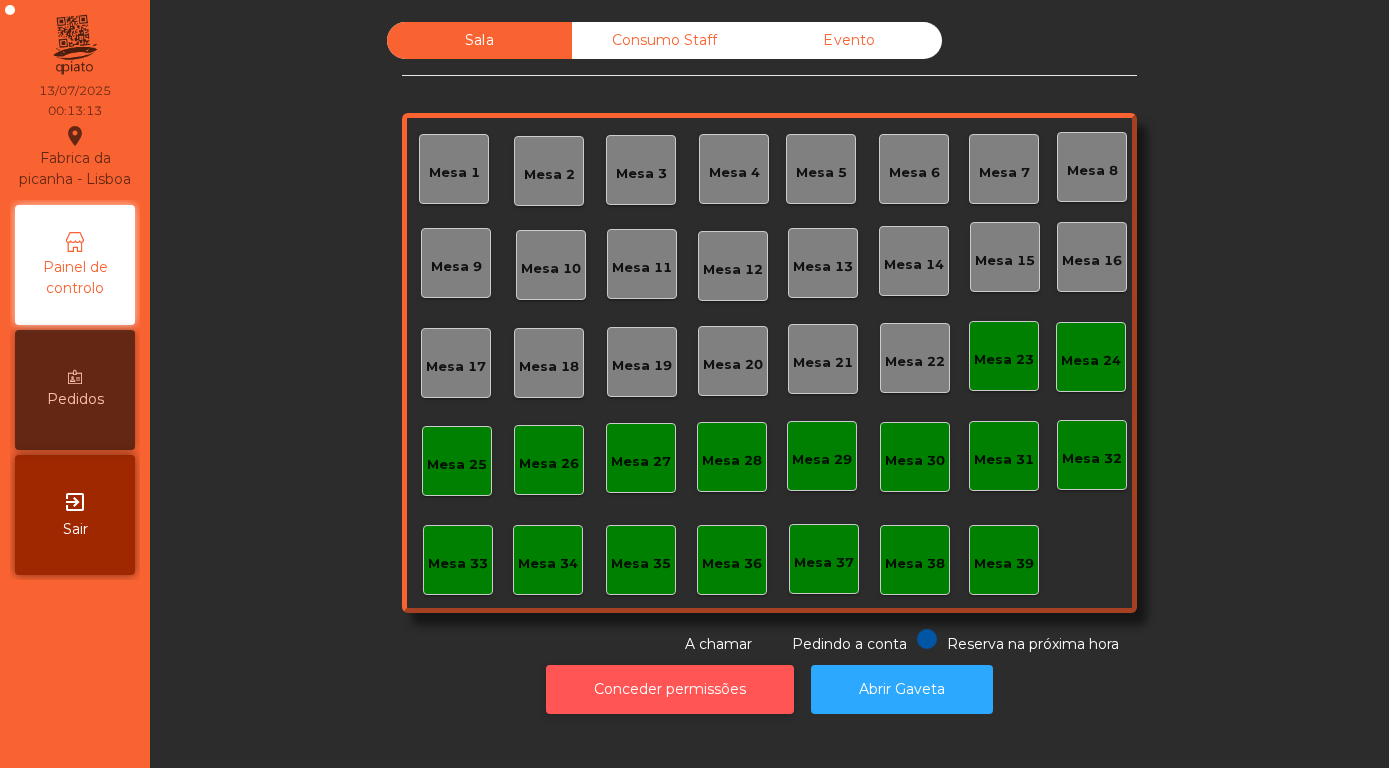 click on "Conceder permissões" 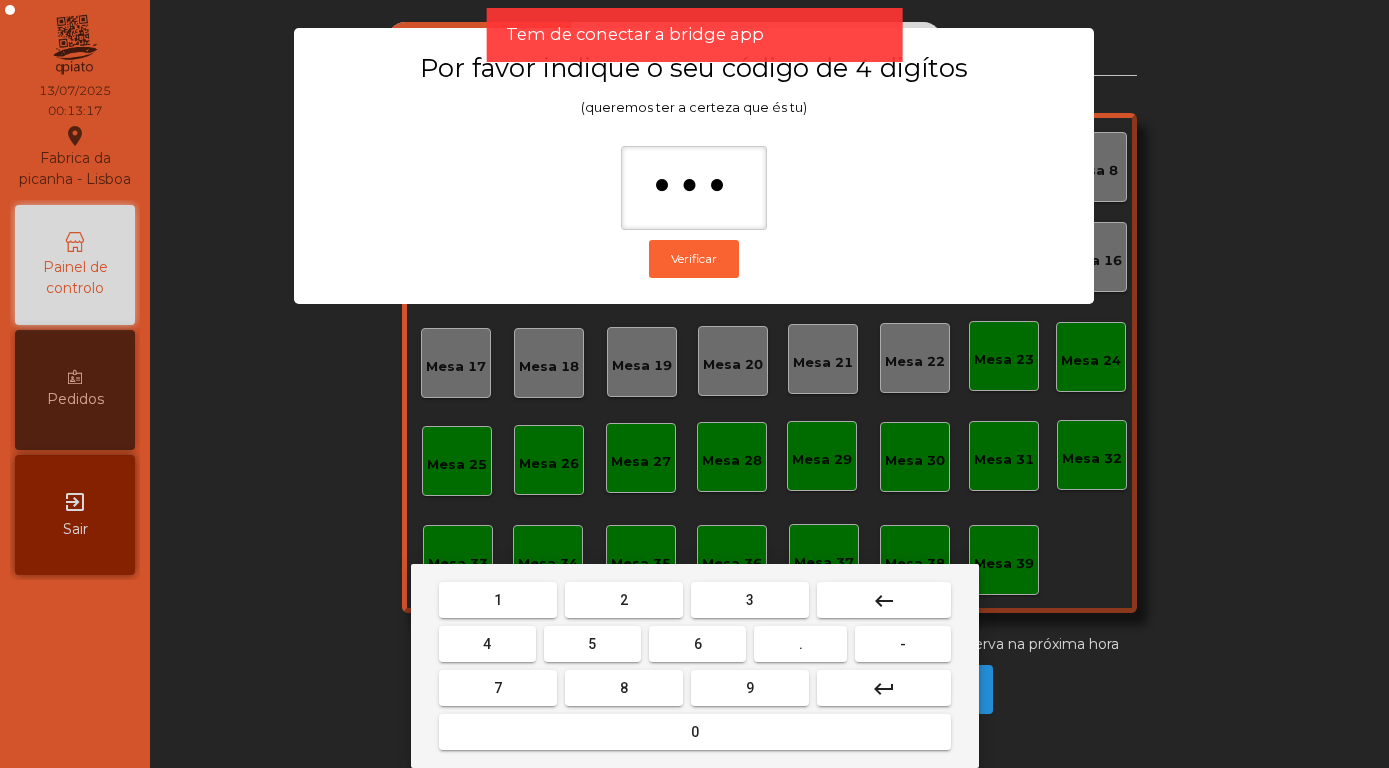 type on "****" 